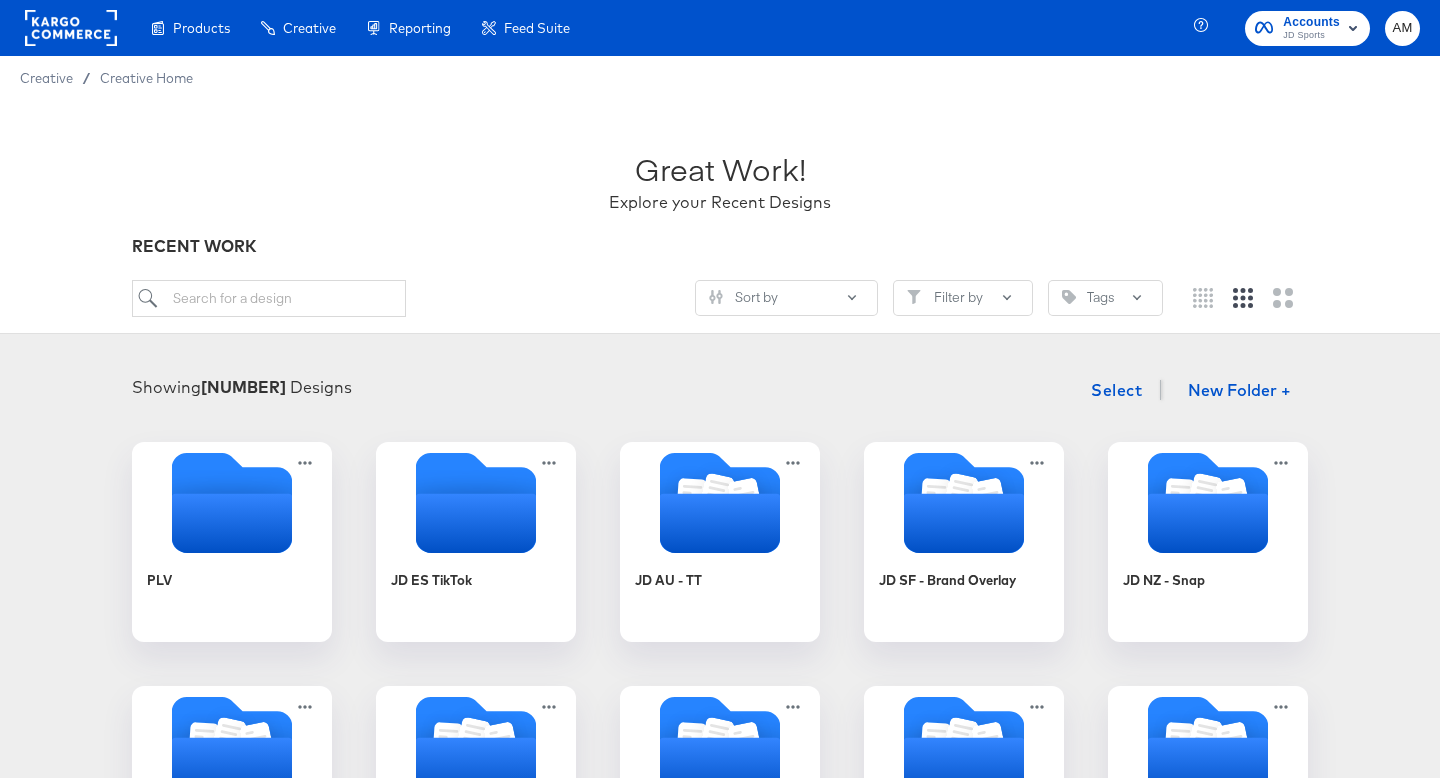 scroll, scrollTop: 0, scrollLeft: 0, axis: both 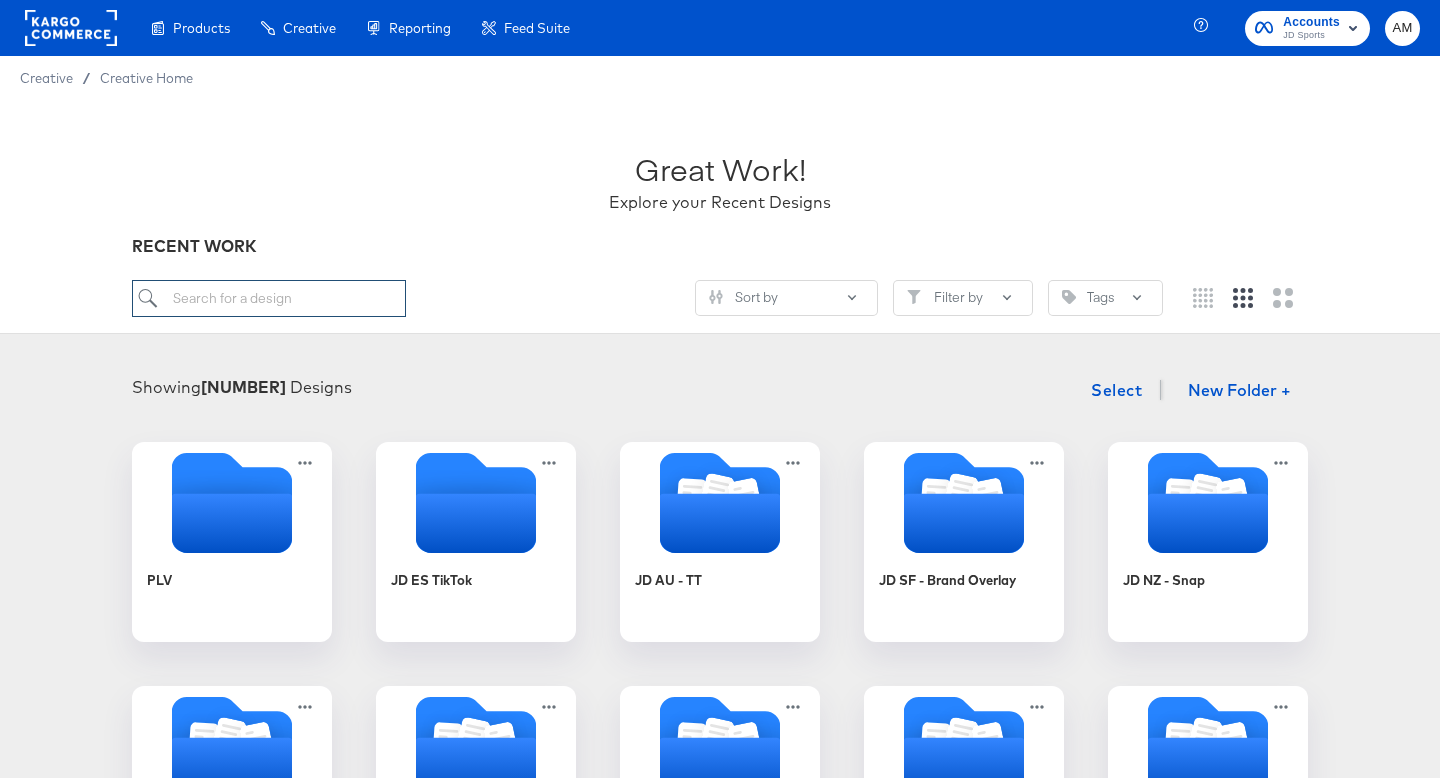 click at bounding box center (269, 298) 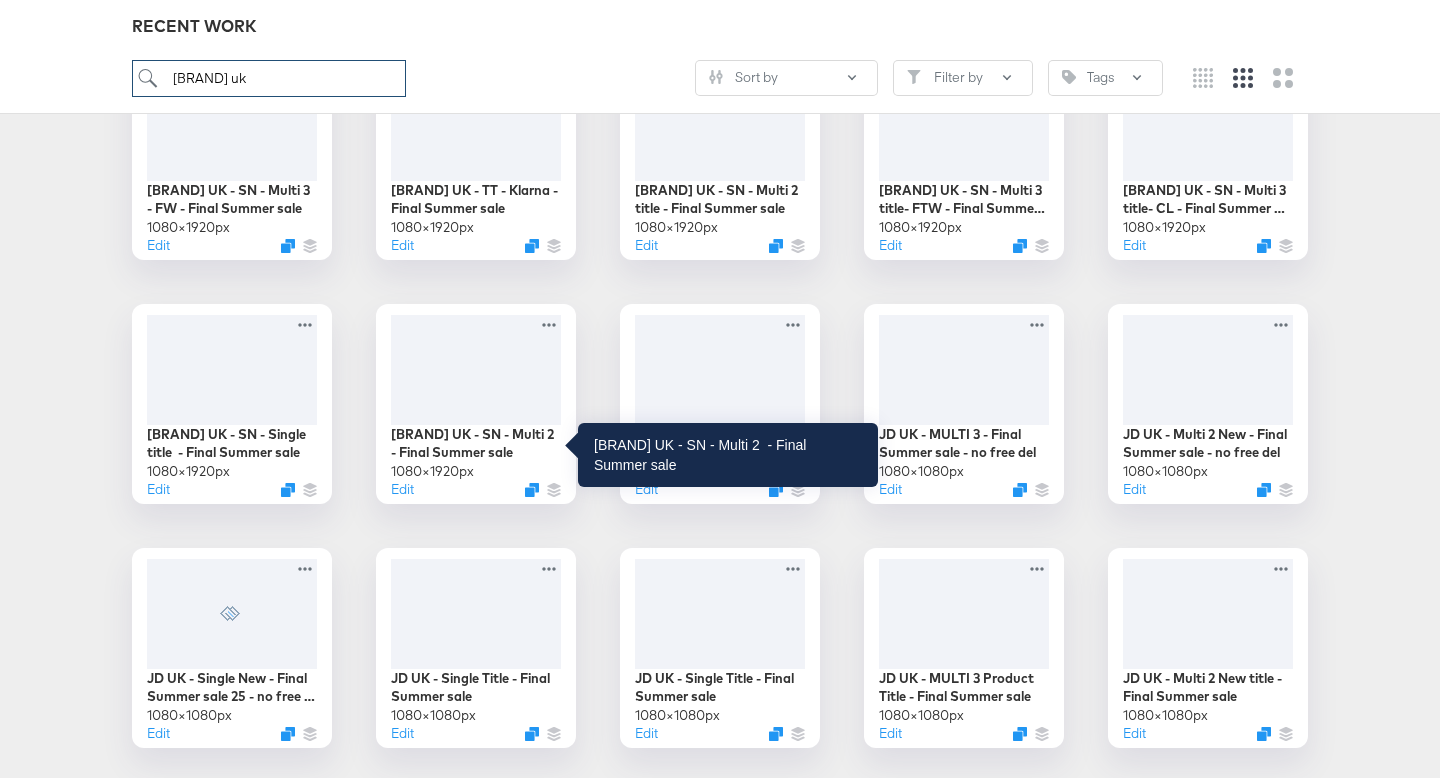 scroll, scrollTop: 1605, scrollLeft: 0, axis: vertical 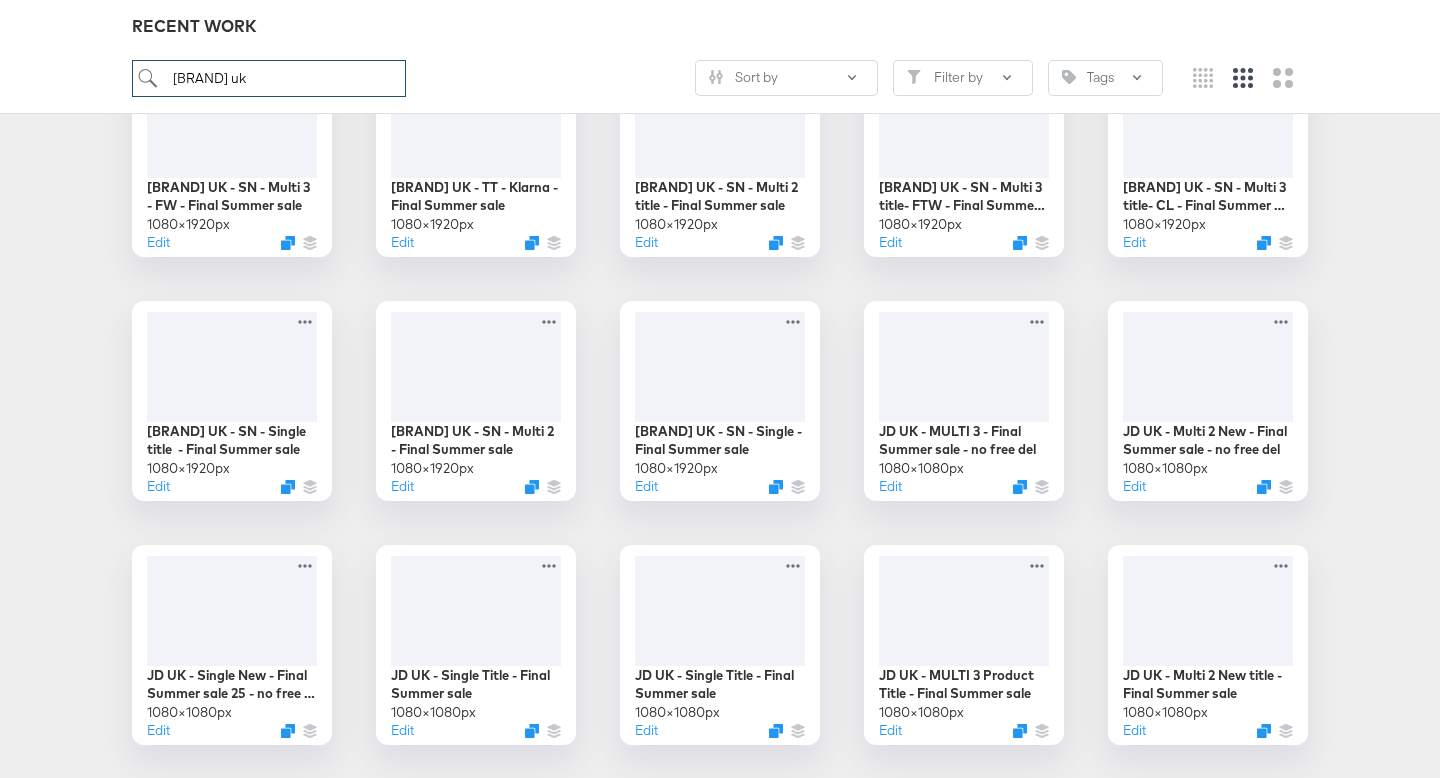 type on "jd uk" 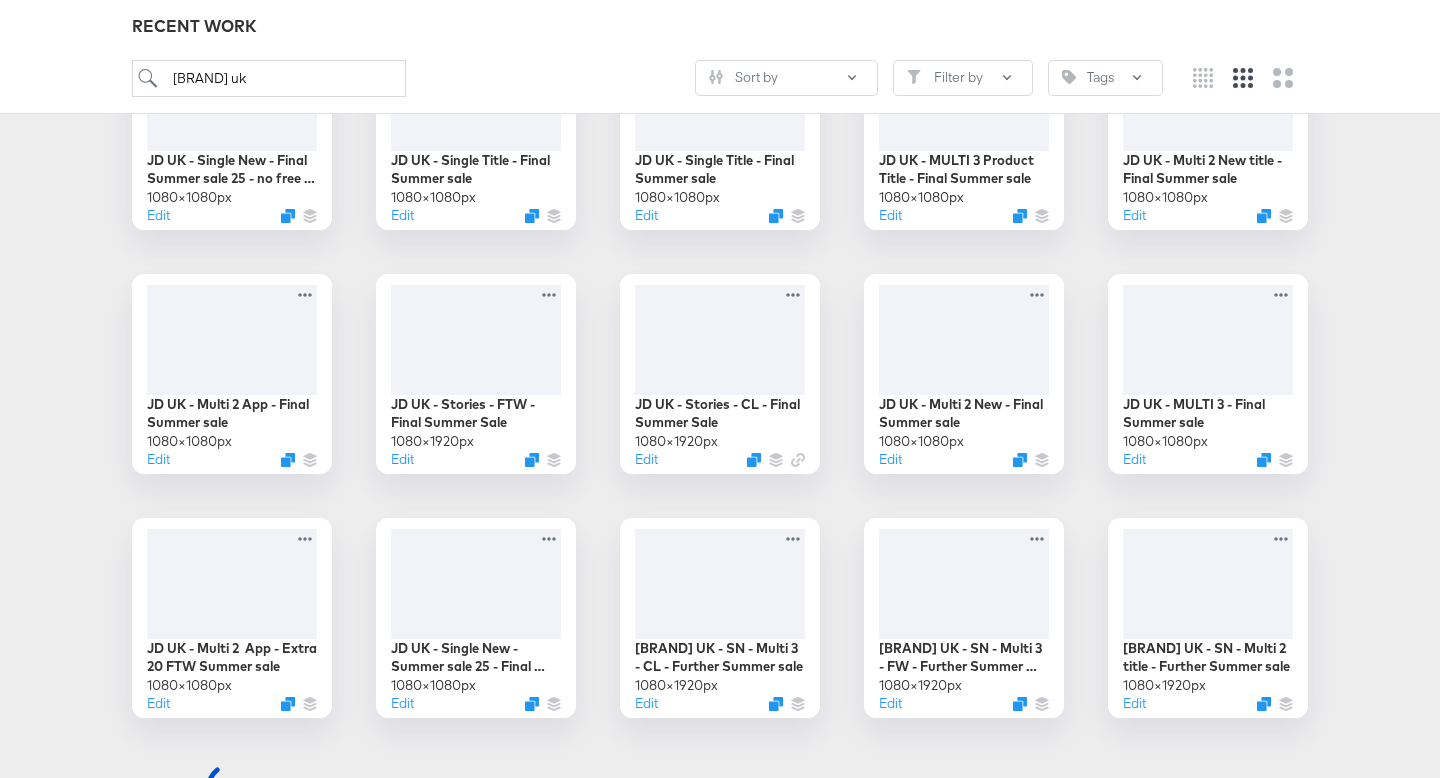 scroll, scrollTop: 2125, scrollLeft: 0, axis: vertical 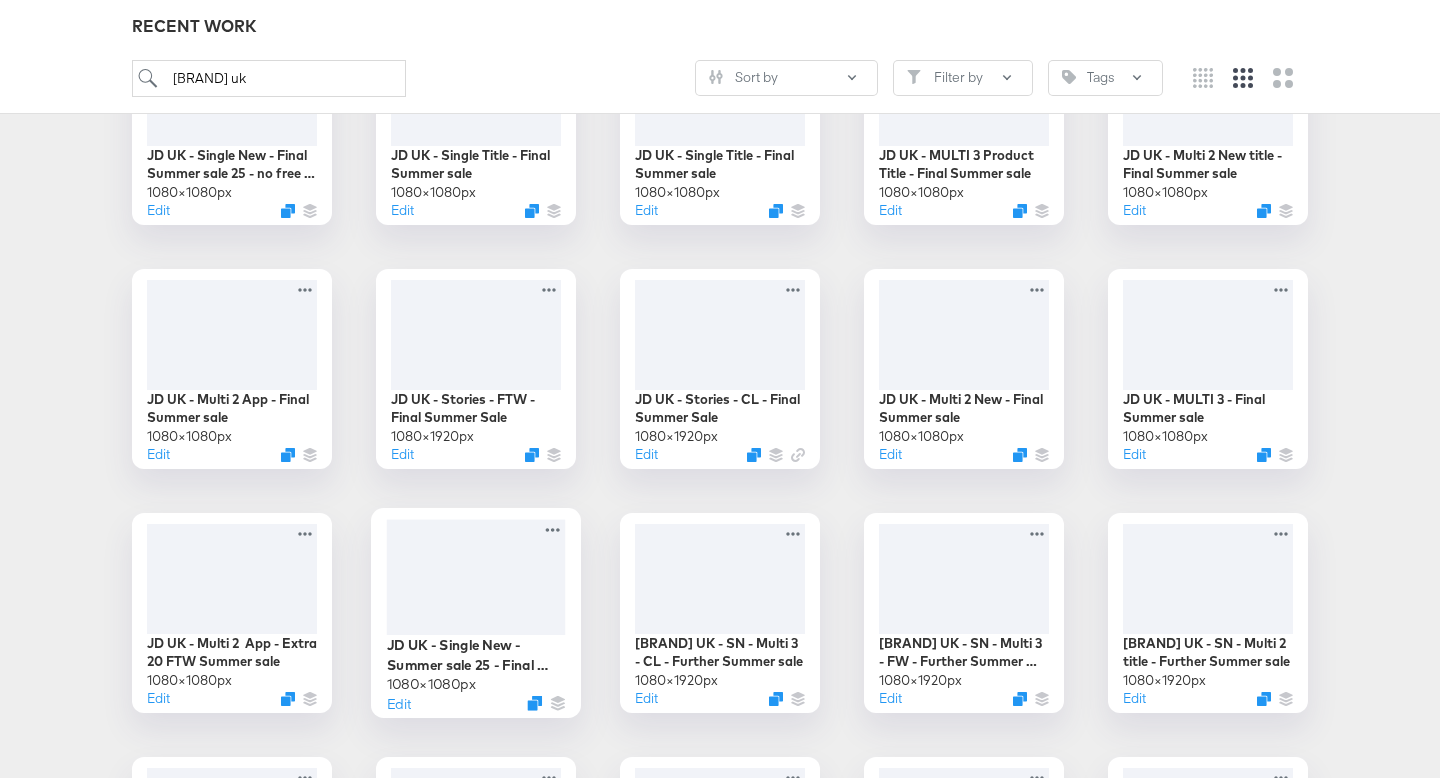 click at bounding box center [476, 577] 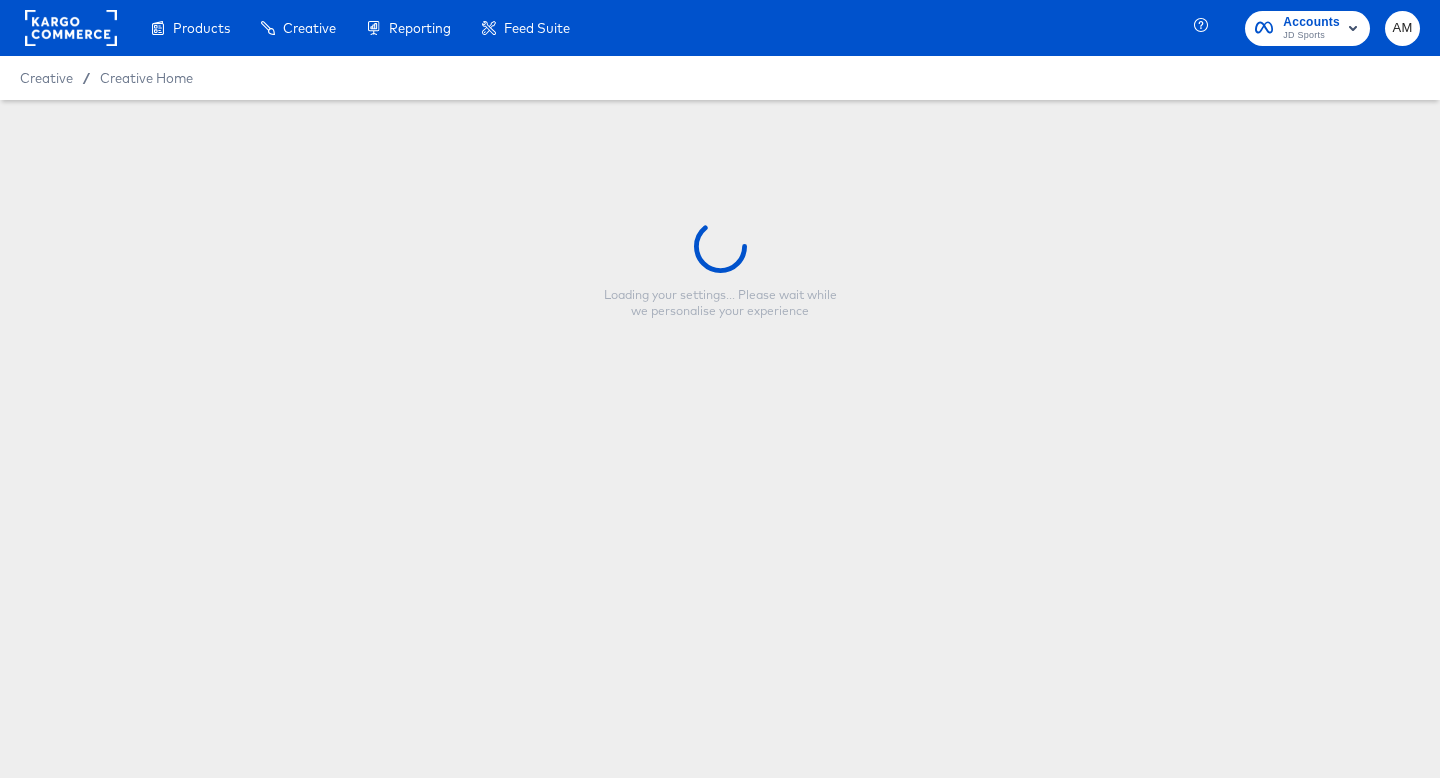 scroll, scrollTop: 0, scrollLeft: 0, axis: both 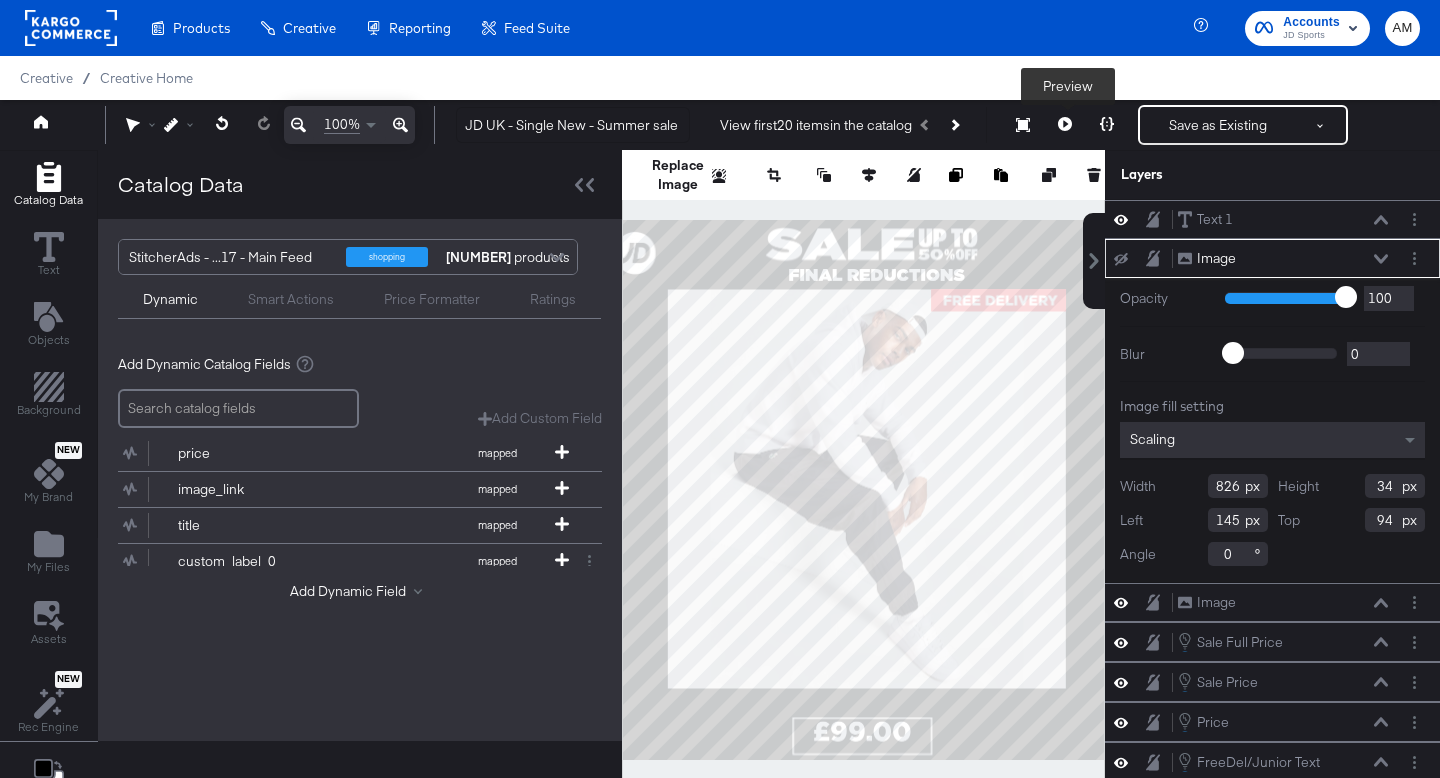 click 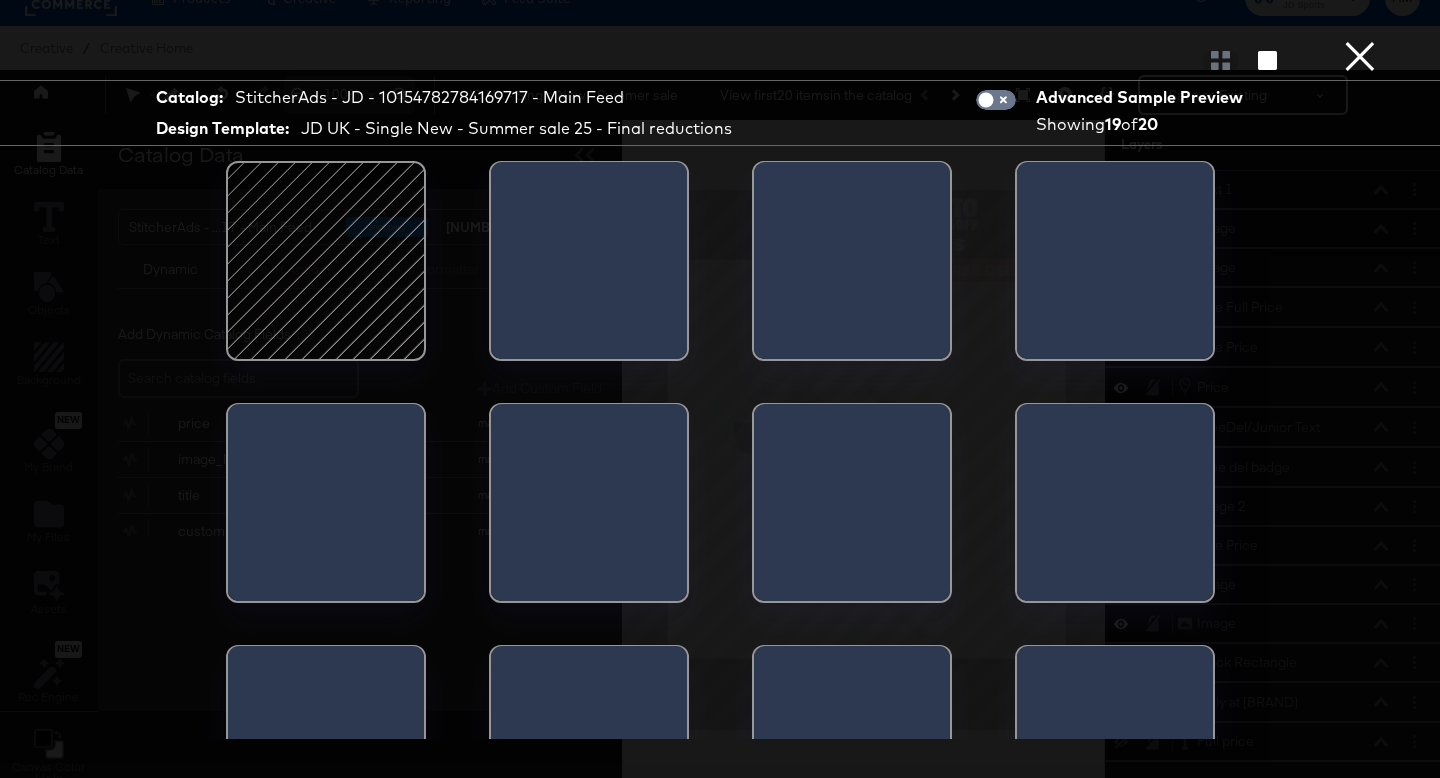 scroll, scrollTop: 13, scrollLeft: 0, axis: vertical 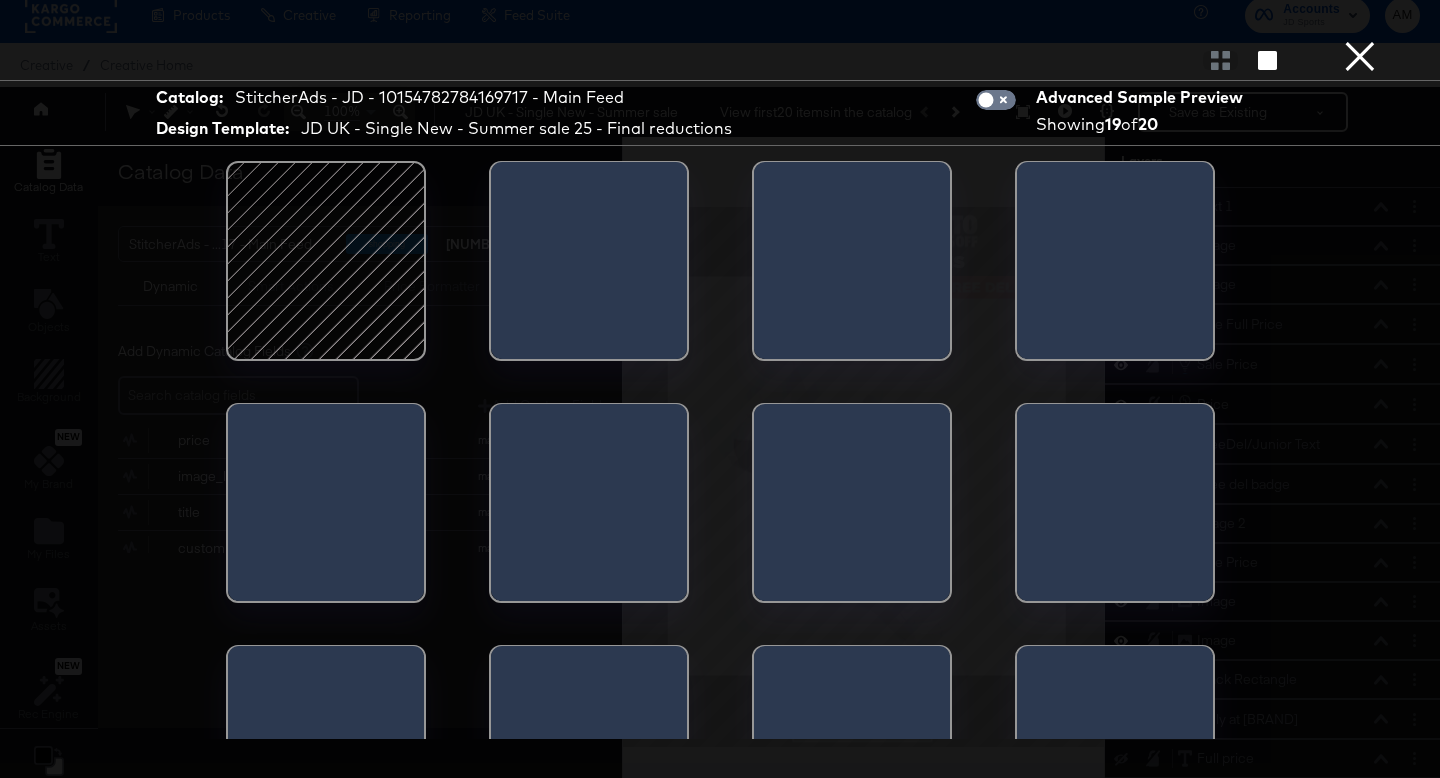click at bounding box center (326, 261) 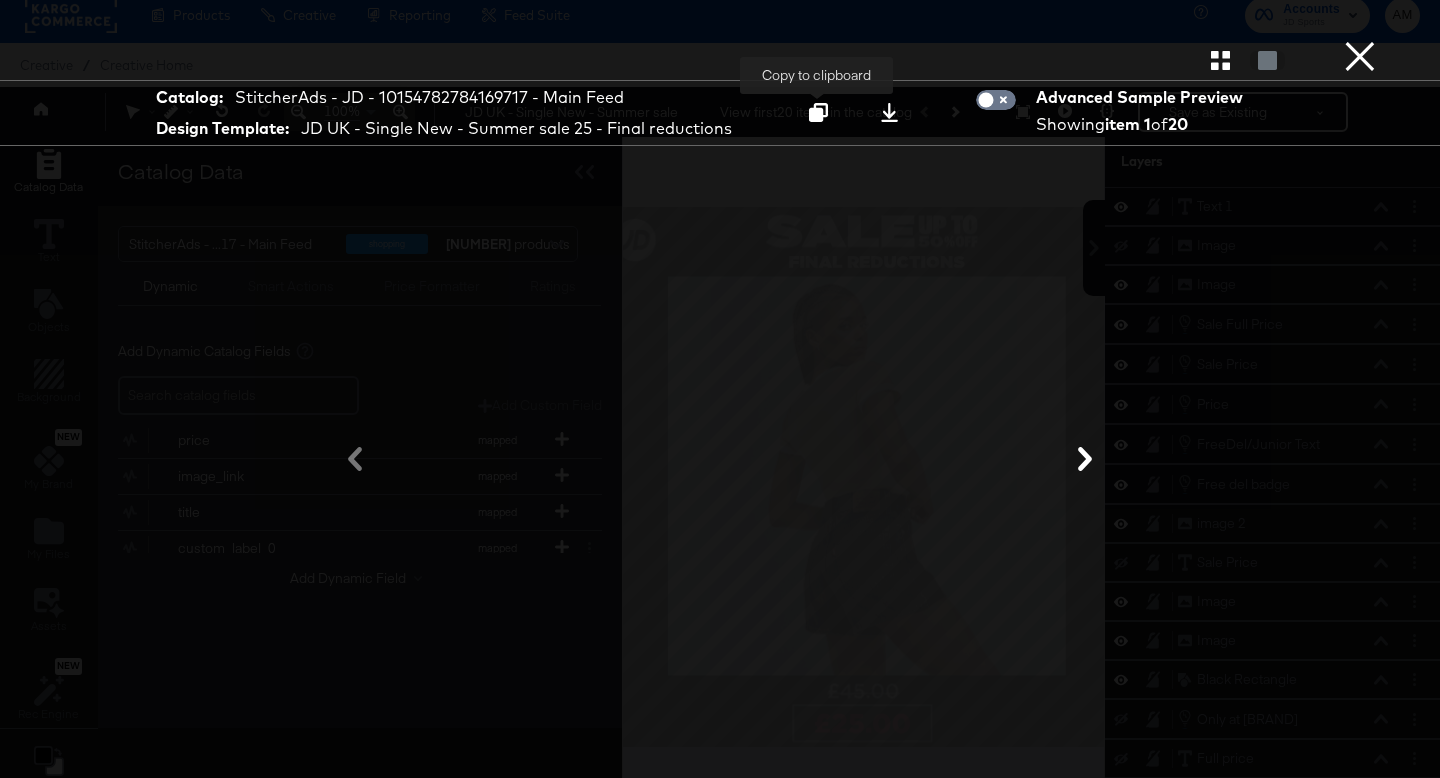 click 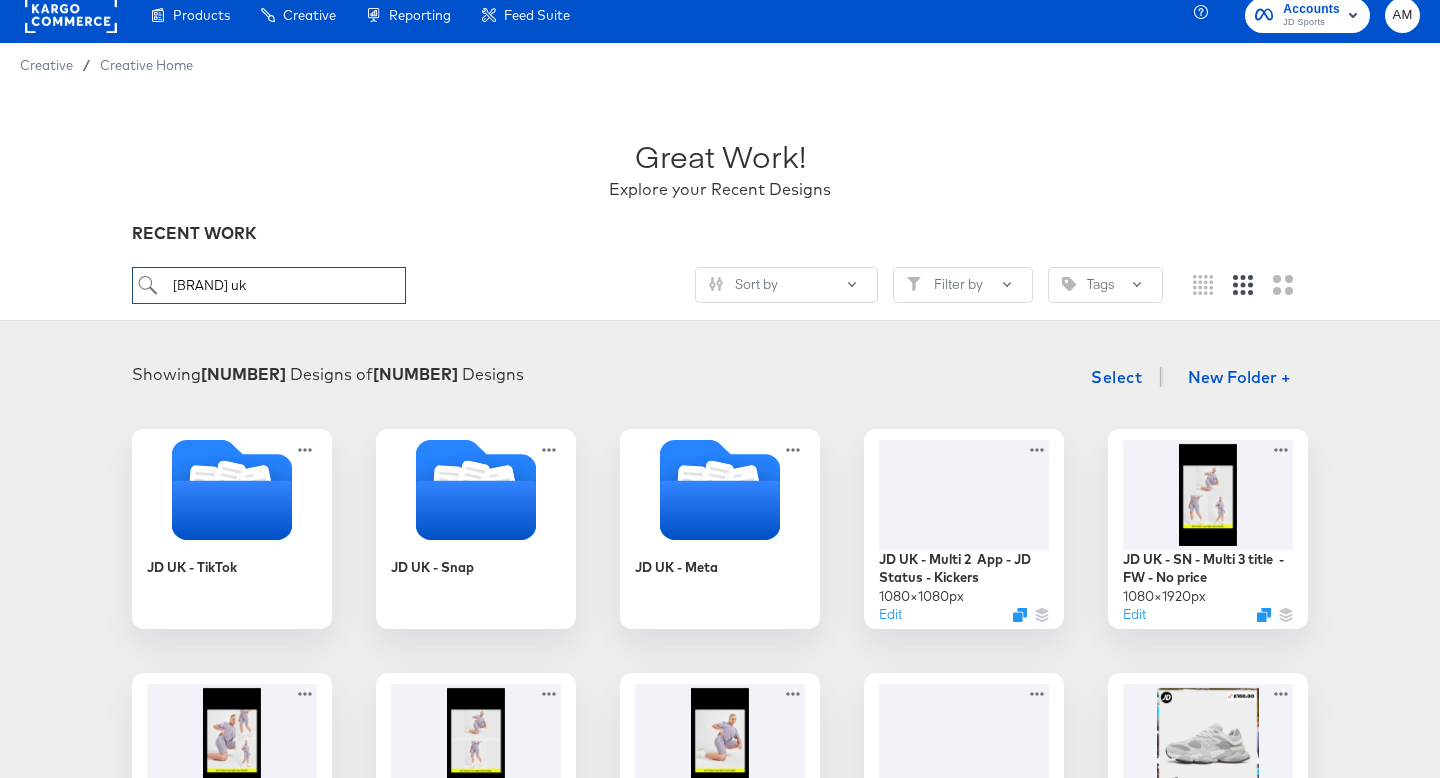 drag, startPoint x: 205, startPoint y: 287, endPoint x: 114, endPoint y: 283, distance: 91.08787 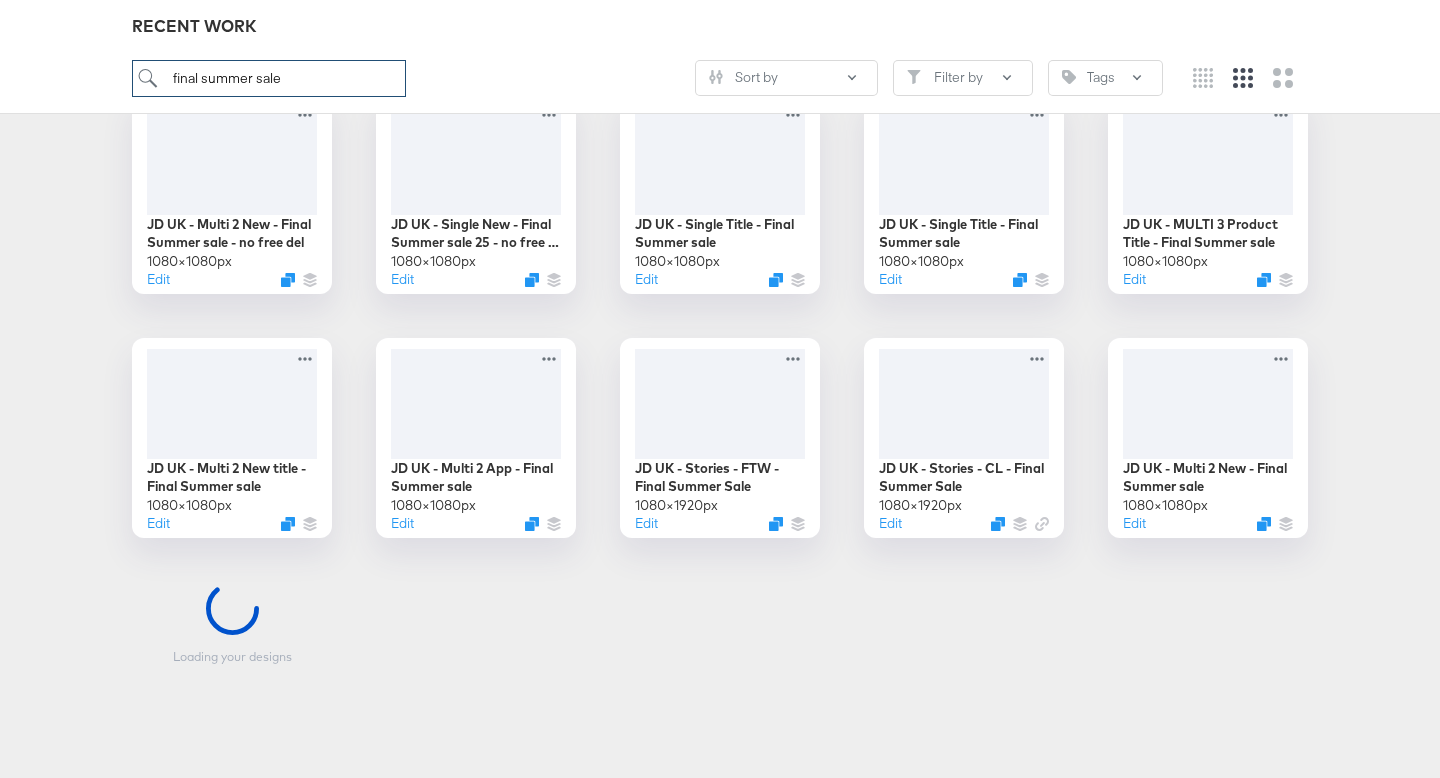 scroll, scrollTop: 1179, scrollLeft: 0, axis: vertical 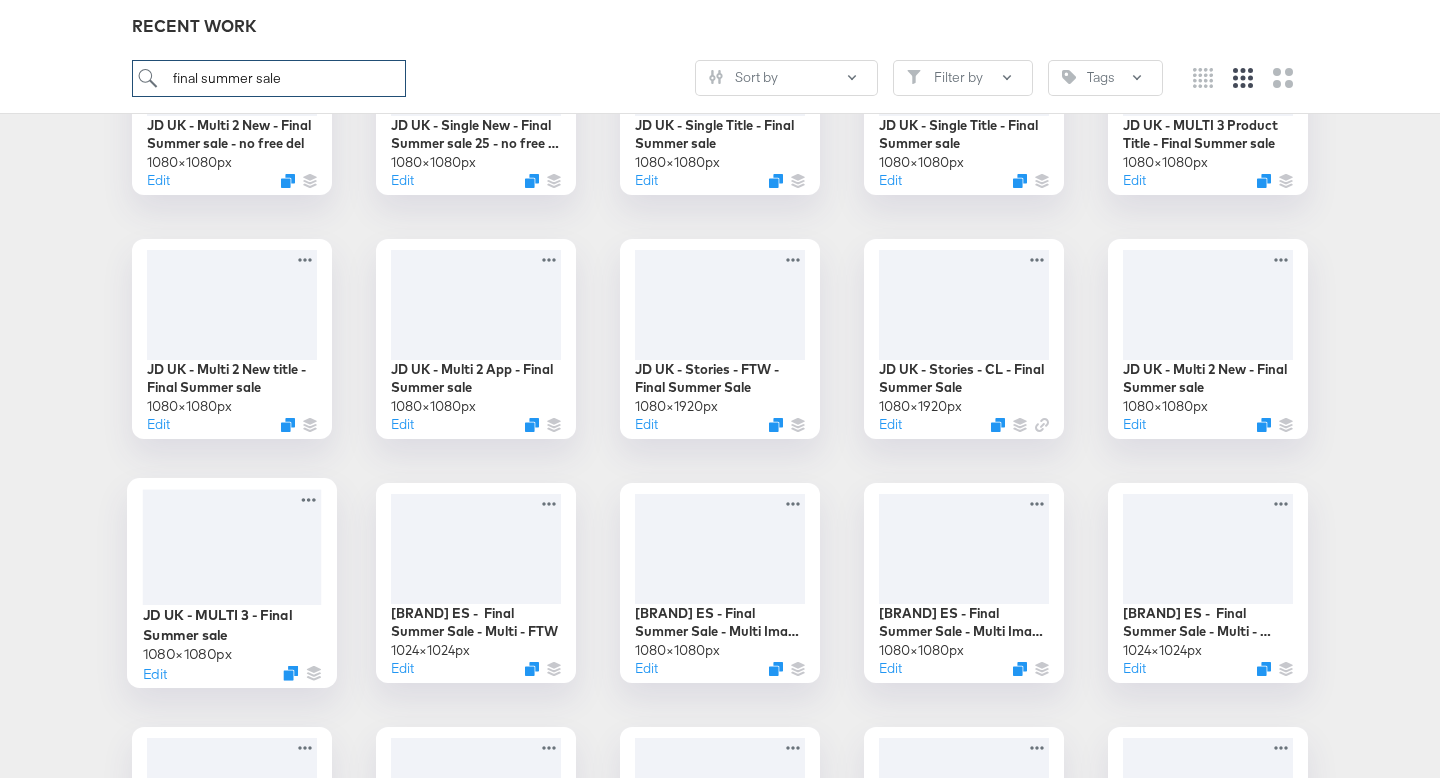 type on "final summer sale" 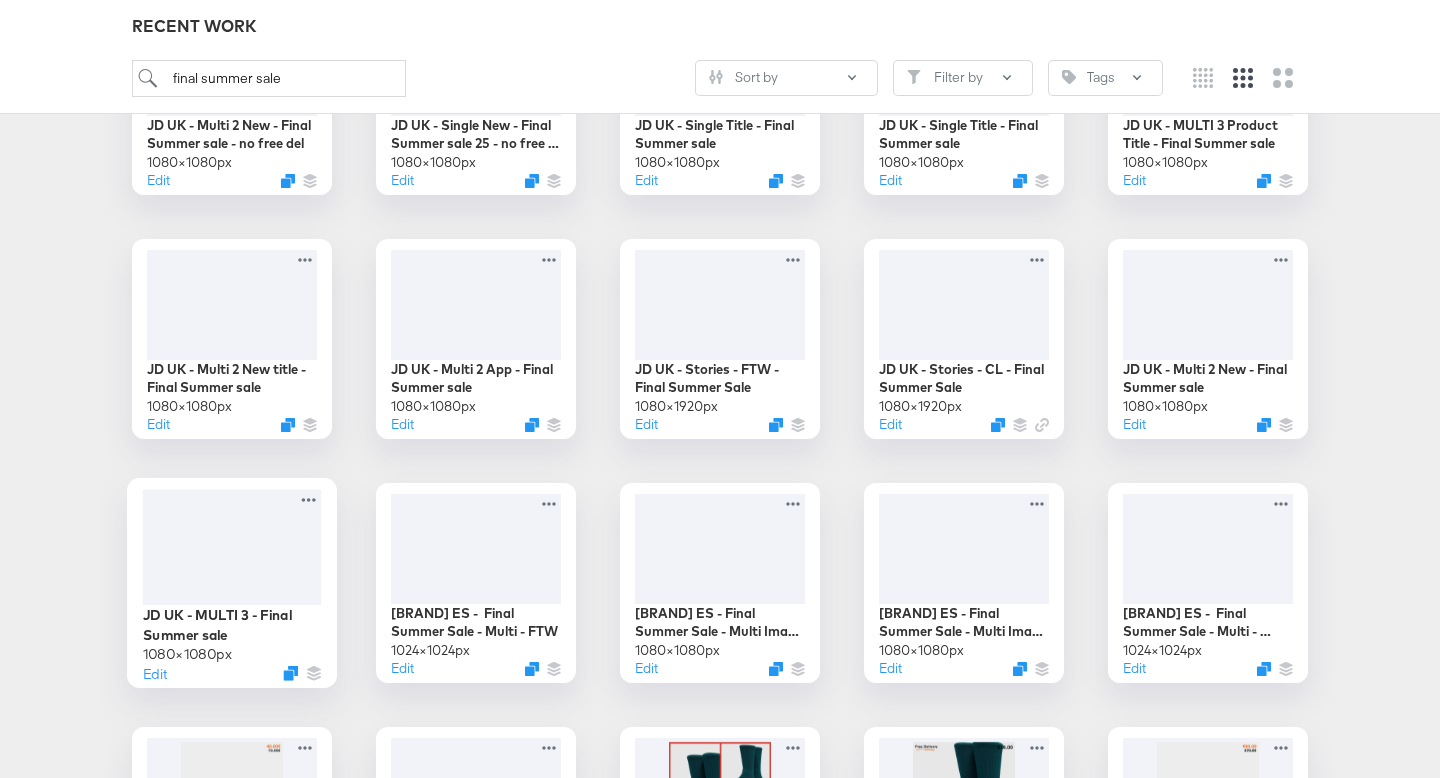 click at bounding box center (232, 546) 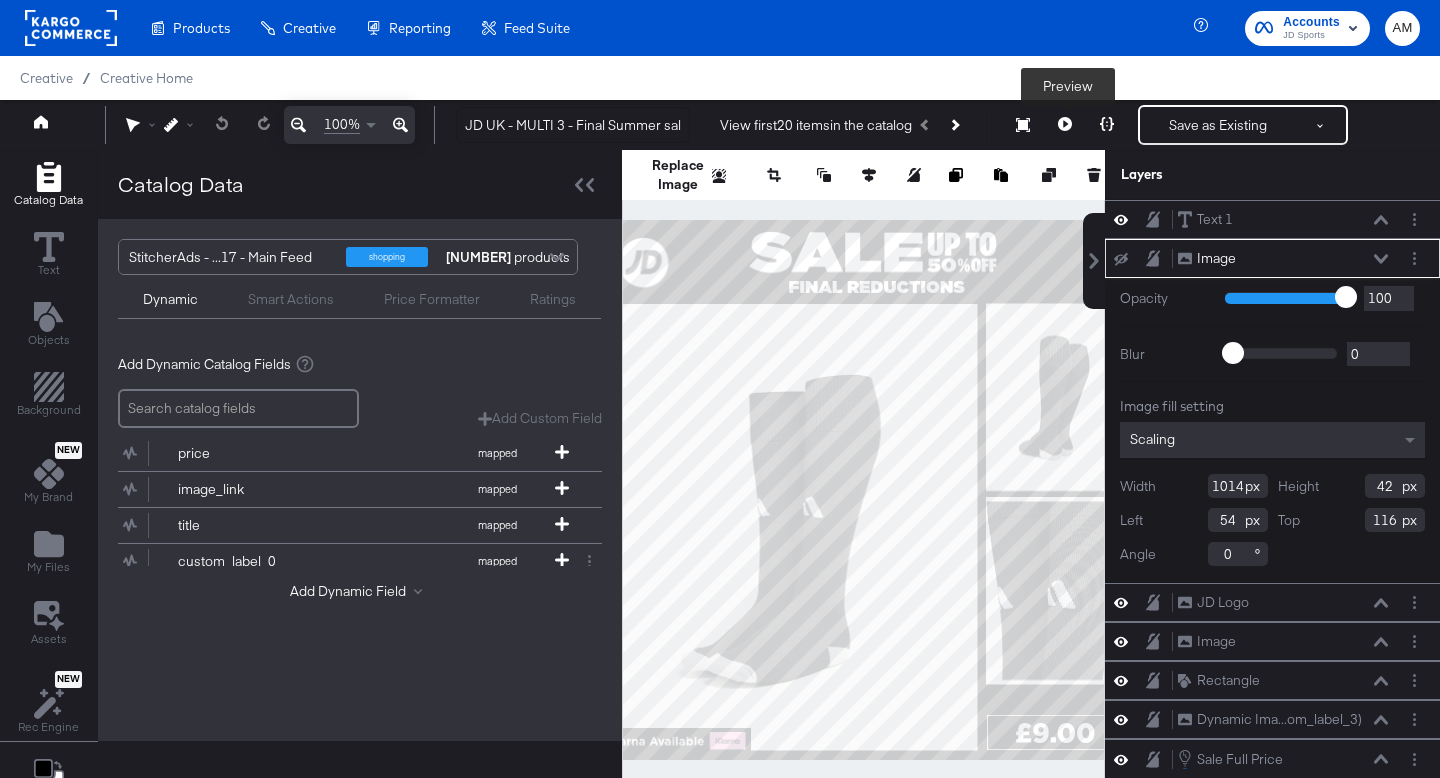 click 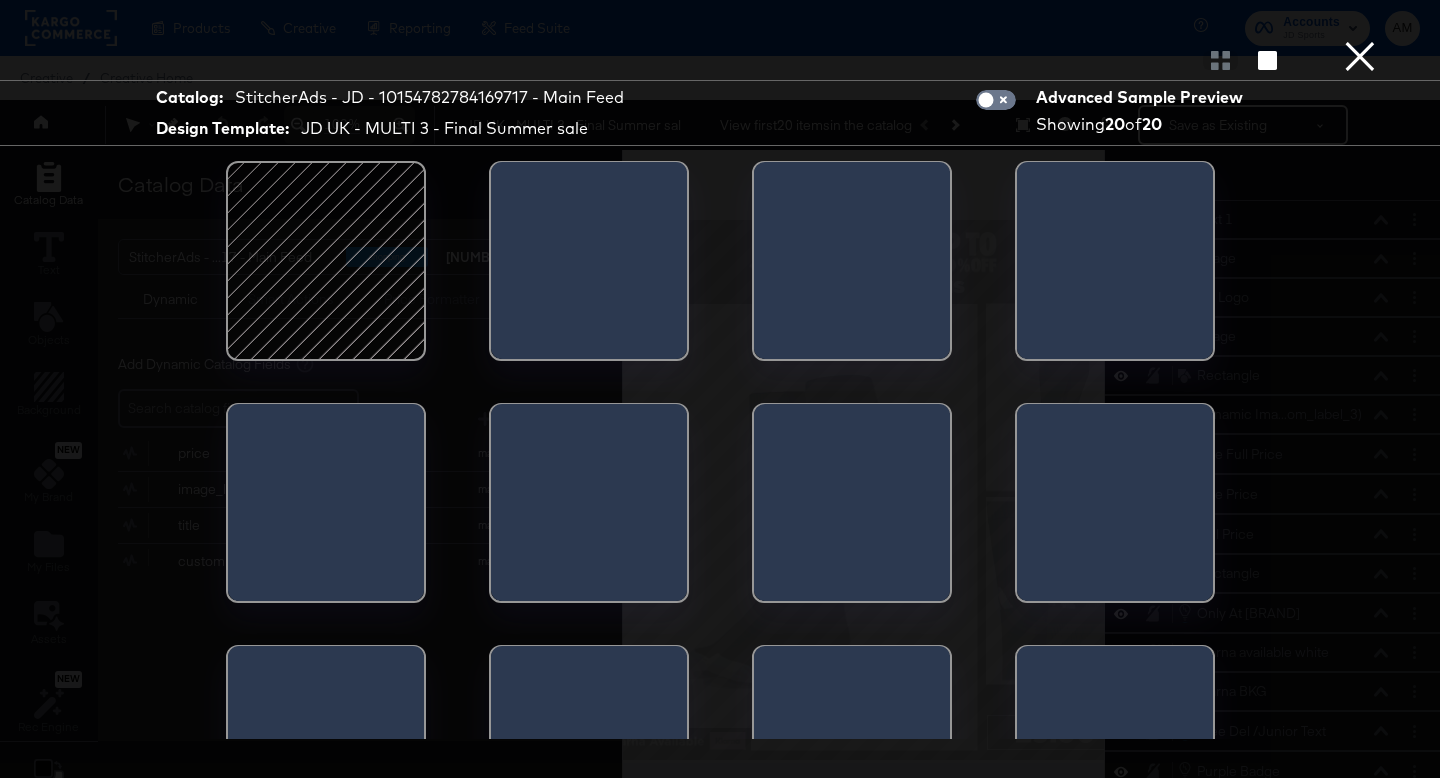 click at bounding box center [326, 261] 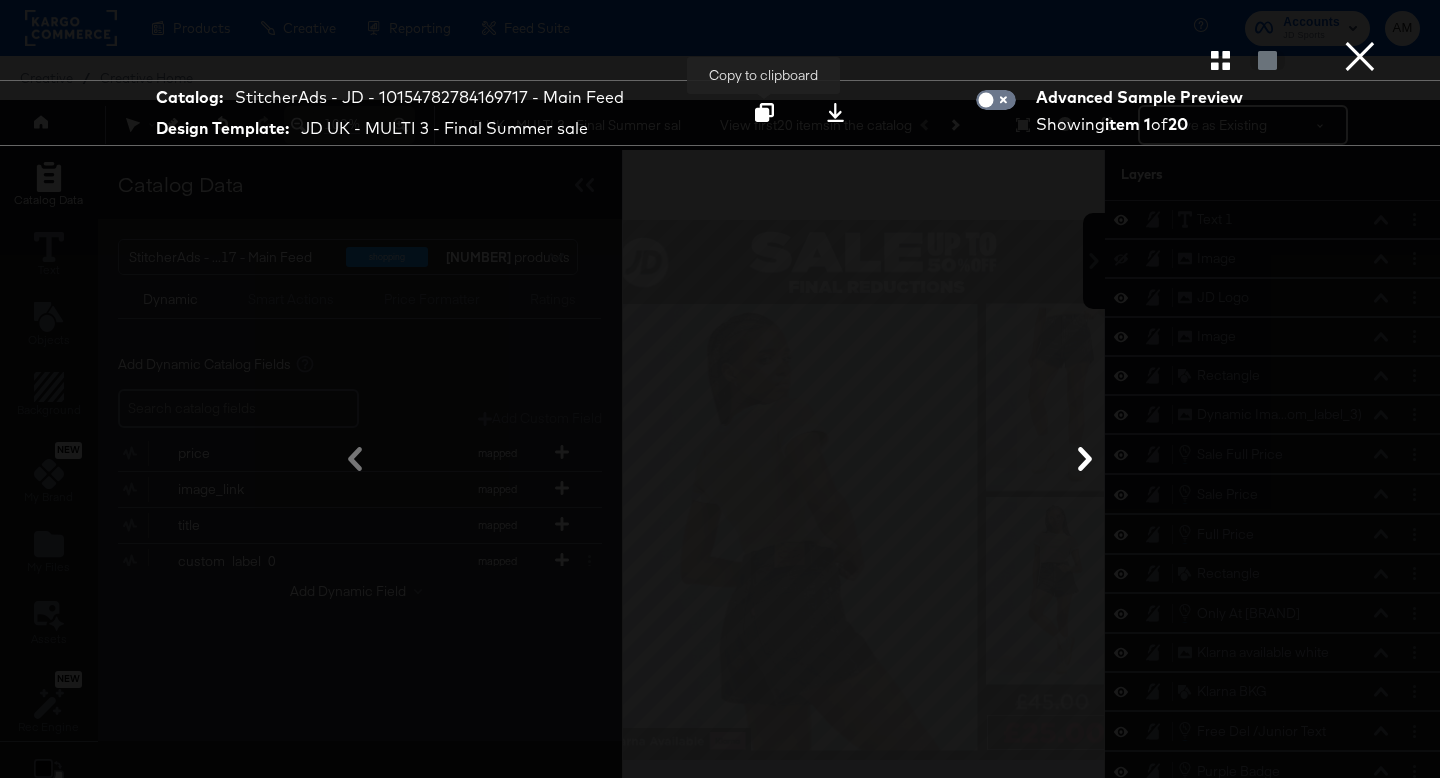 click 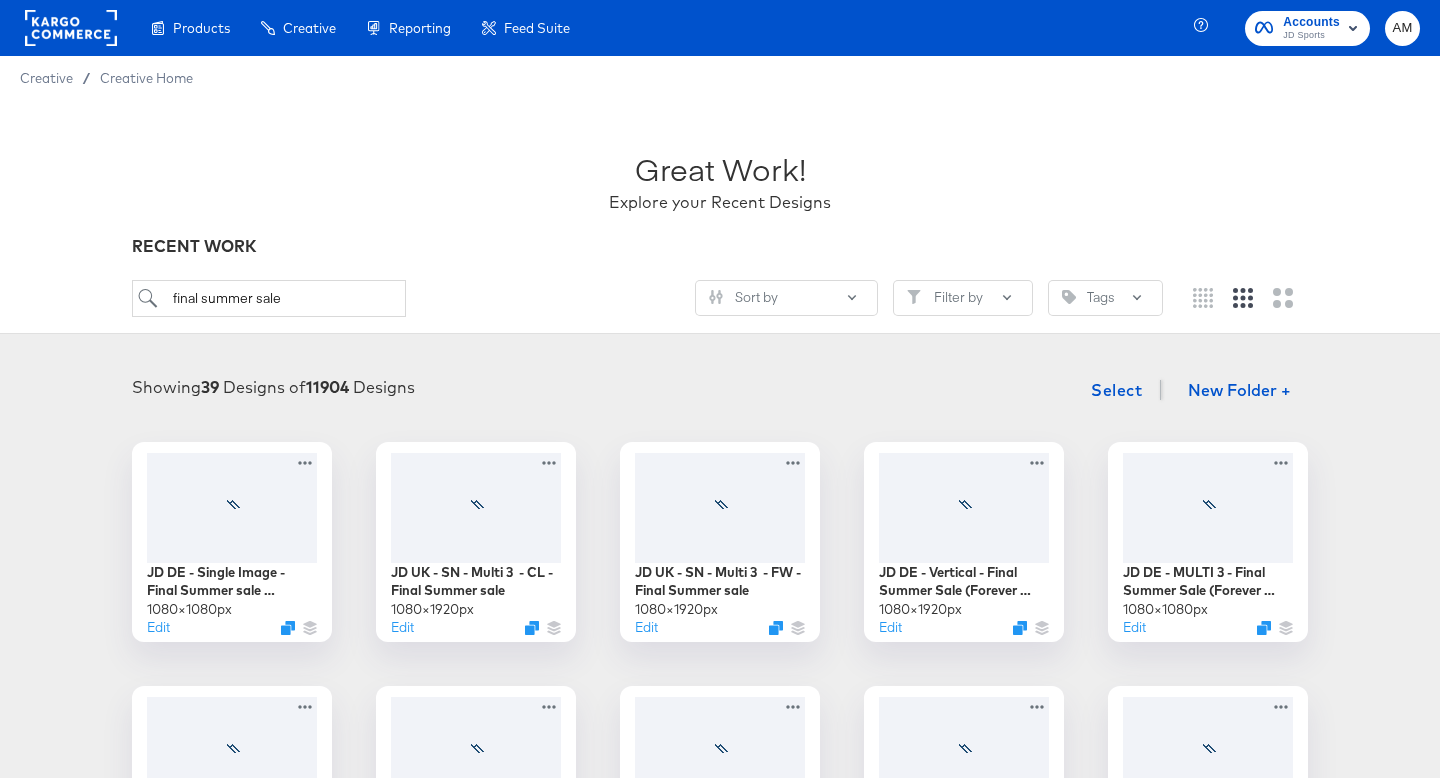 scroll, scrollTop: 1179, scrollLeft: 0, axis: vertical 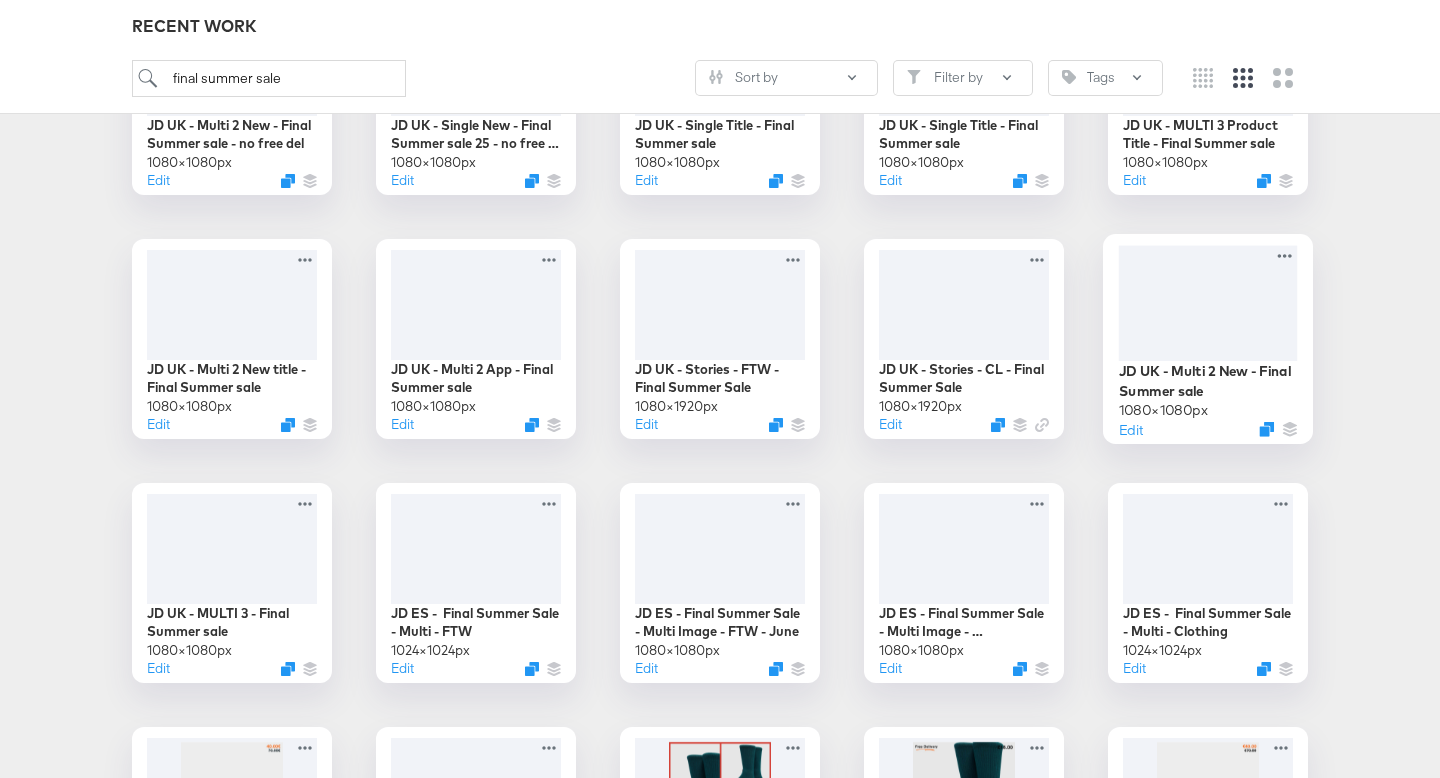 click at bounding box center [1208, 302] 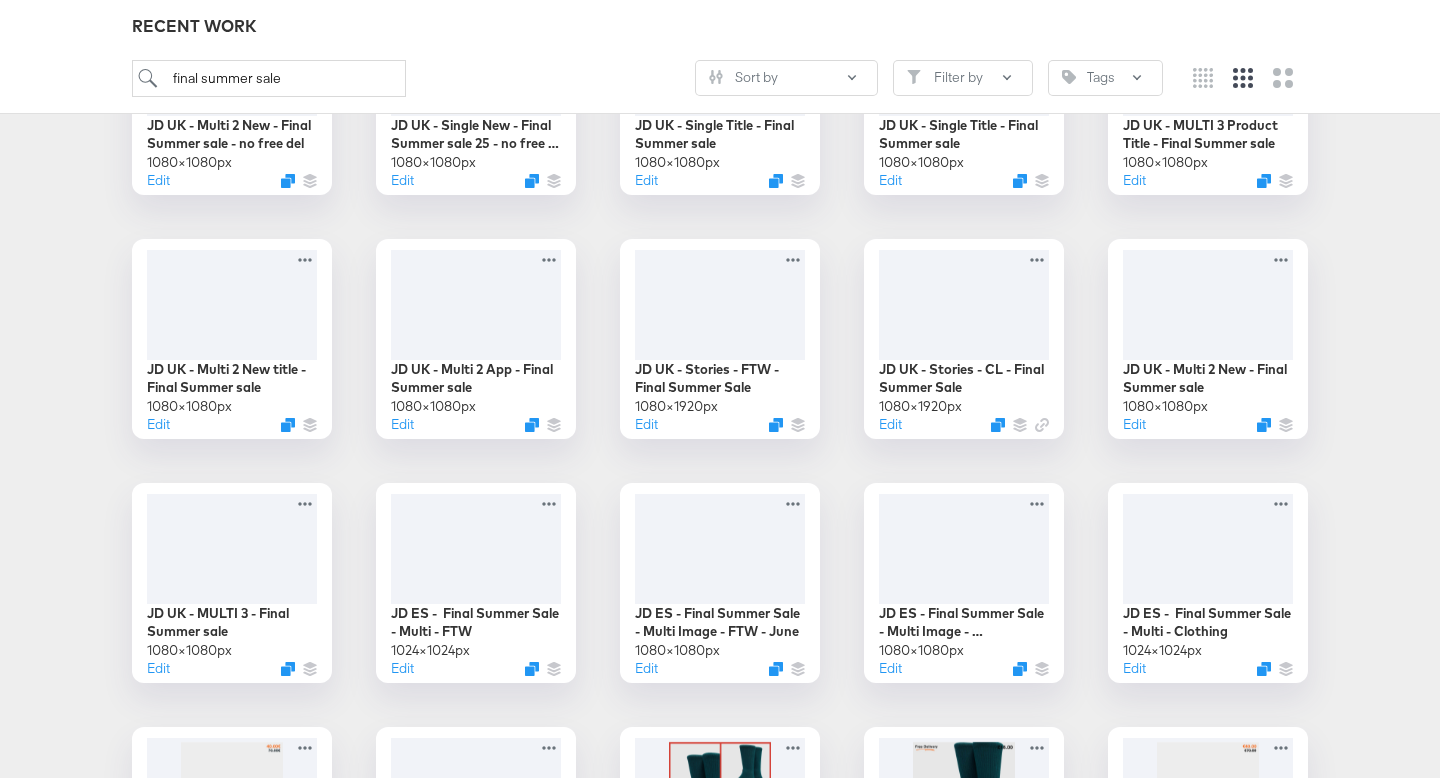 scroll, scrollTop: 0, scrollLeft: 0, axis: both 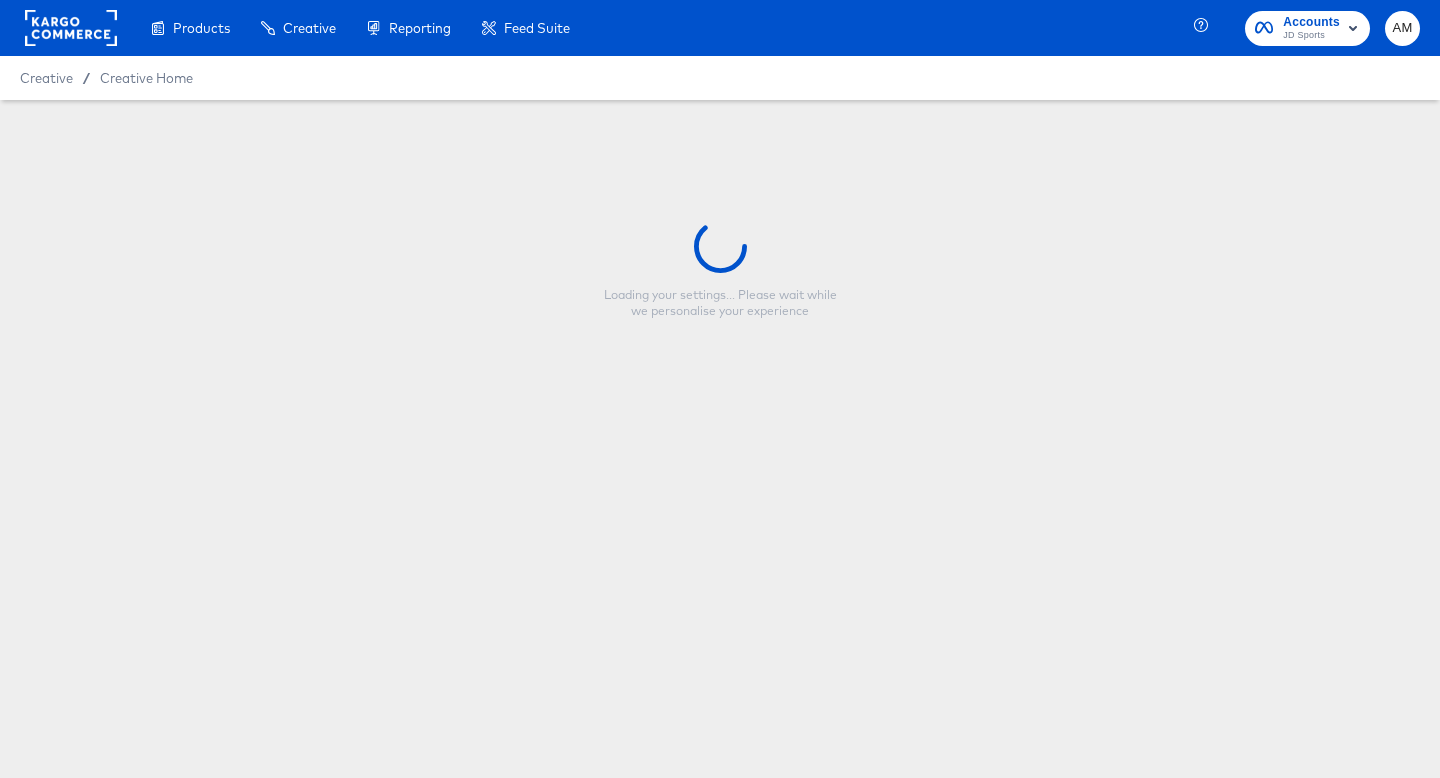 type on "JD UK - Multi 2 New - Final Summer sale" 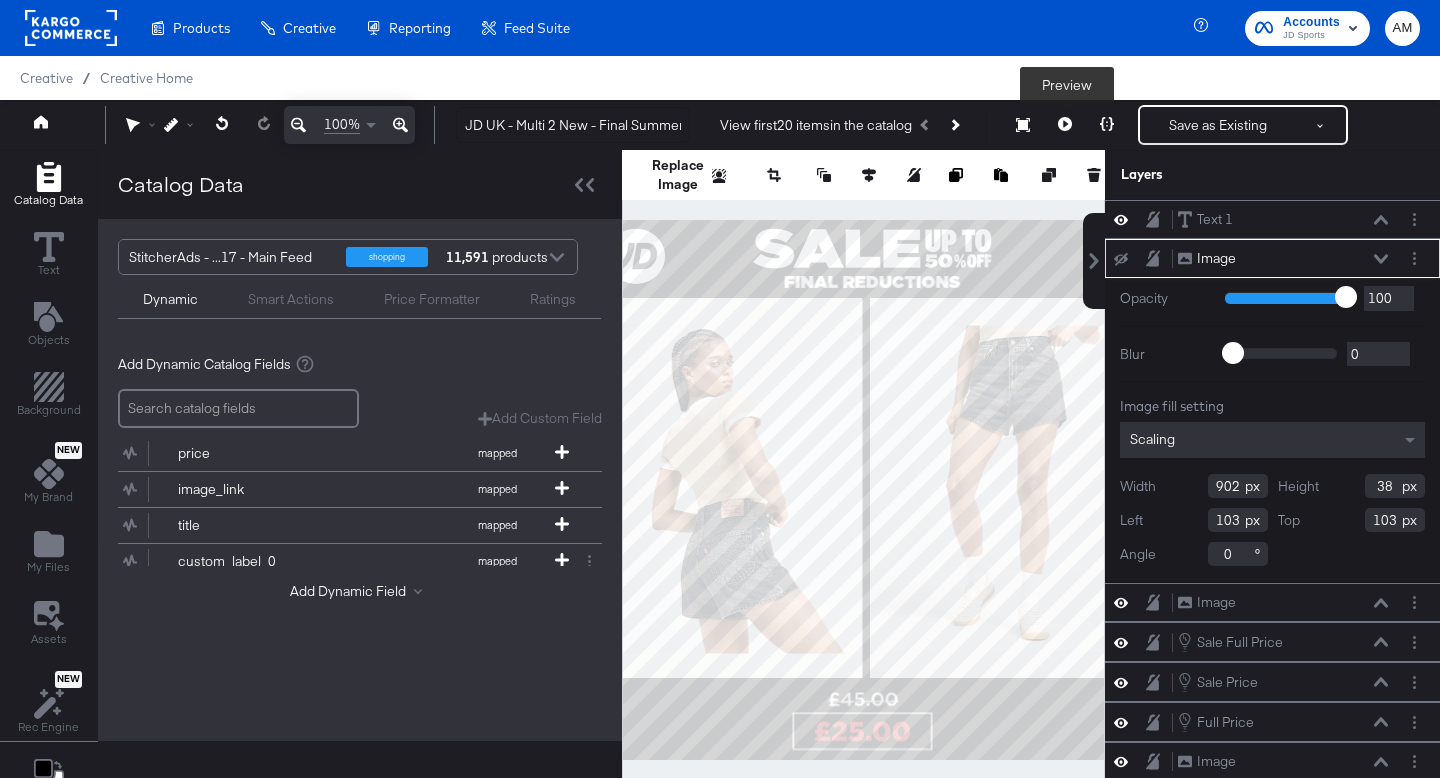 click 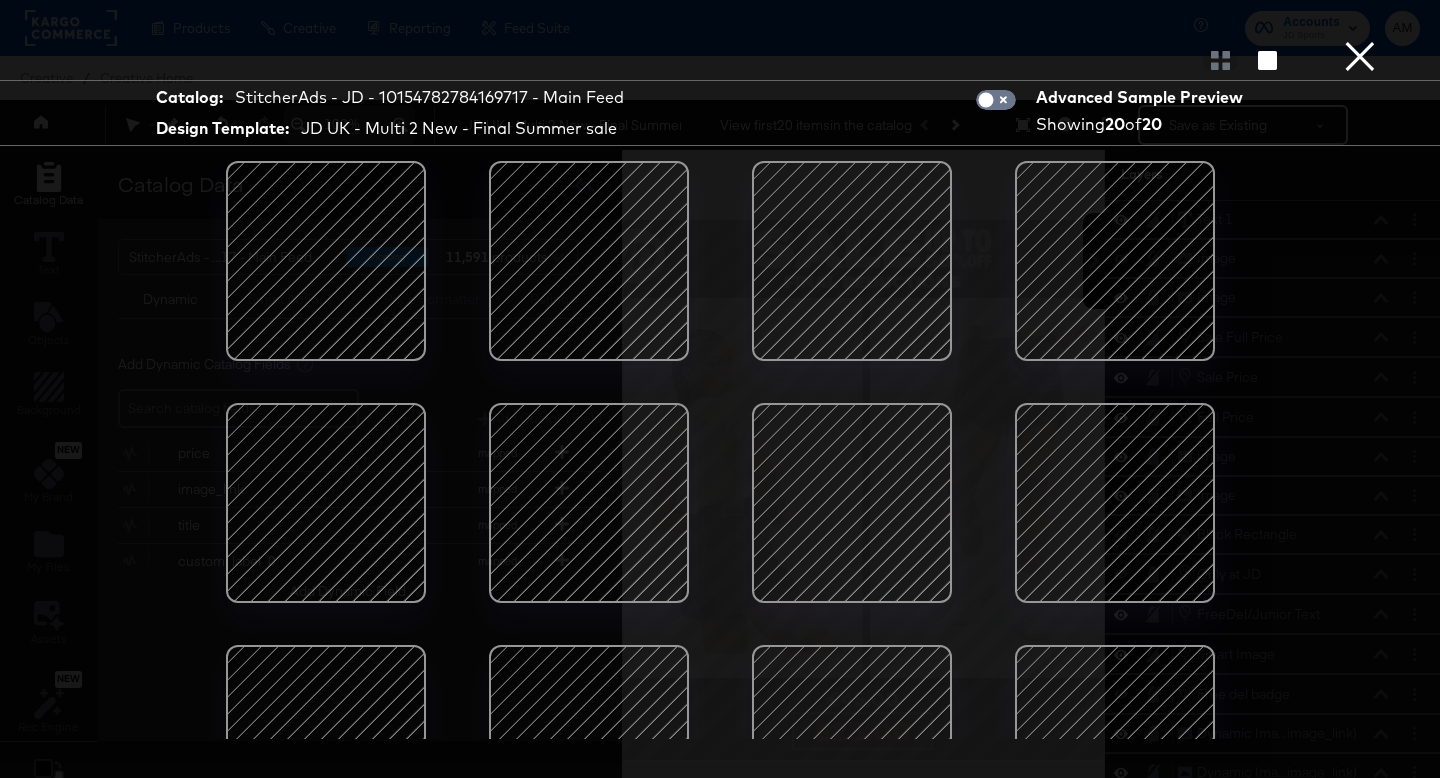 click at bounding box center (326, 261) 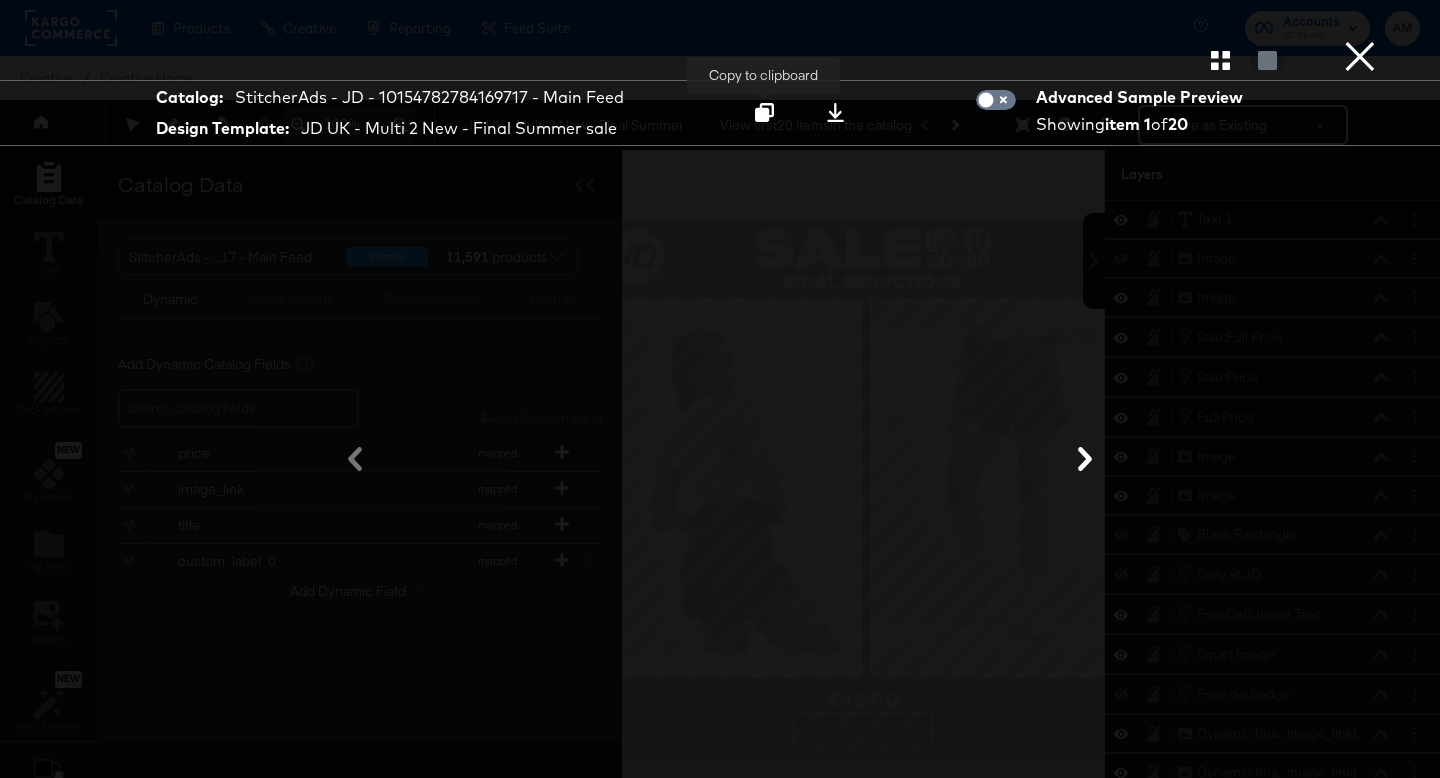 click 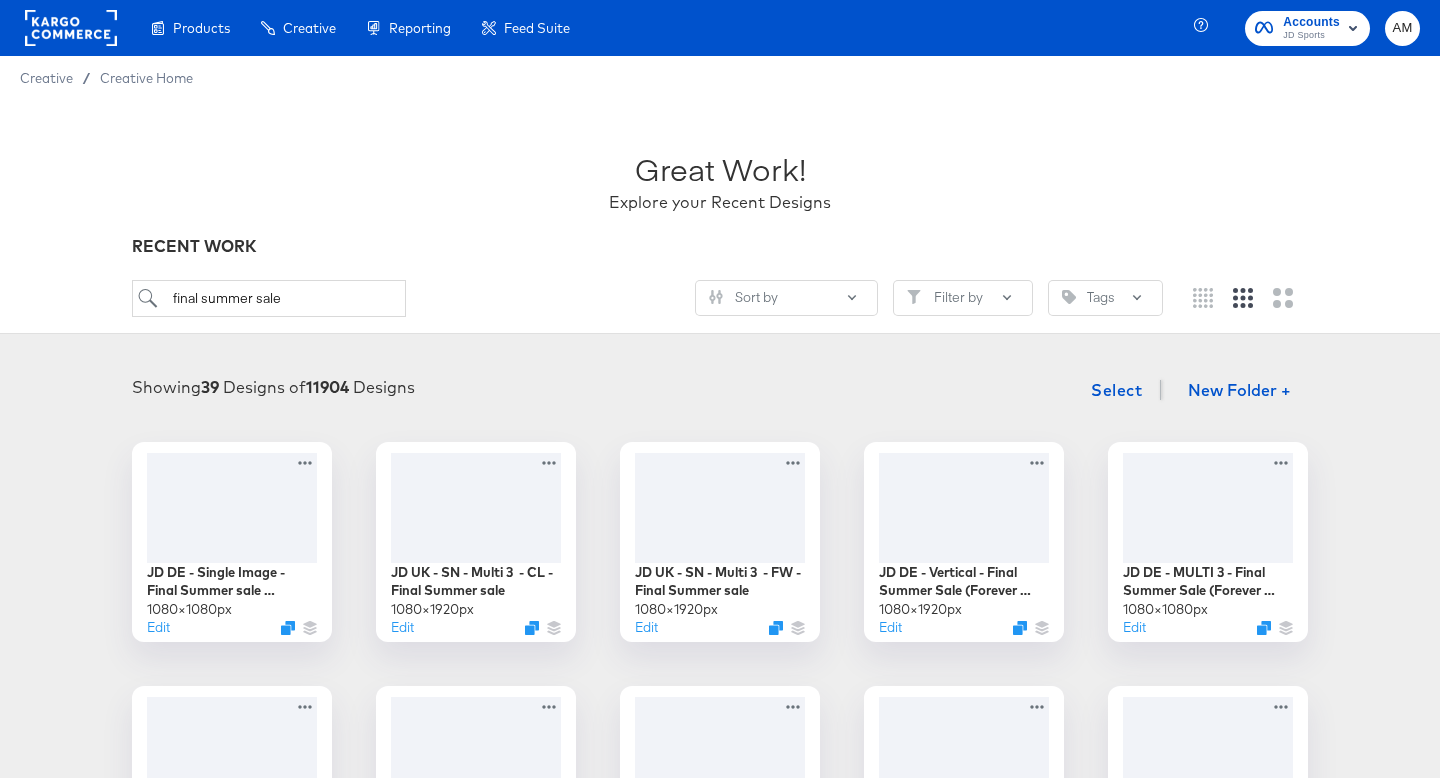 scroll, scrollTop: 1179, scrollLeft: 0, axis: vertical 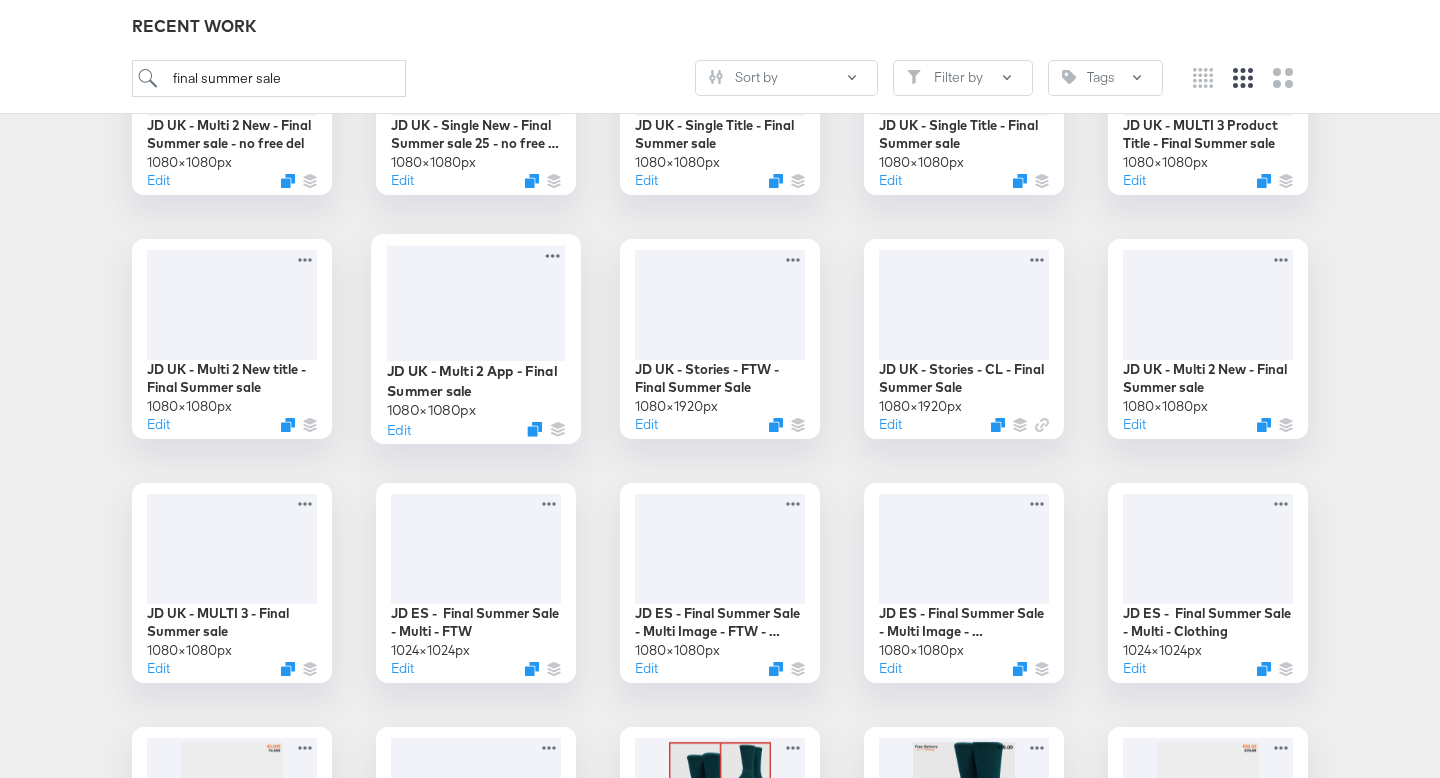 click at bounding box center [476, 302] 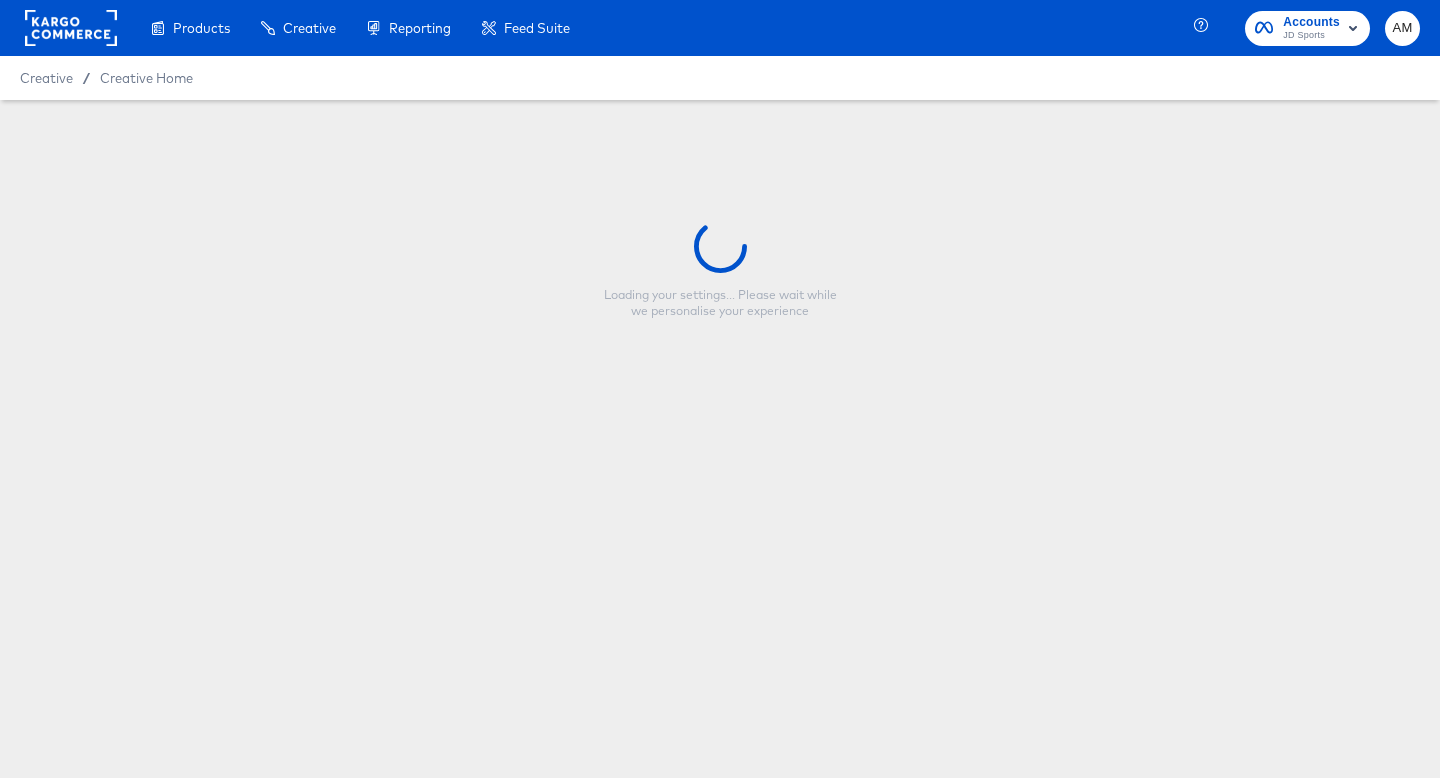 type on "JD UK - Multi 2 App - Final Summer sale" 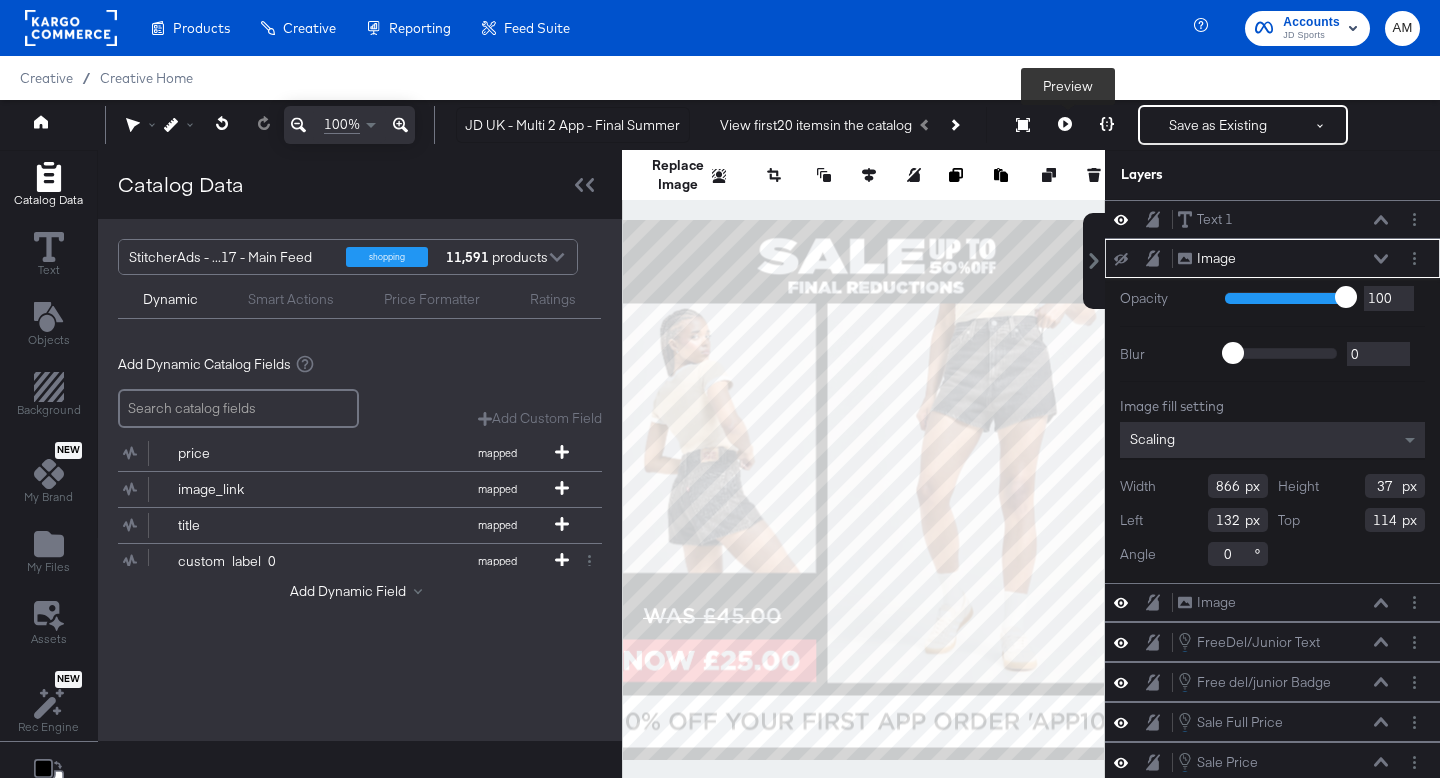 click 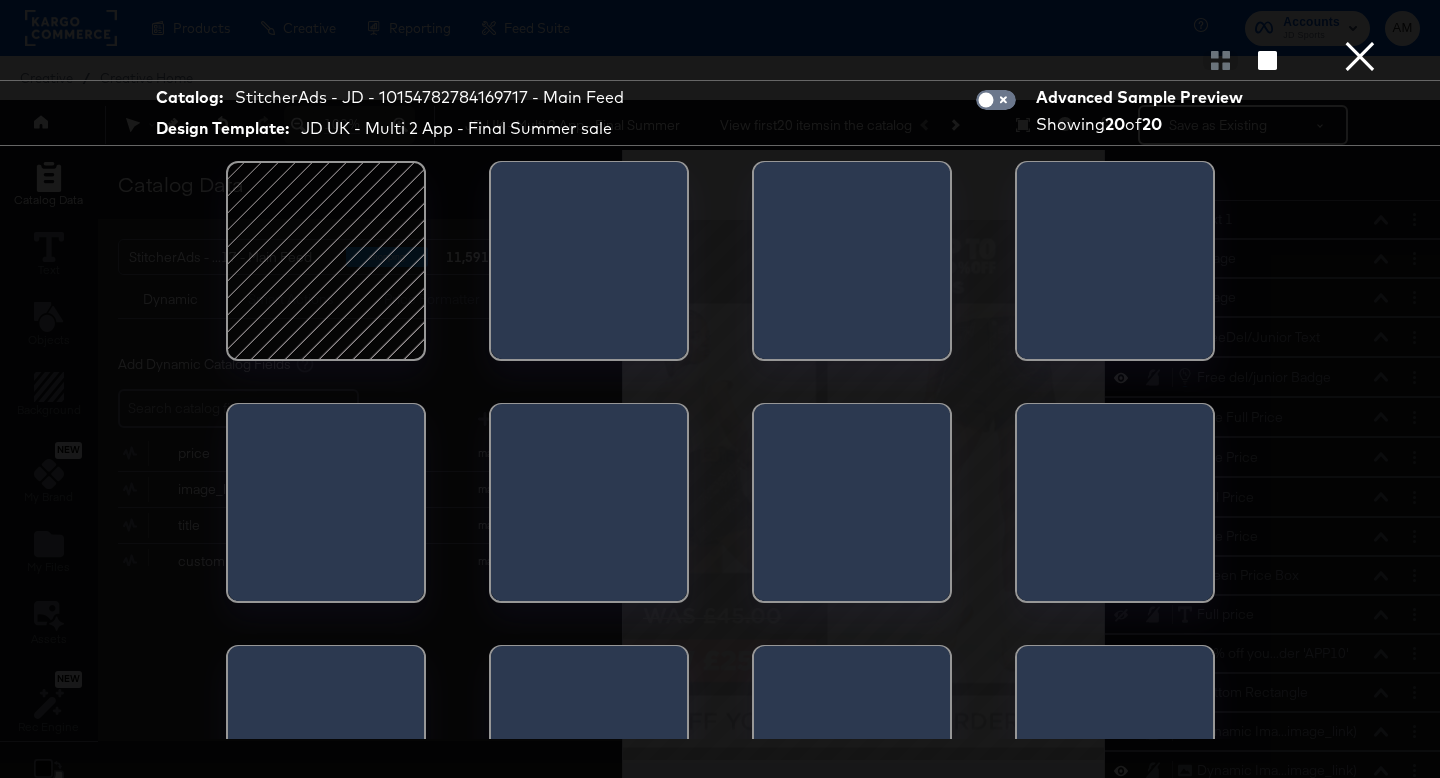 click at bounding box center [326, 261] 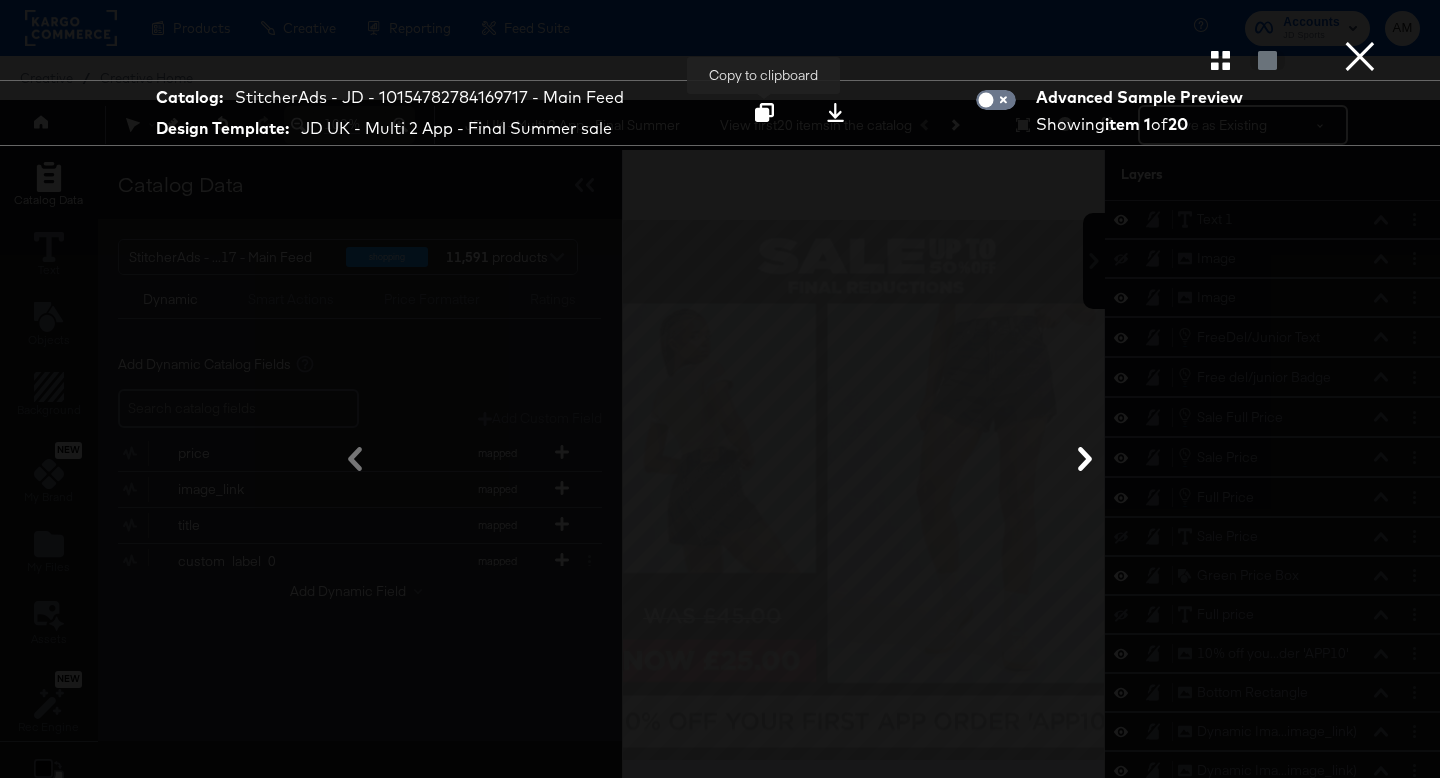 click 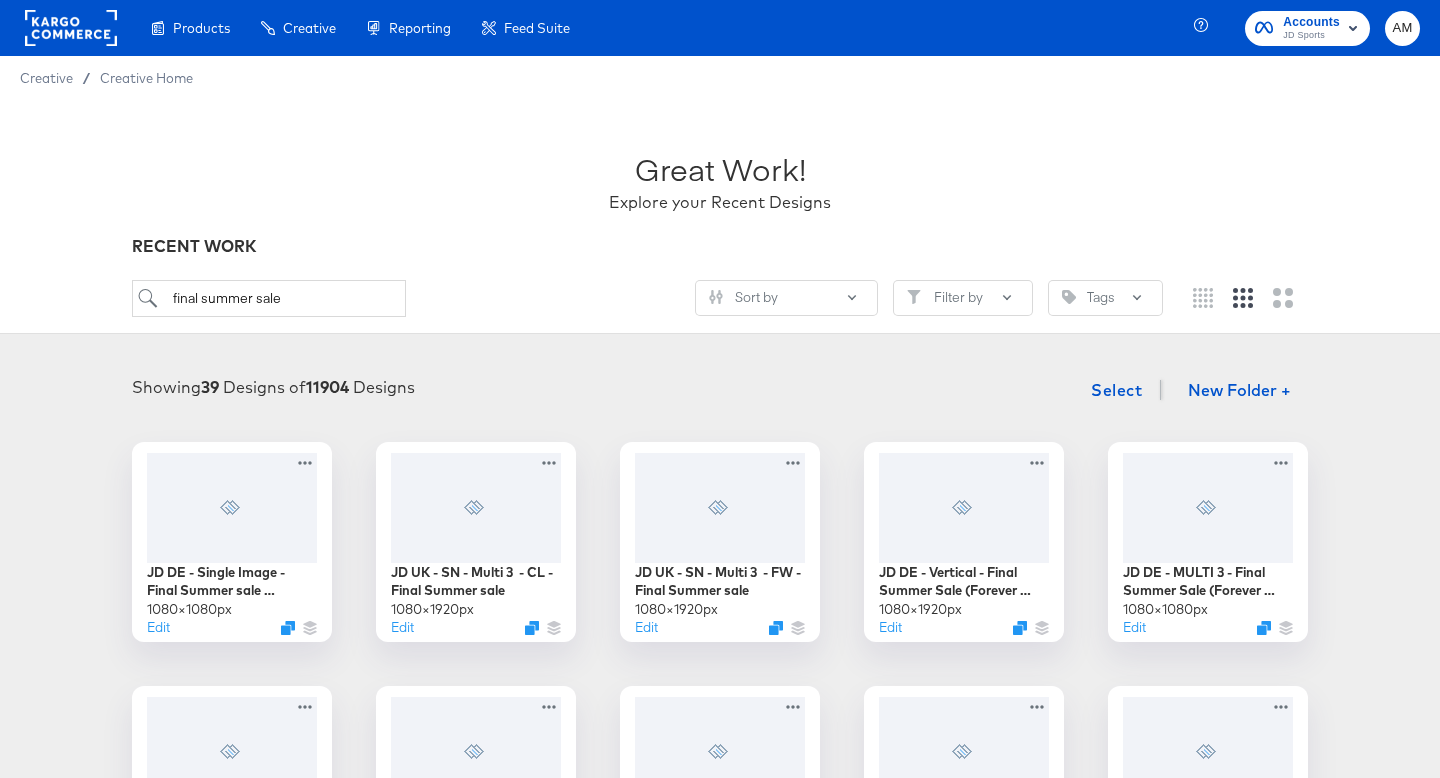 scroll, scrollTop: 1179, scrollLeft: 0, axis: vertical 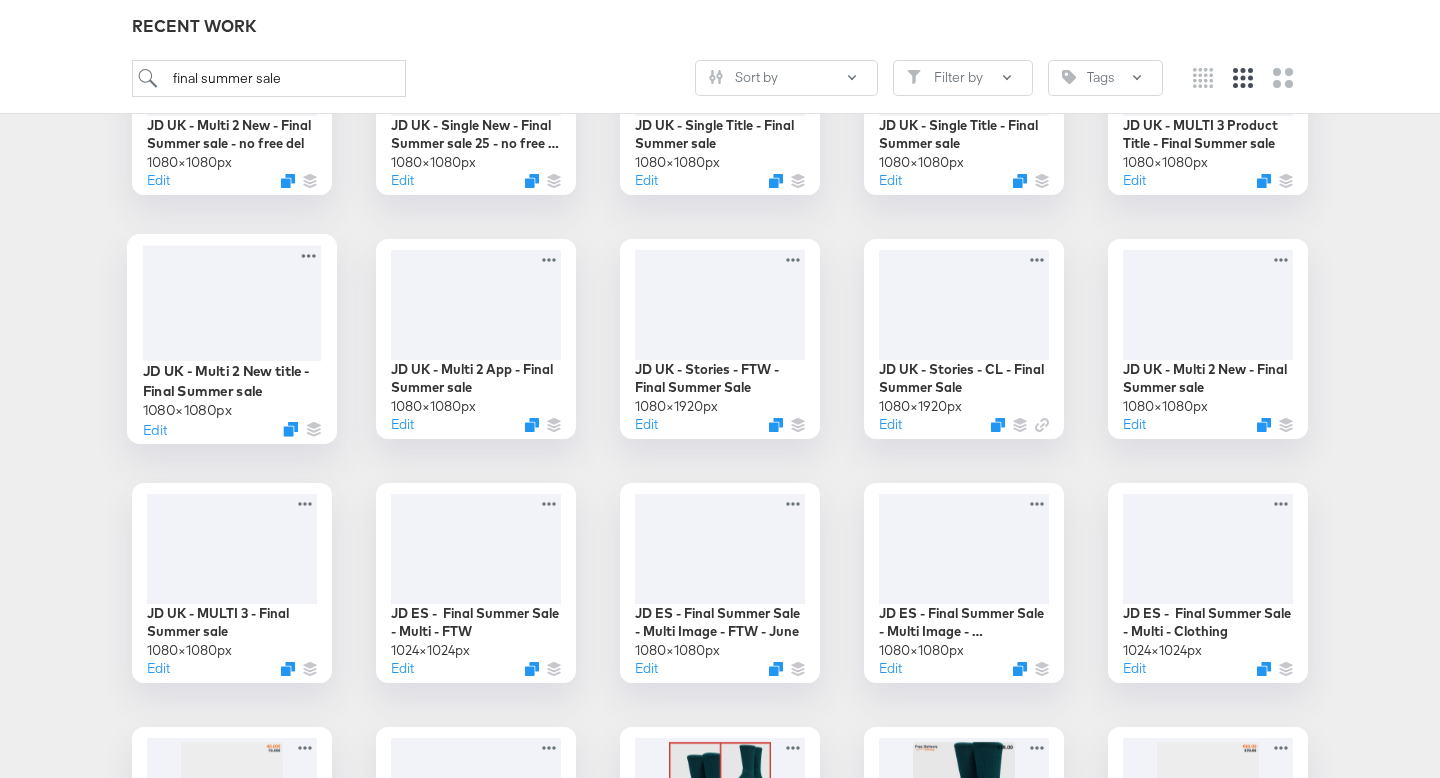 click at bounding box center (232, 302) 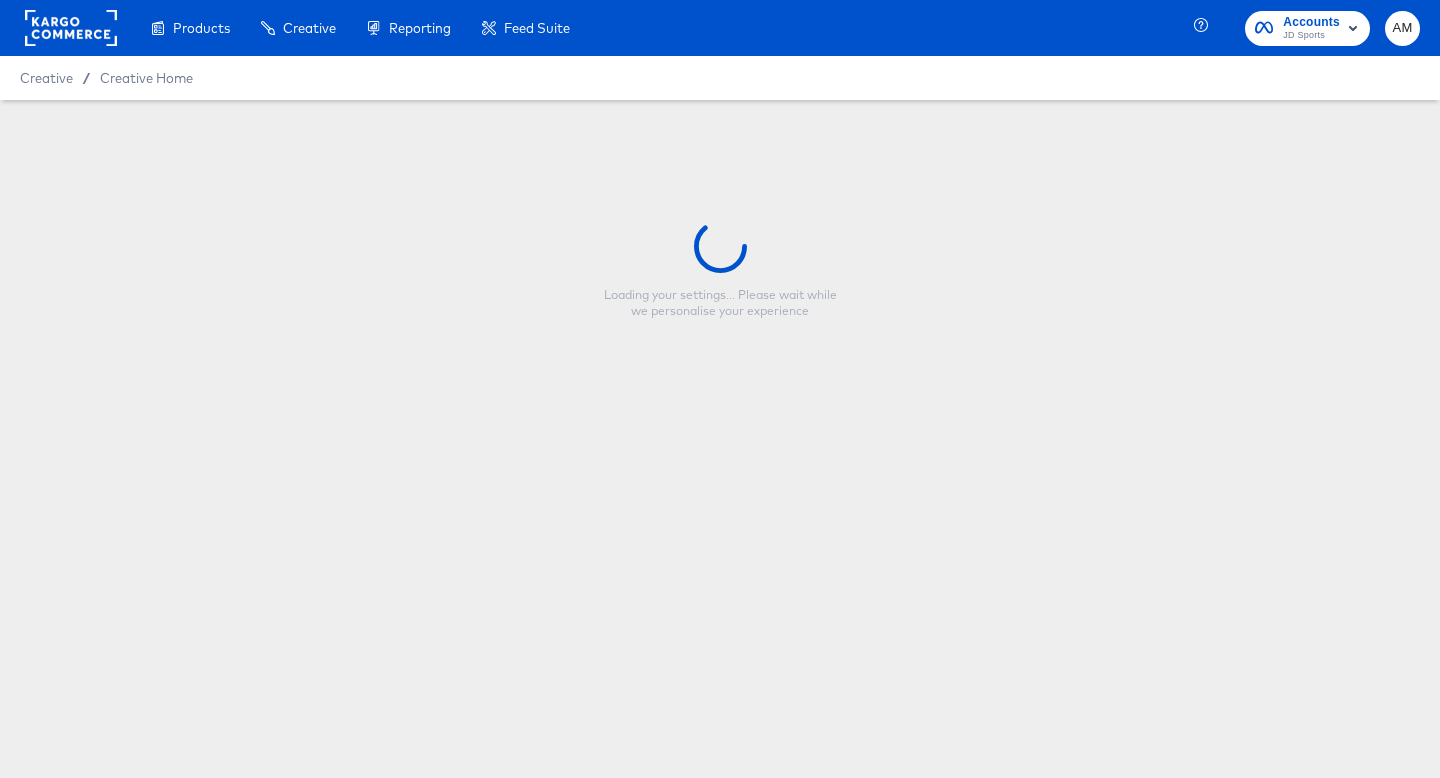 type on "JD UK - Multi 2 New title - Final Summer sale" 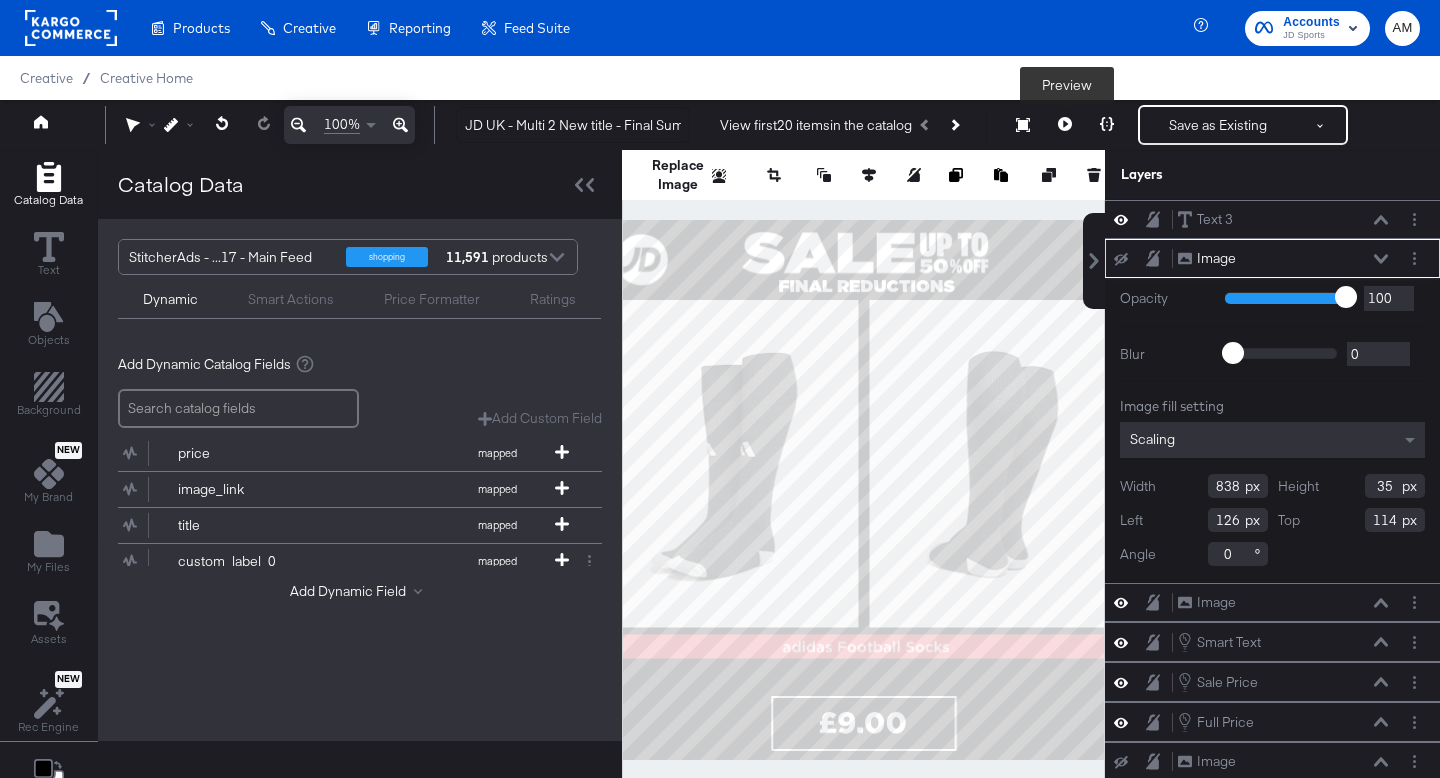 click 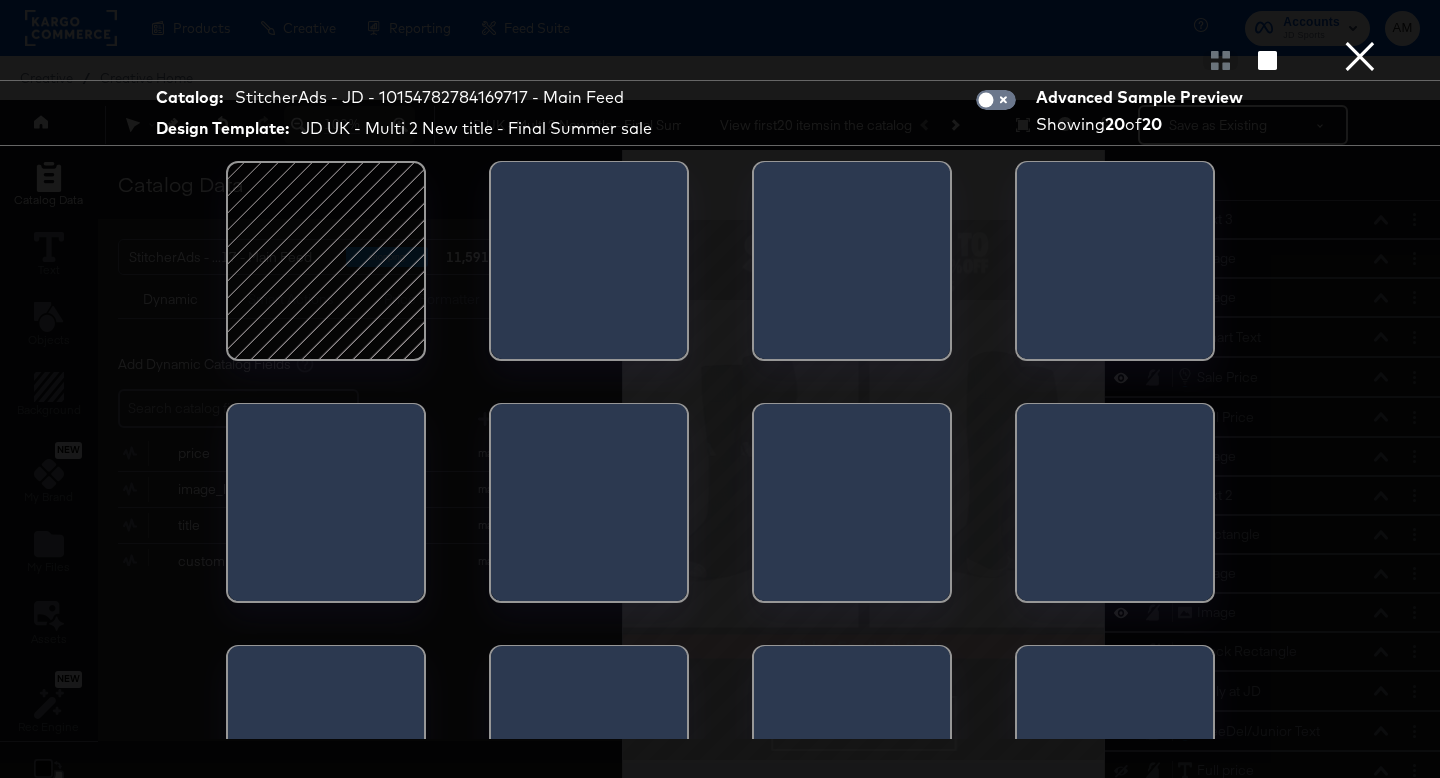 click at bounding box center (326, 261) 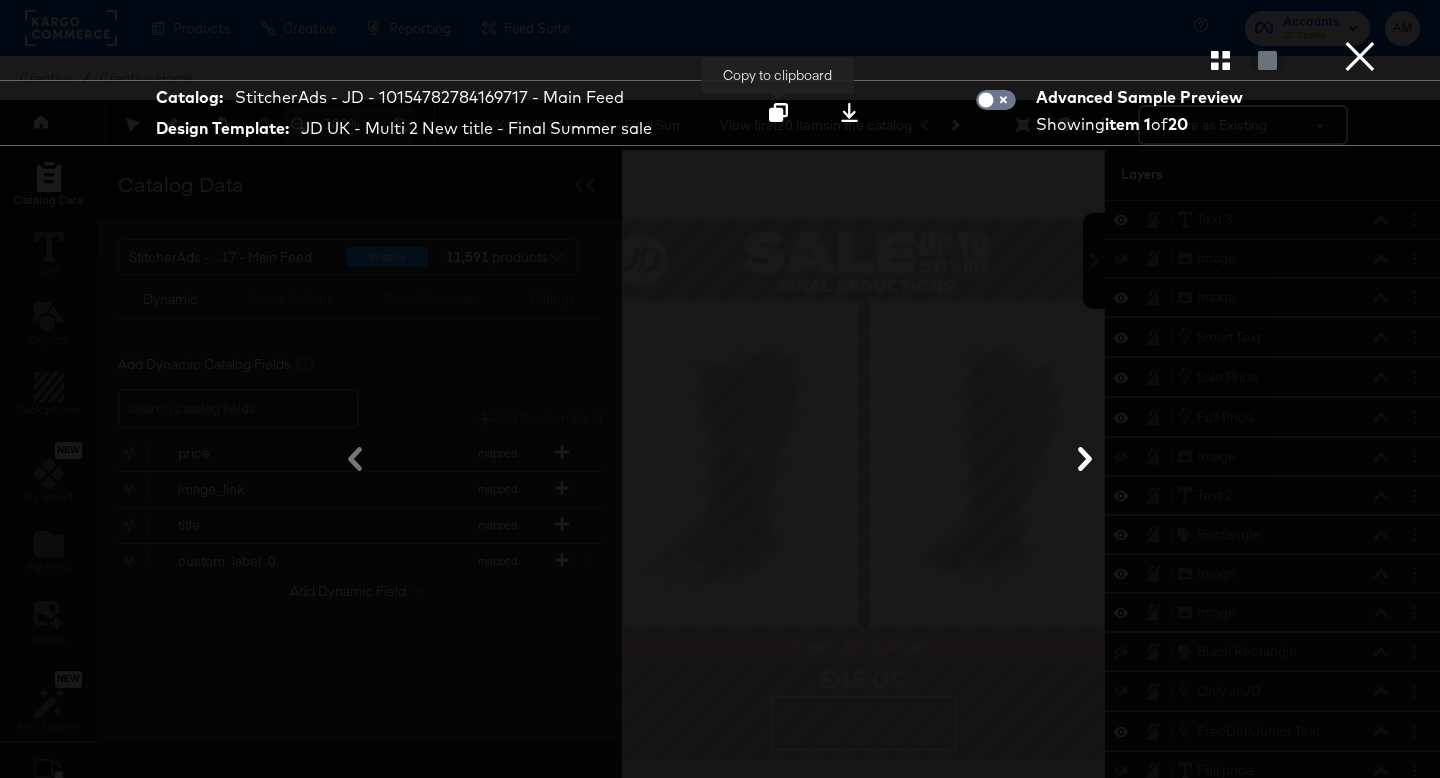 click 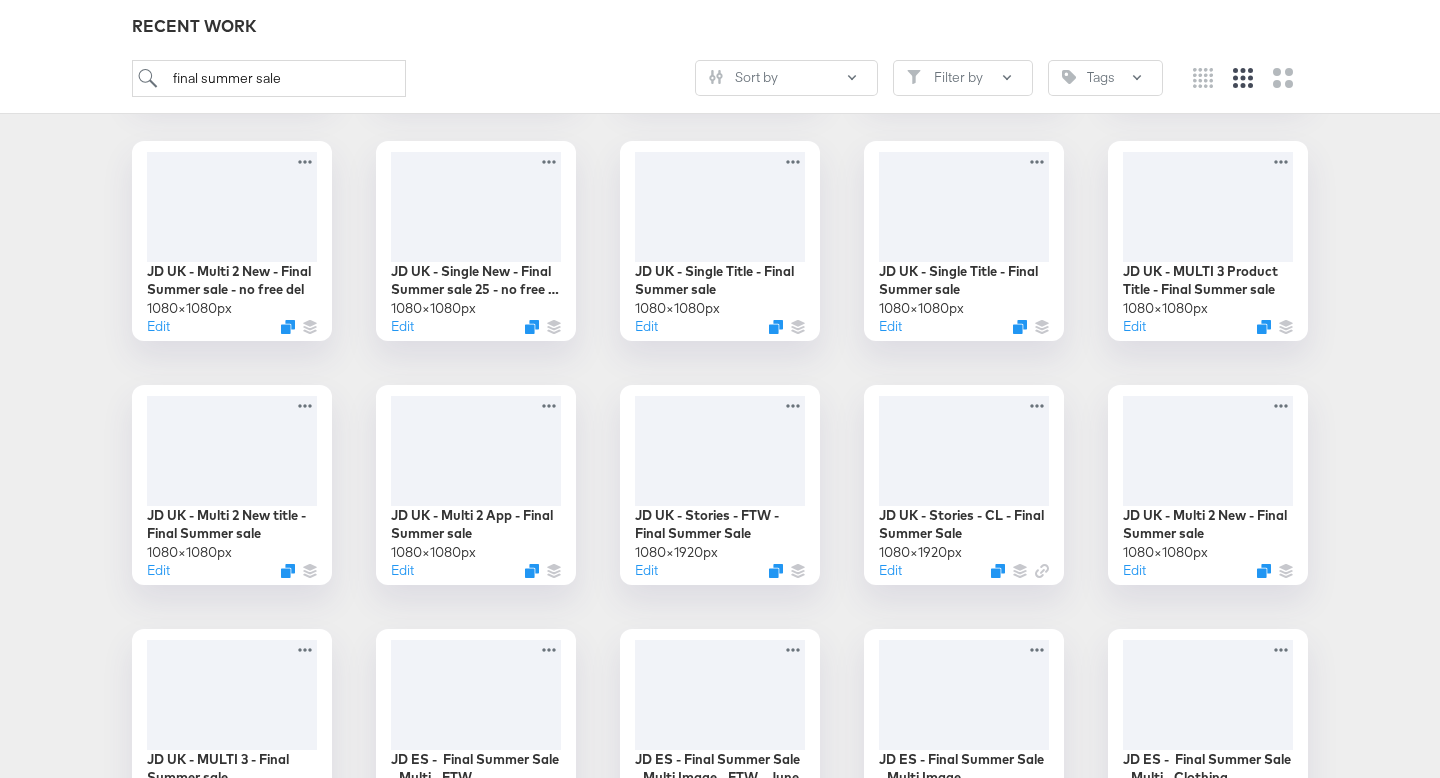 scroll, scrollTop: 987, scrollLeft: 0, axis: vertical 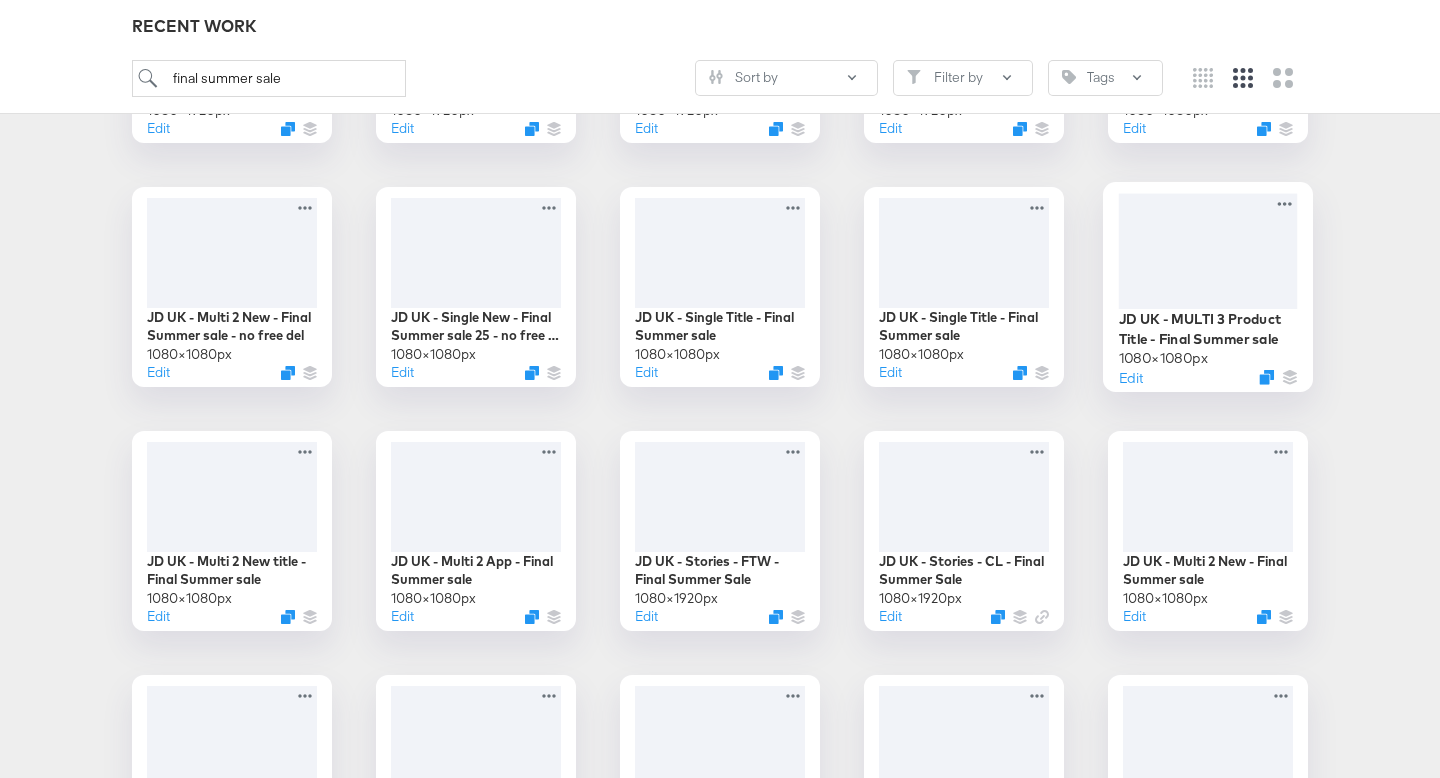 click at bounding box center (1208, 250) 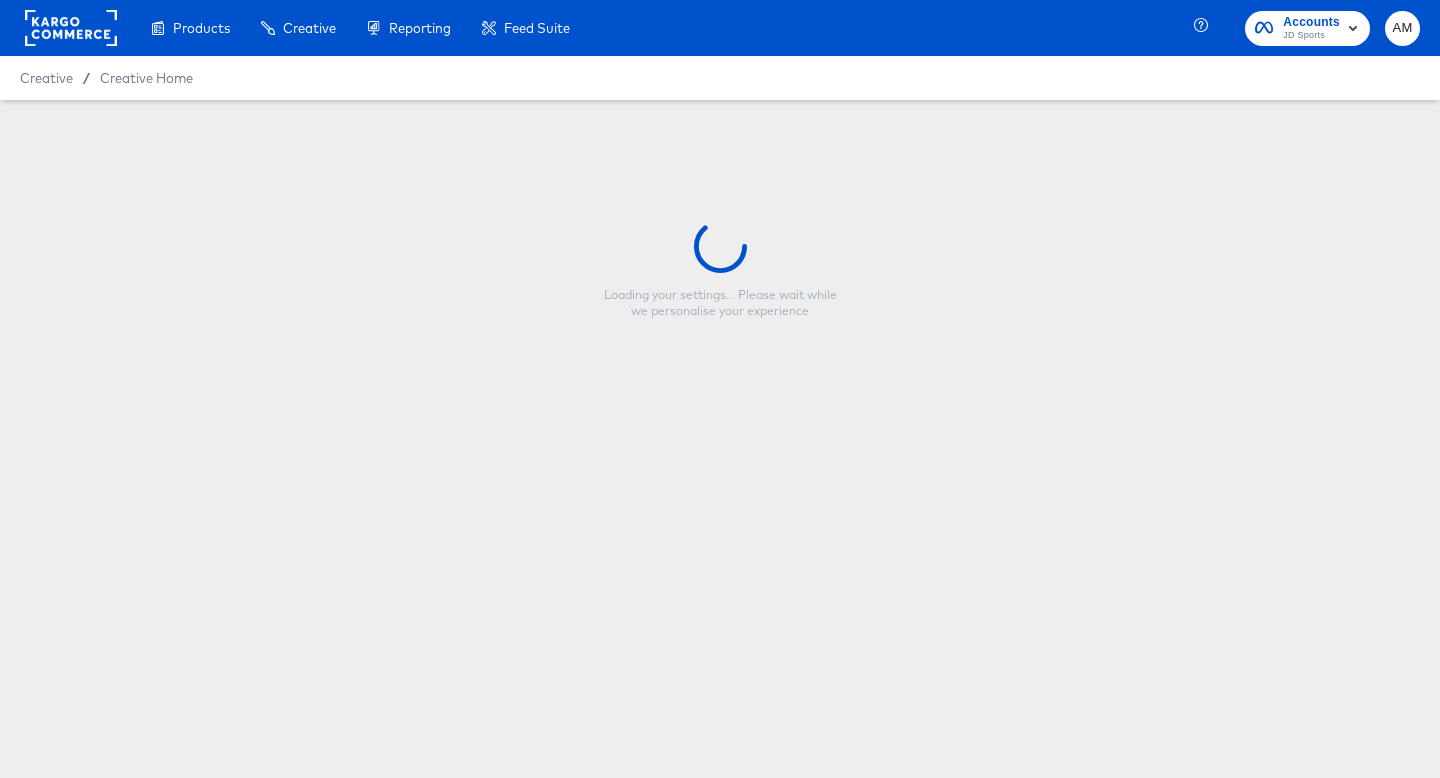 scroll, scrollTop: 0, scrollLeft: 0, axis: both 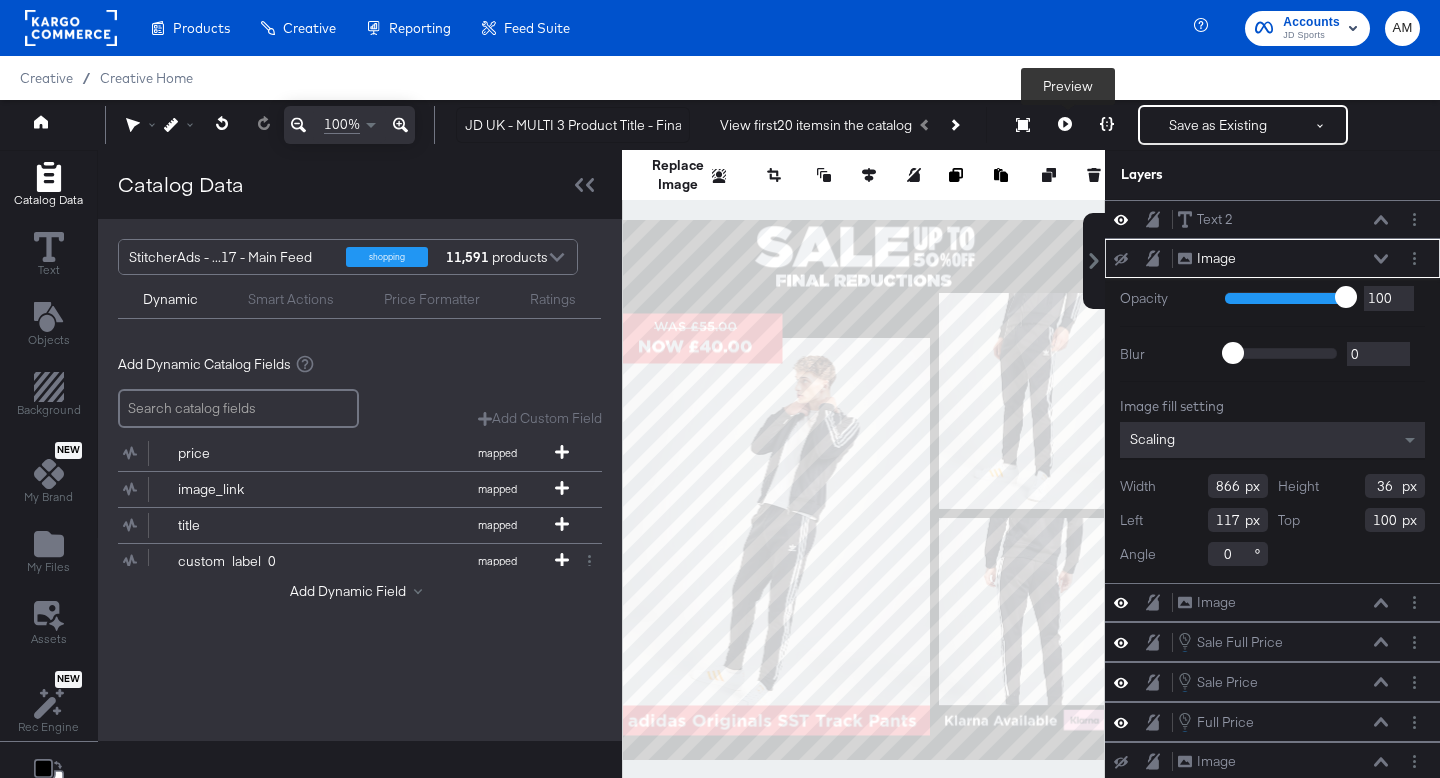 click 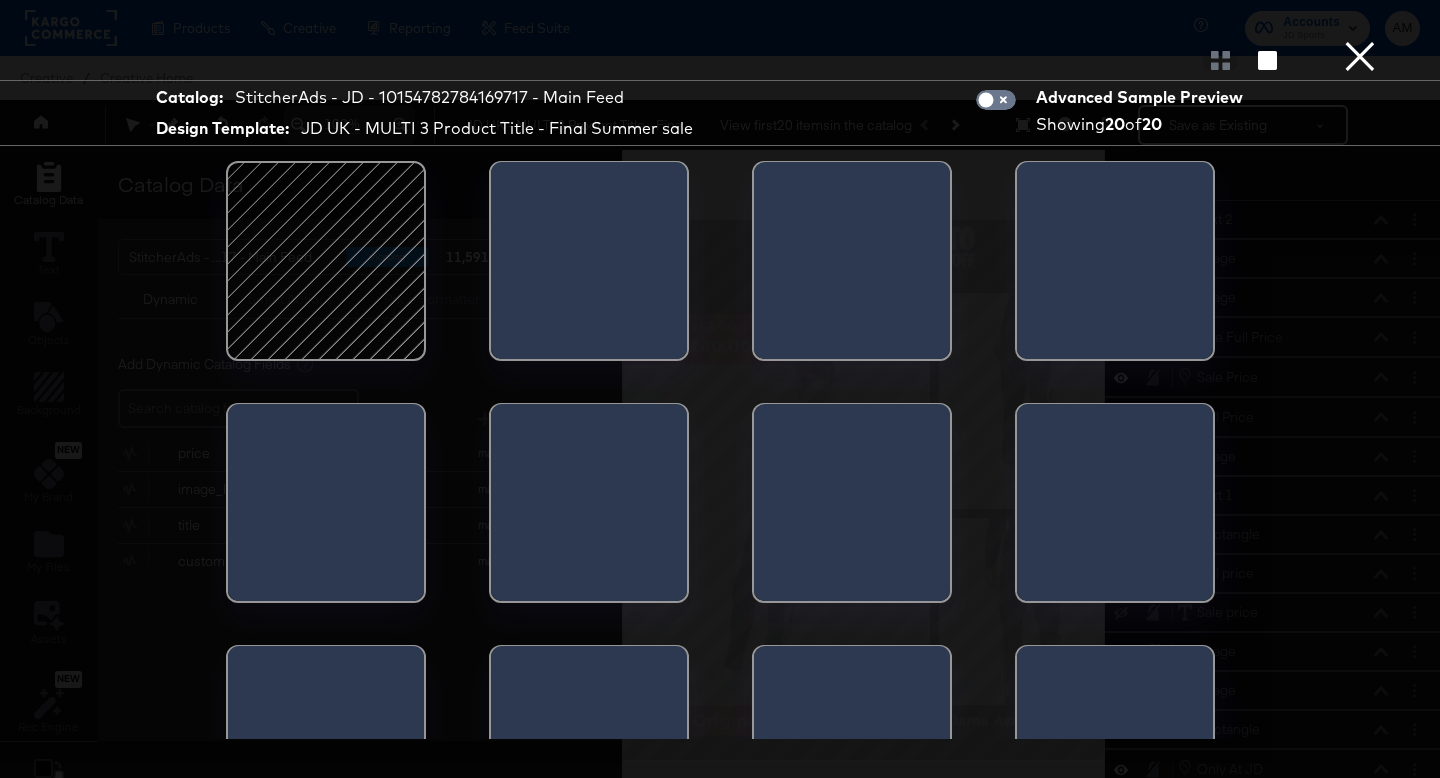 click at bounding box center (326, 261) 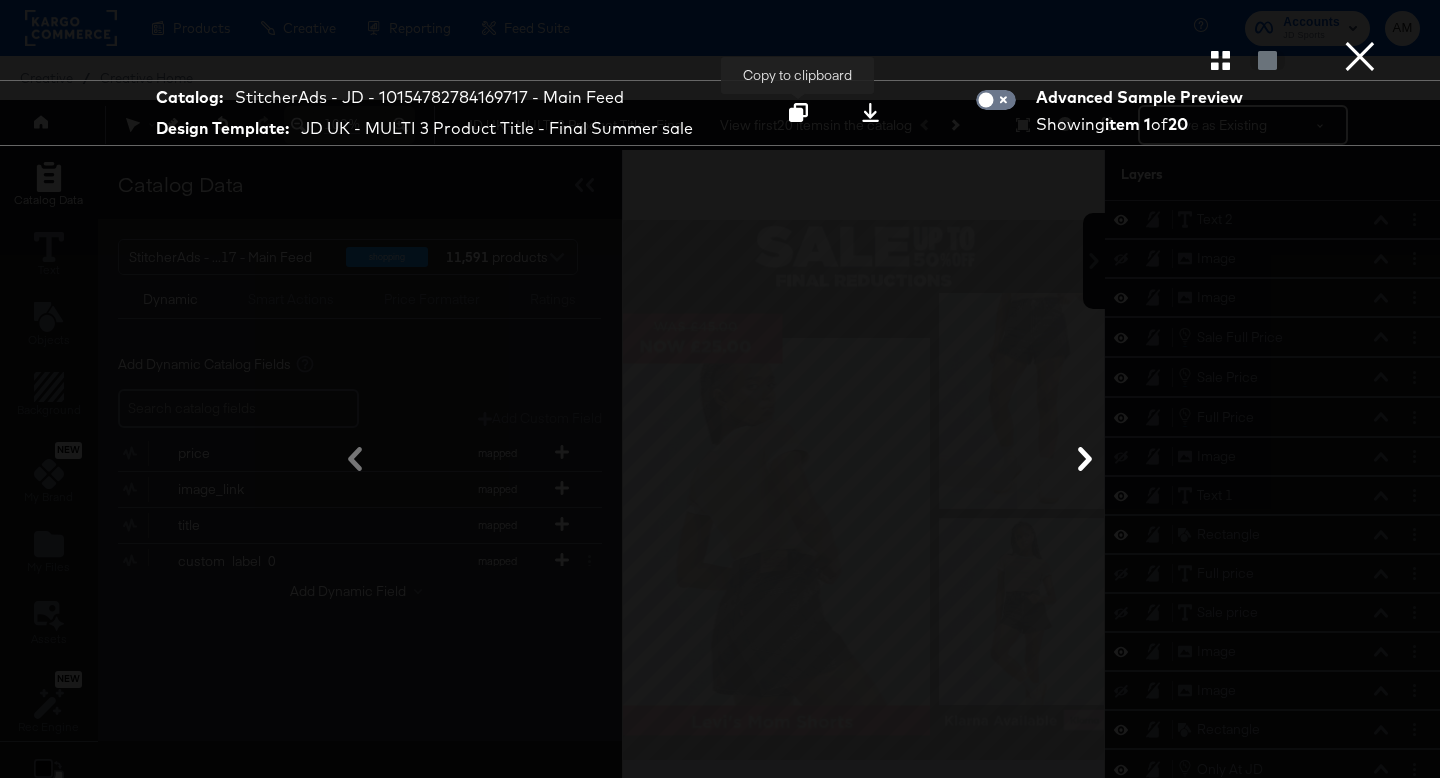 click 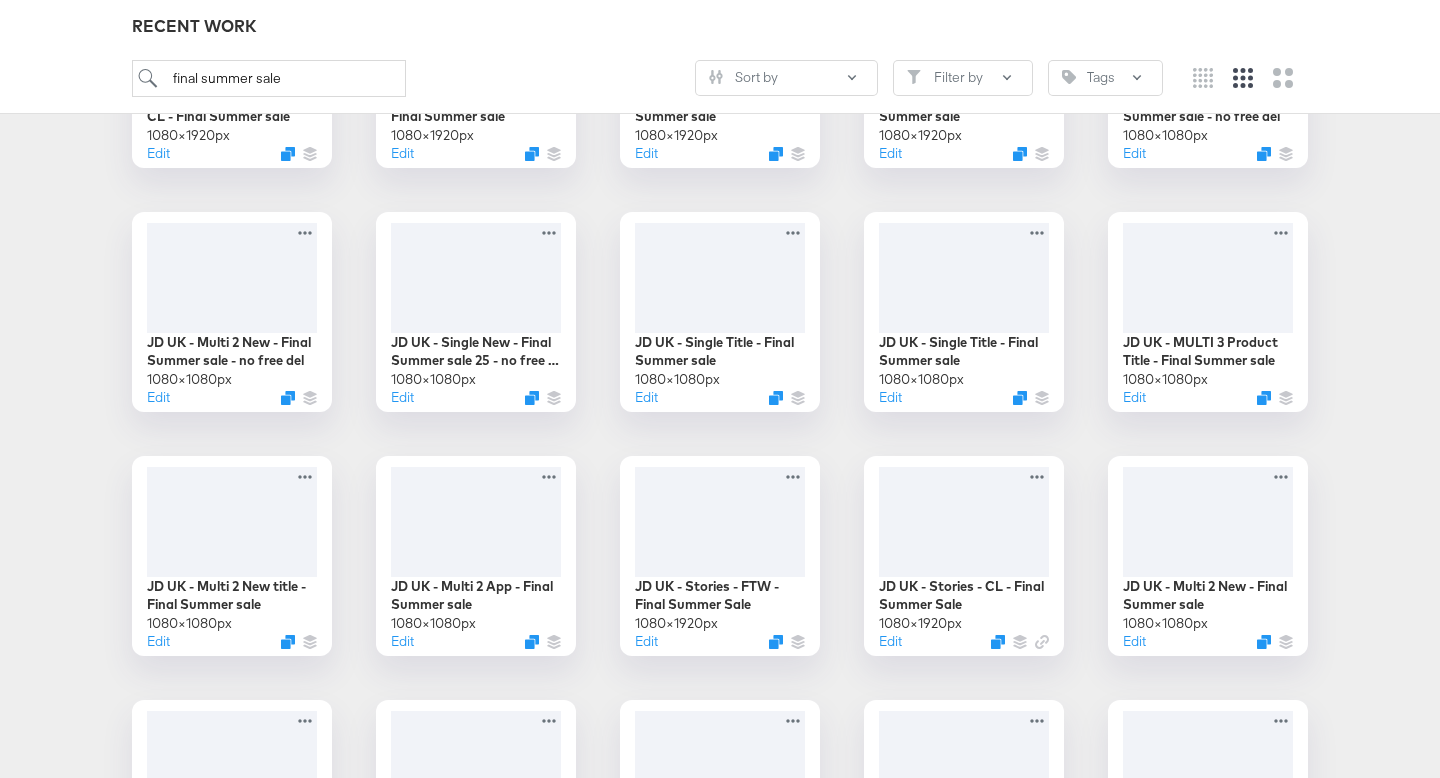 scroll, scrollTop: 956, scrollLeft: 0, axis: vertical 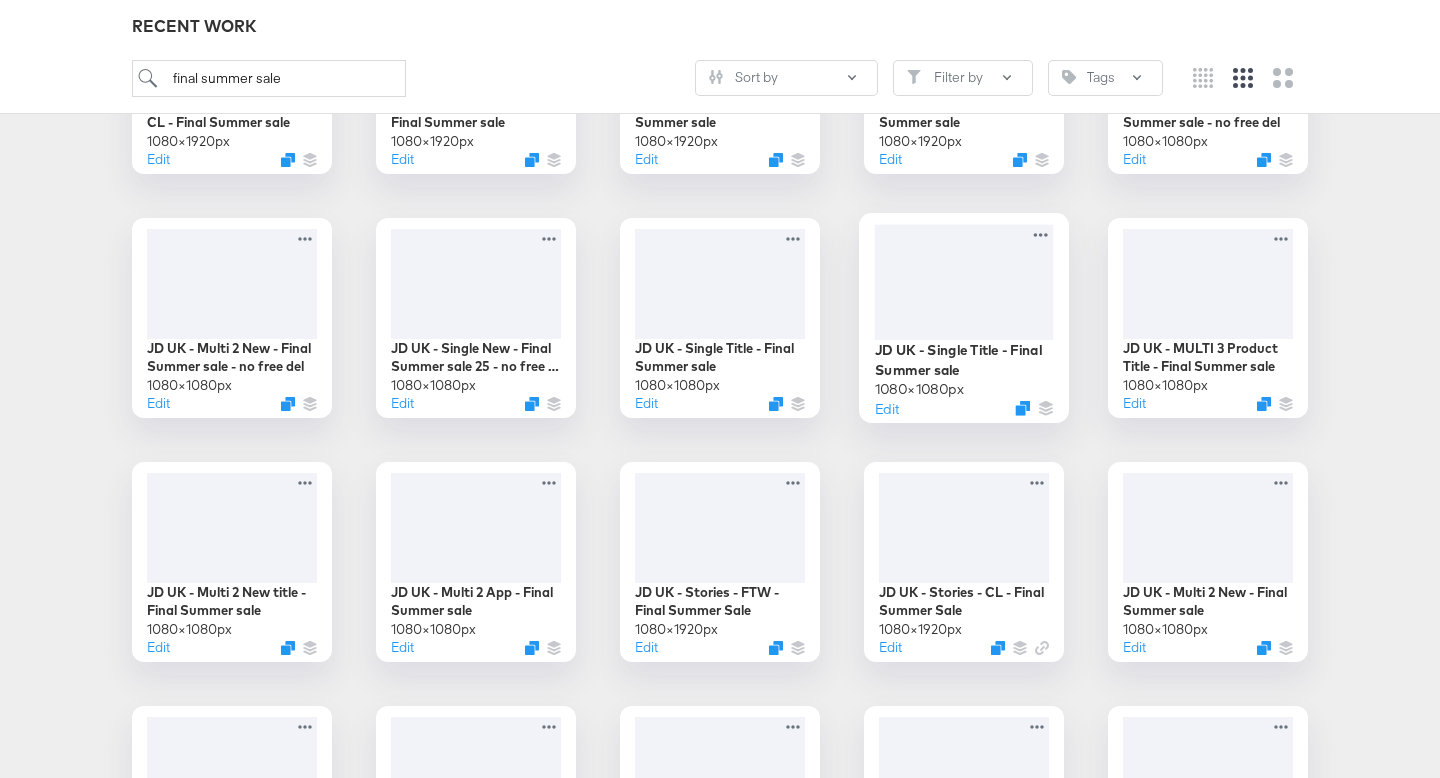 click at bounding box center [964, 281] 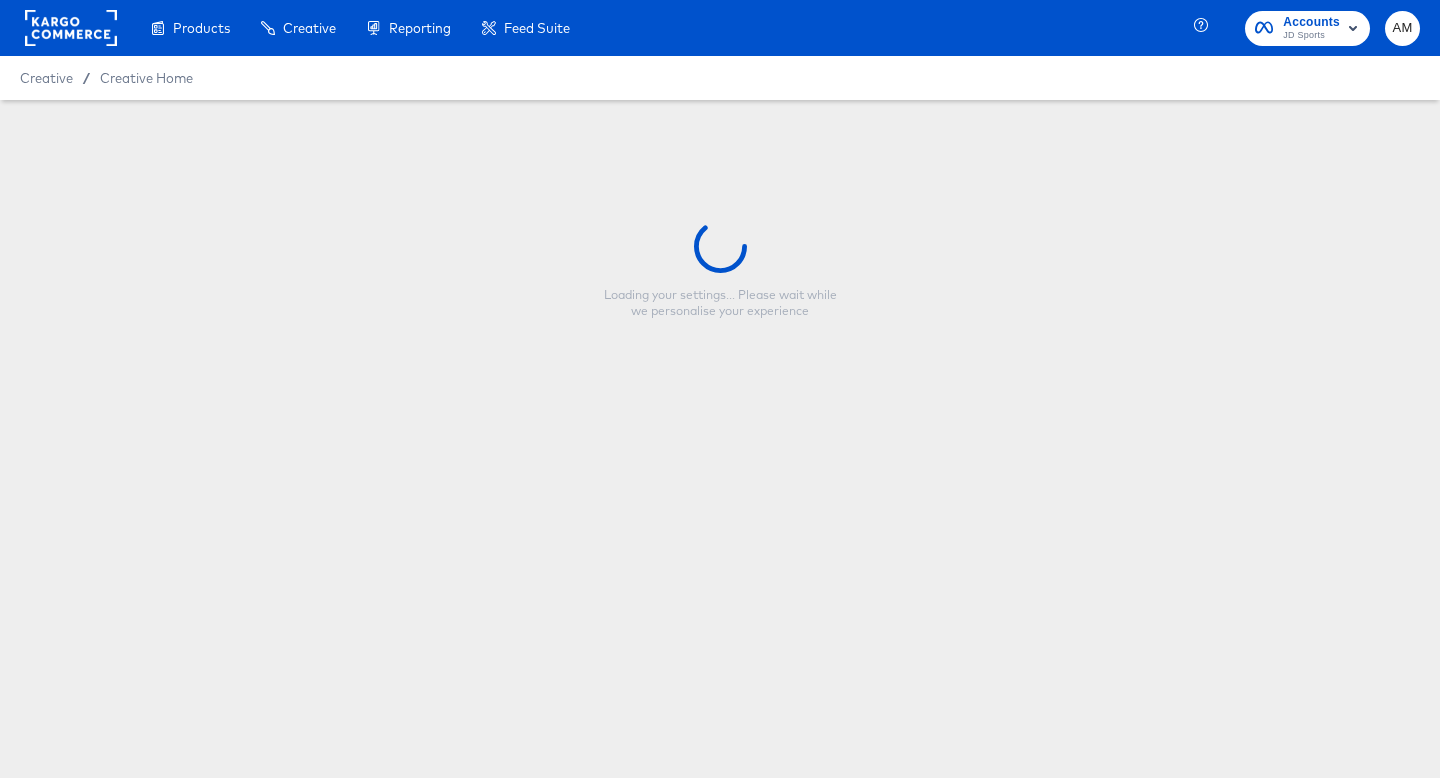 type on "JD UK - Single Title - Final Summer sale" 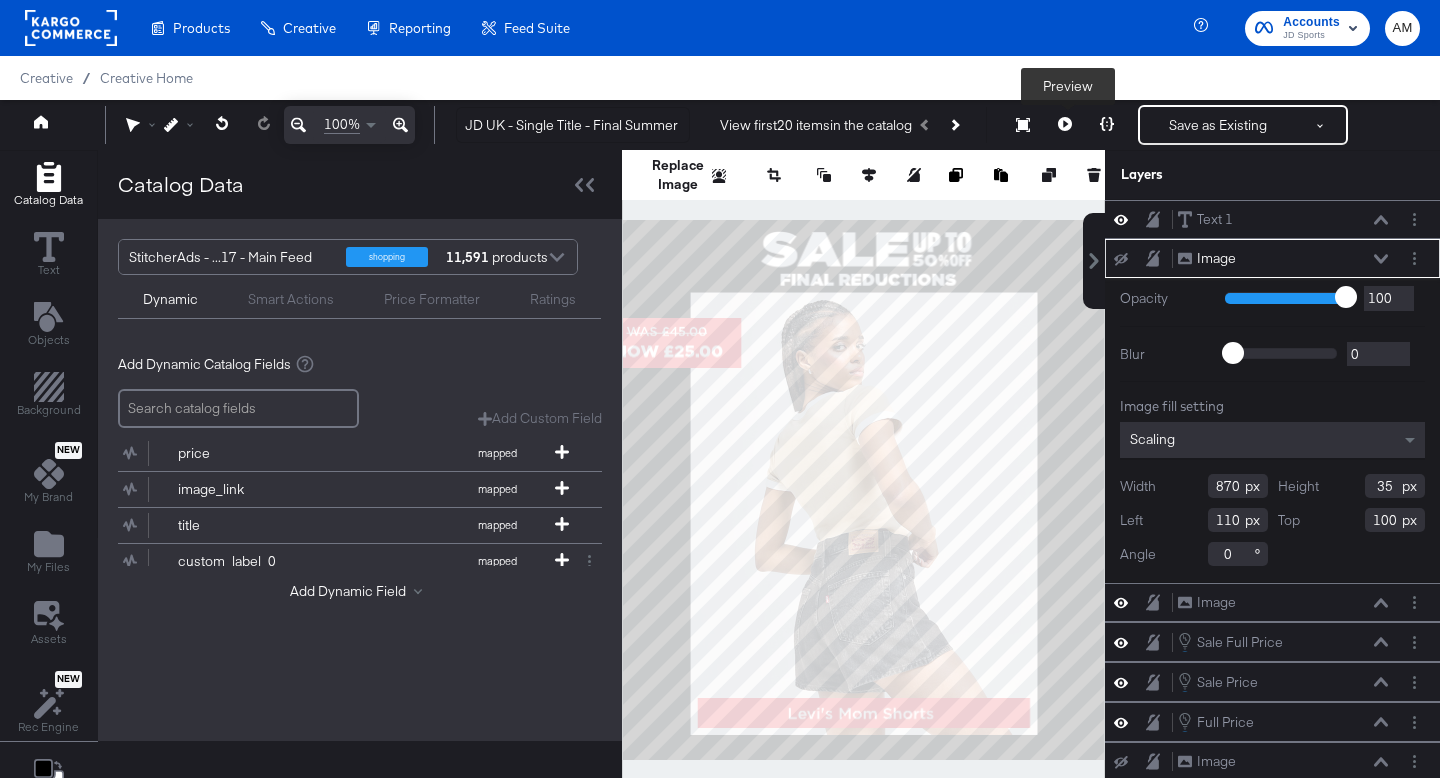 click 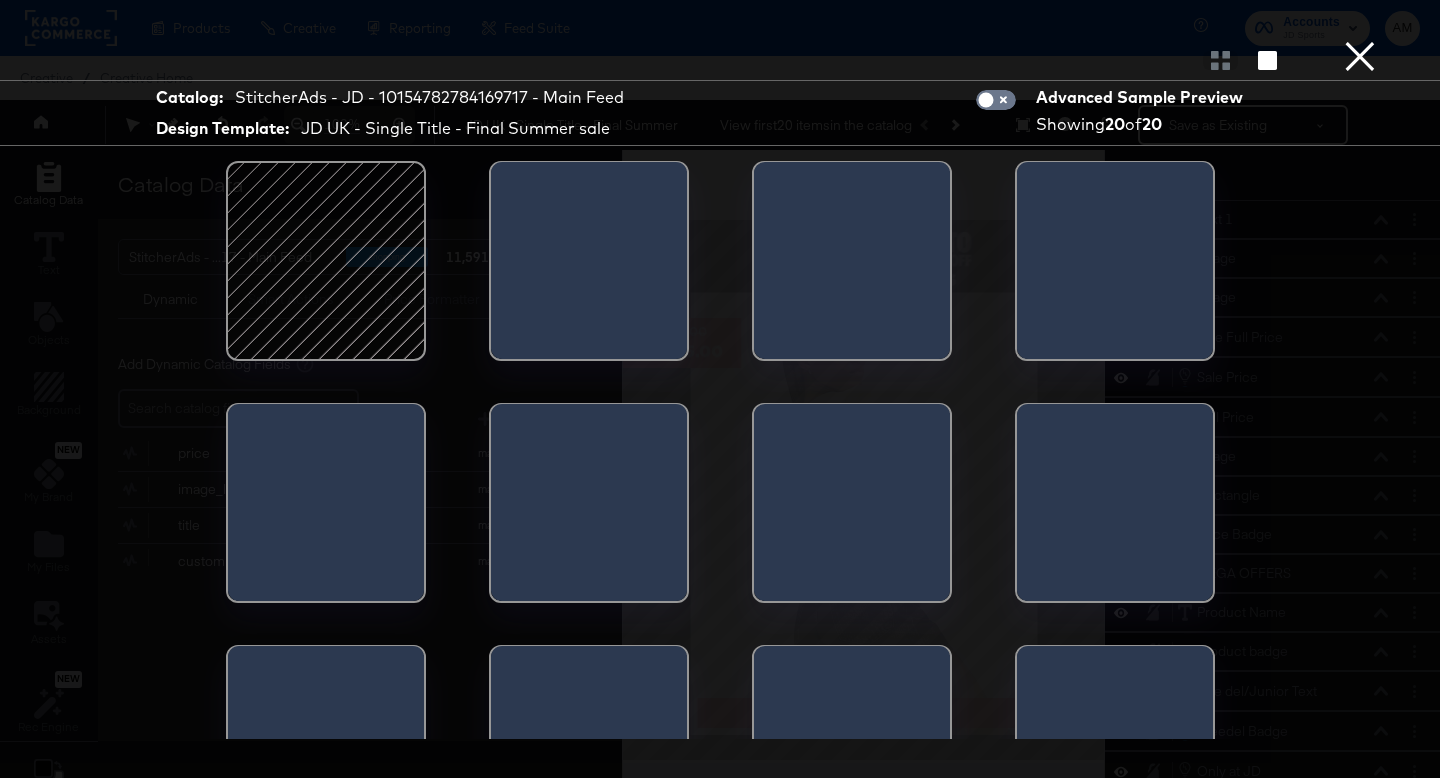 click at bounding box center (326, 261) 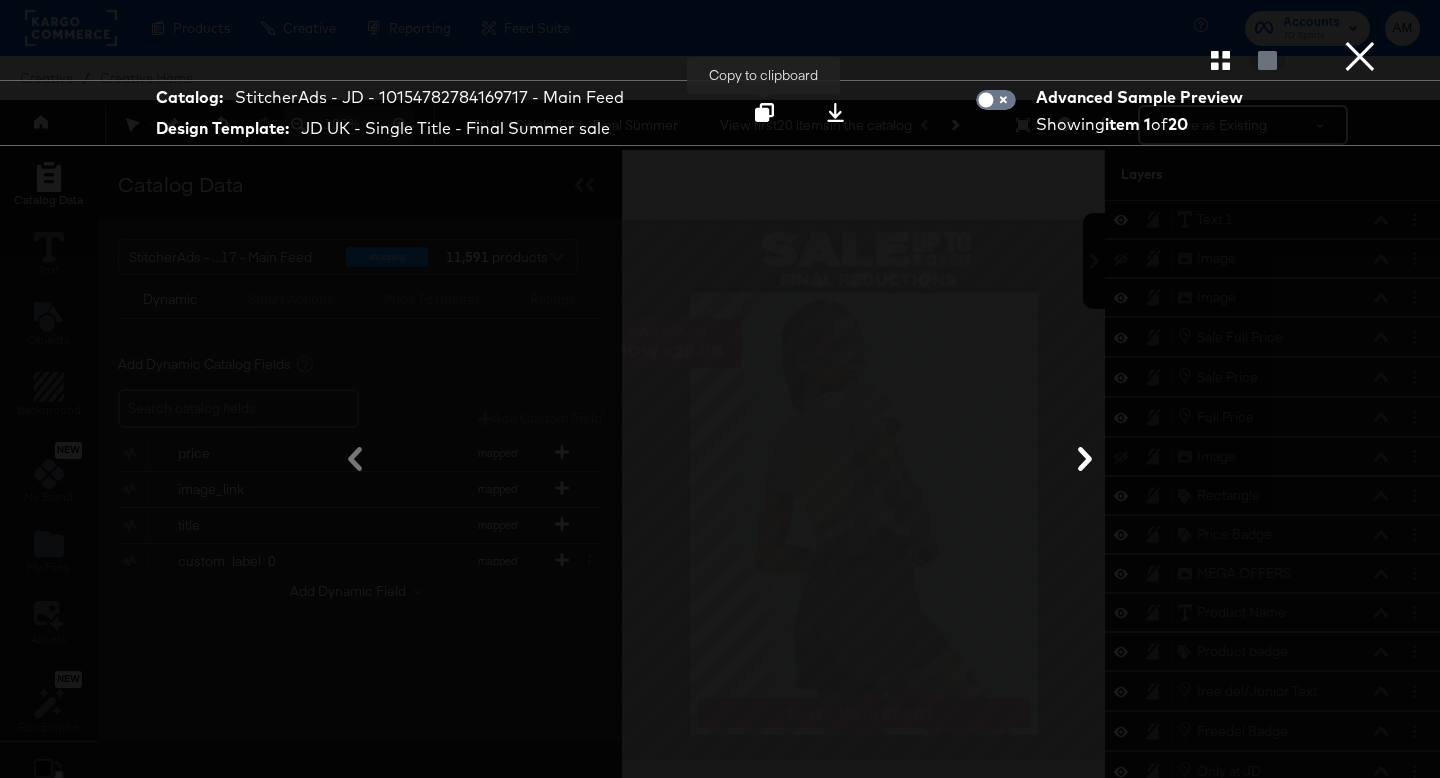 drag, startPoint x: 763, startPoint y: 109, endPoint x: 691, endPoint y: 170, distance: 94.36631 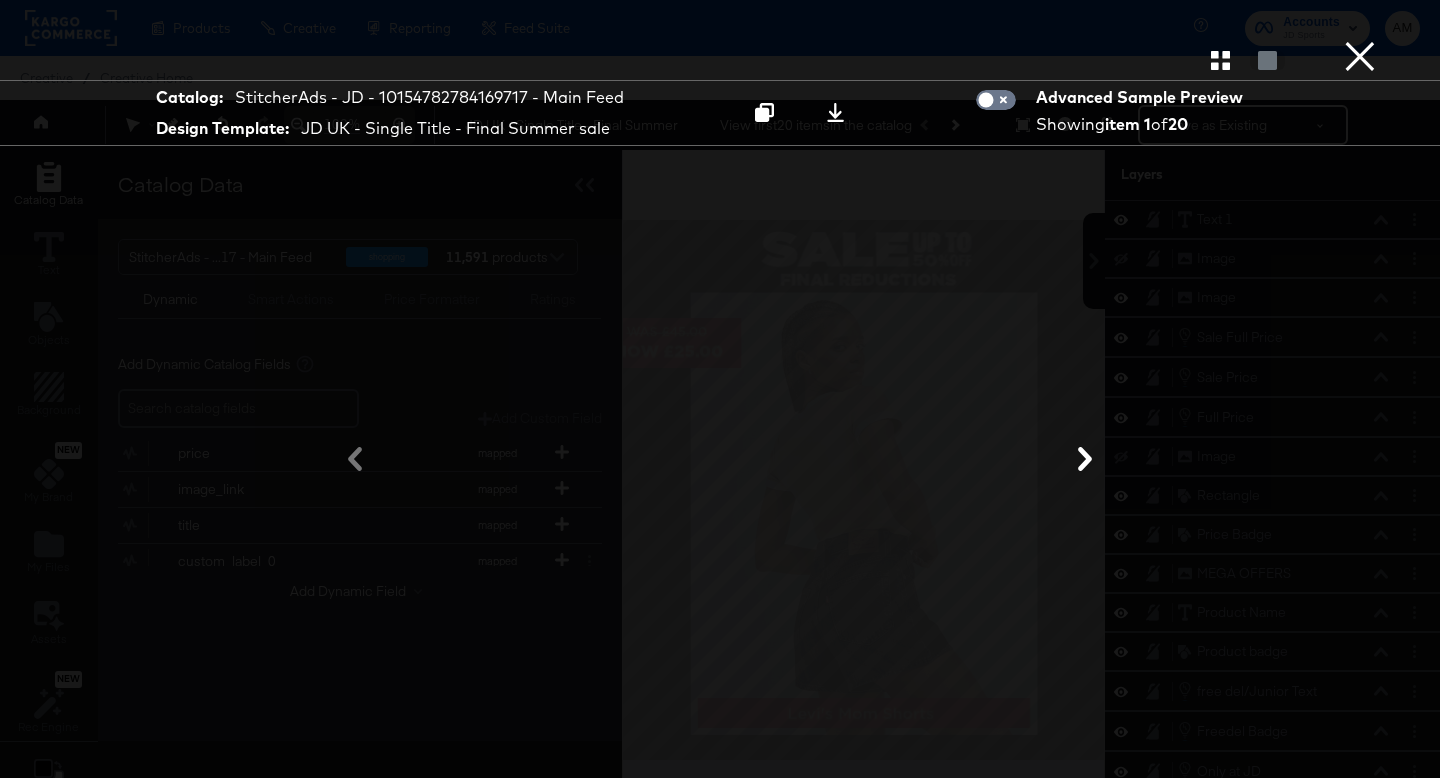 scroll, scrollTop: 1, scrollLeft: 0, axis: vertical 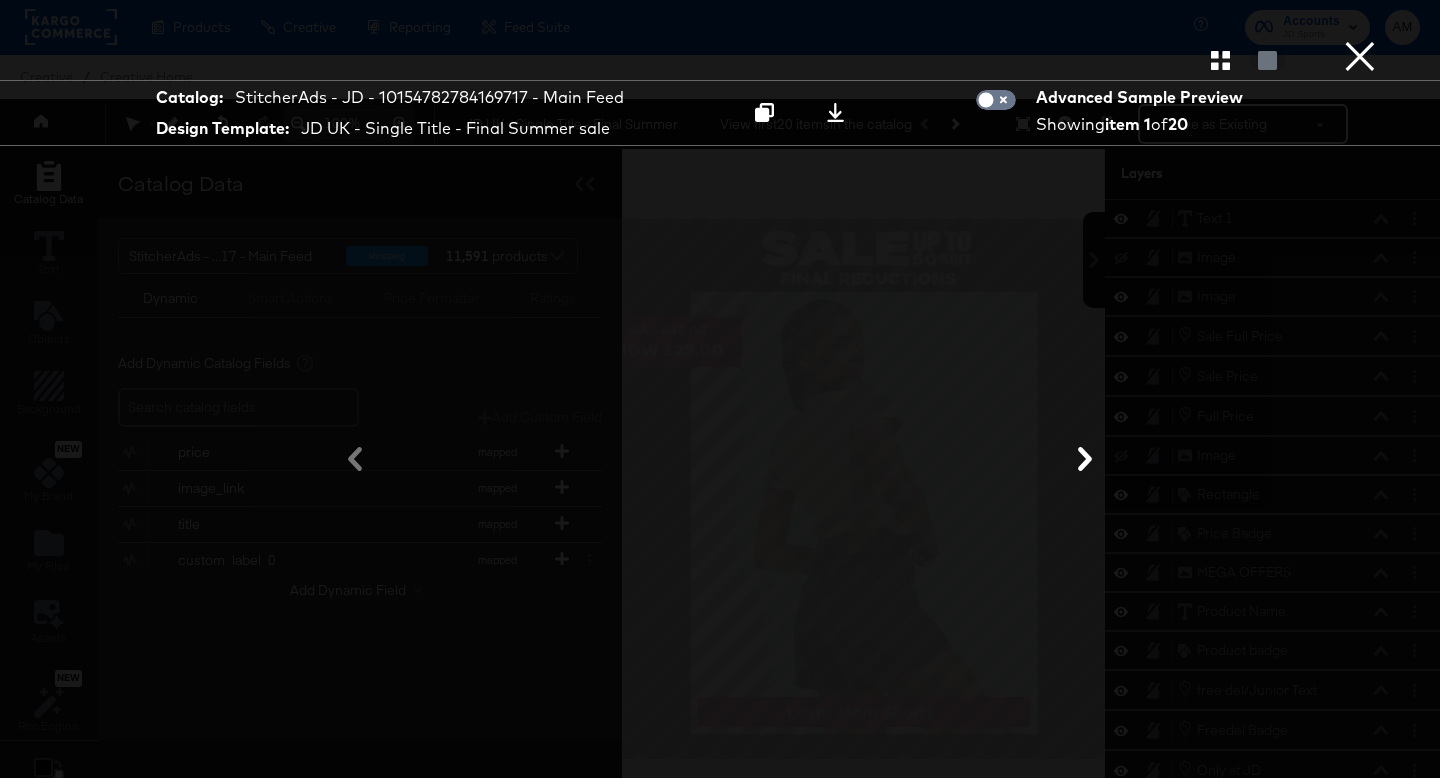 click on "×" at bounding box center (1360, 20) 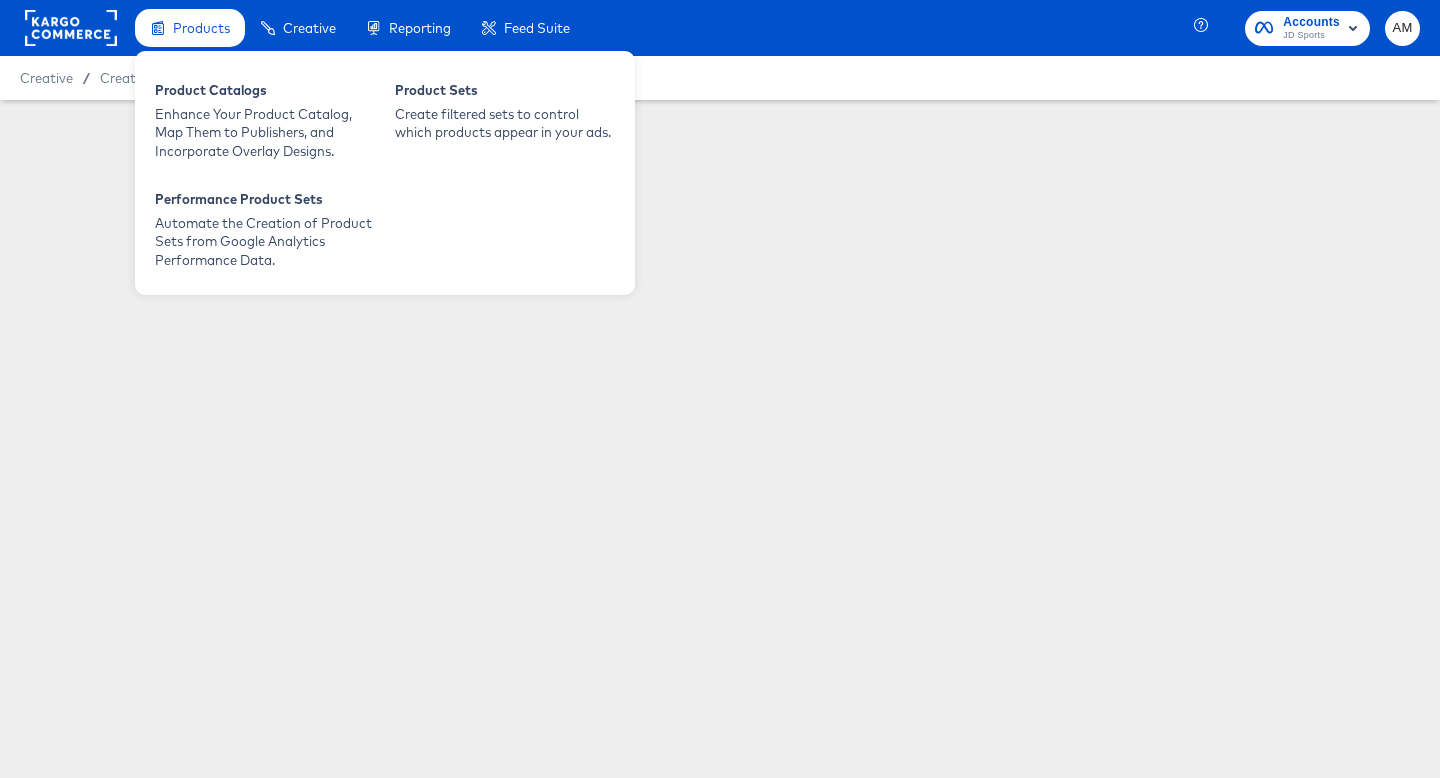 scroll, scrollTop: 0, scrollLeft: 0, axis: both 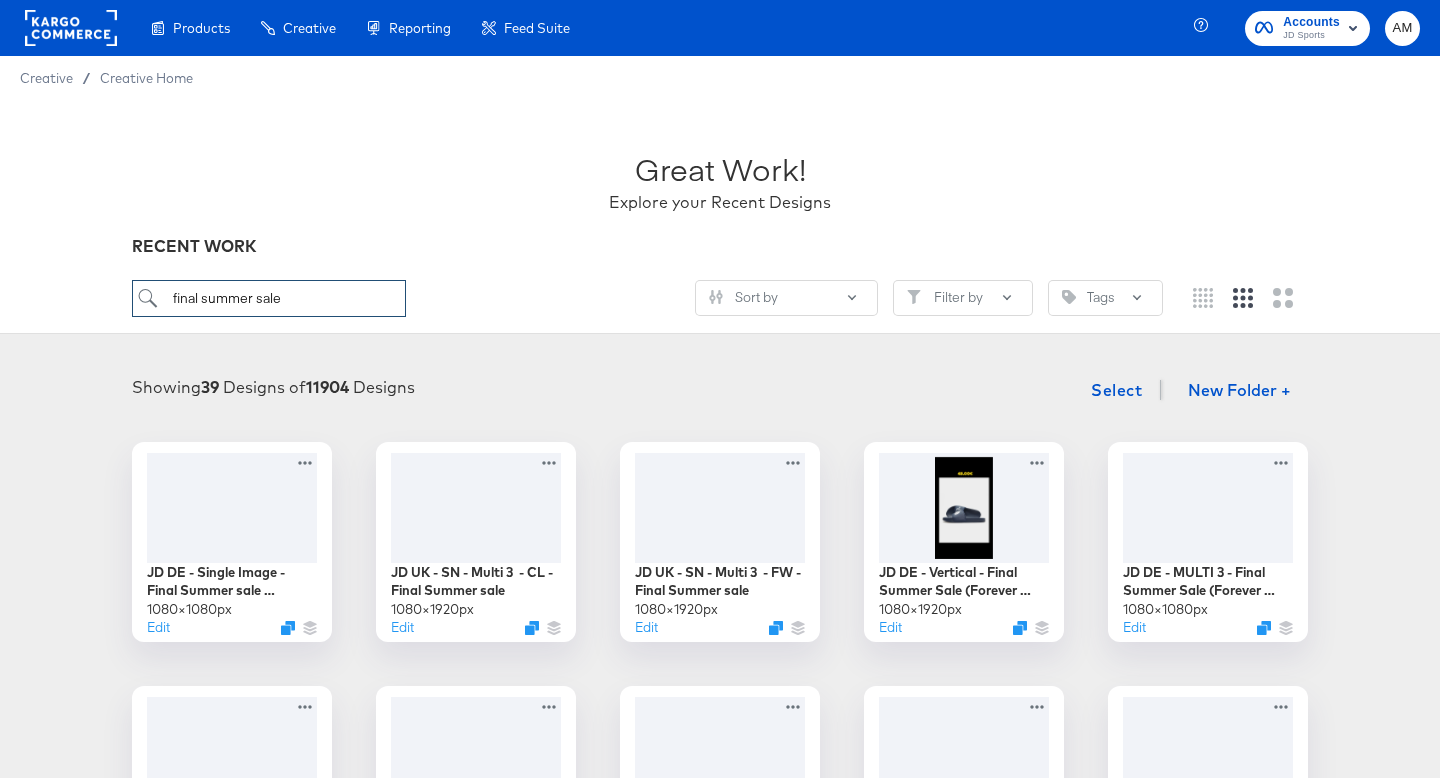 drag, startPoint x: 198, startPoint y: 302, endPoint x: 148, endPoint y: 303, distance: 50.01 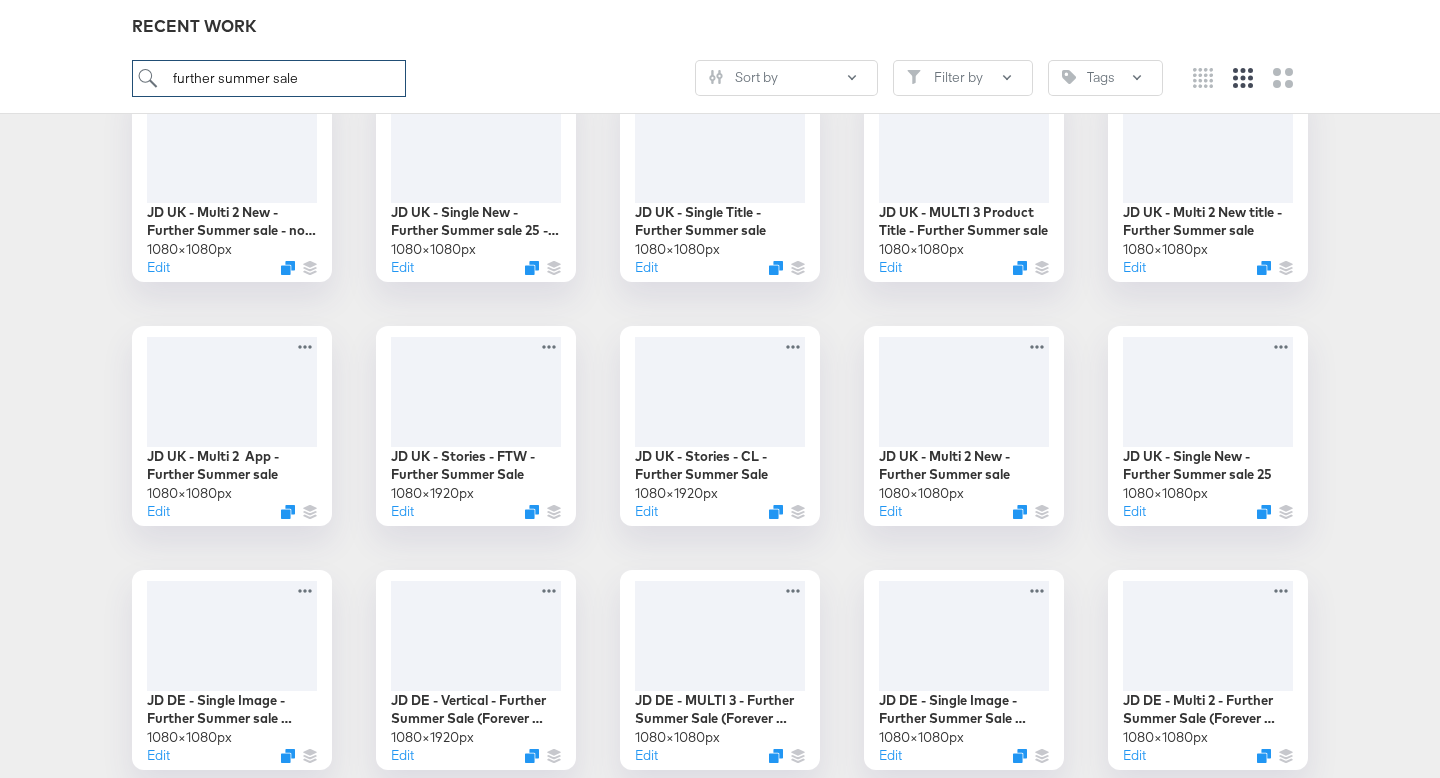 scroll, scrollTop: 864, scrollLeft: 0, axis: vertical 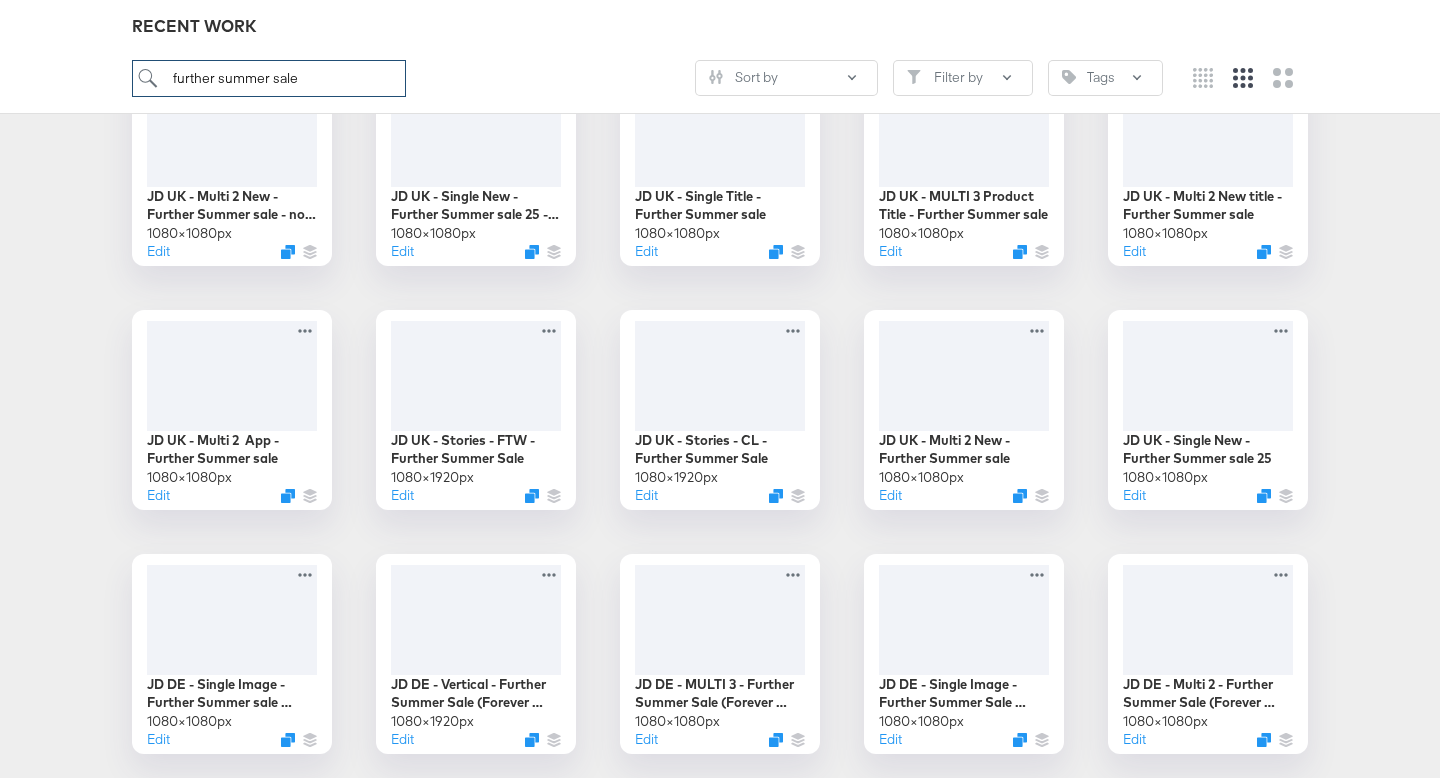 type on "further summer sale" 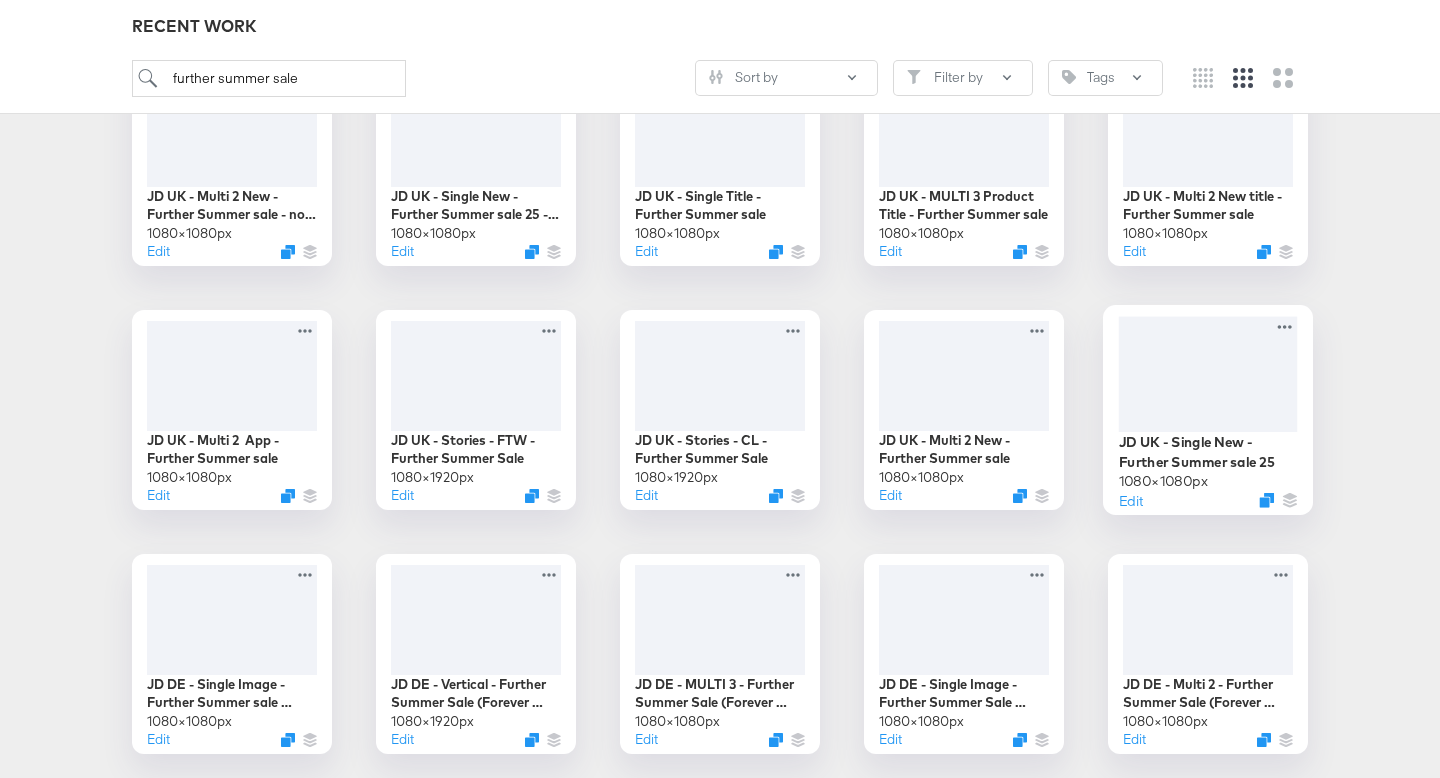 click at bounding box center (1208, 373) 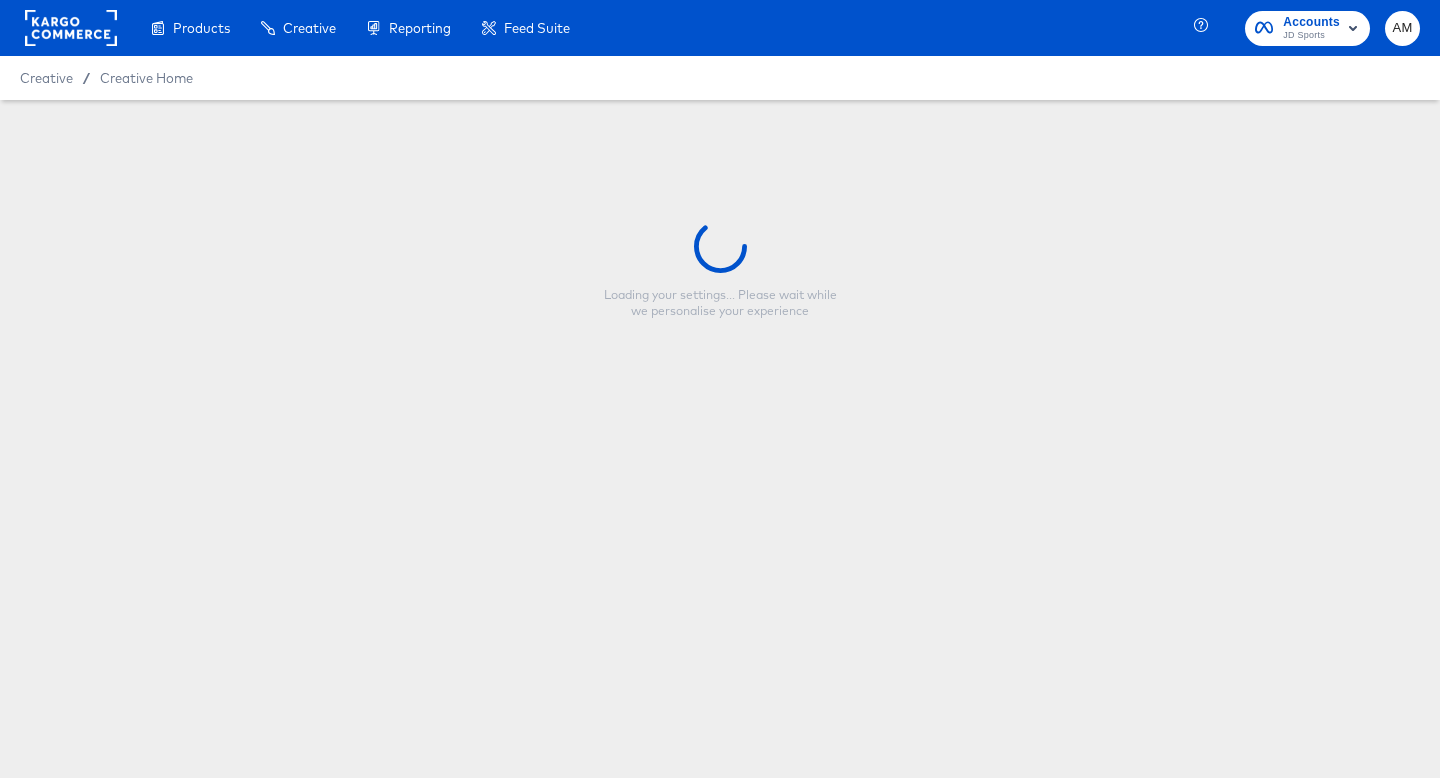 scroll, scrollTop: 0, scrollLeft: 0, axis: both 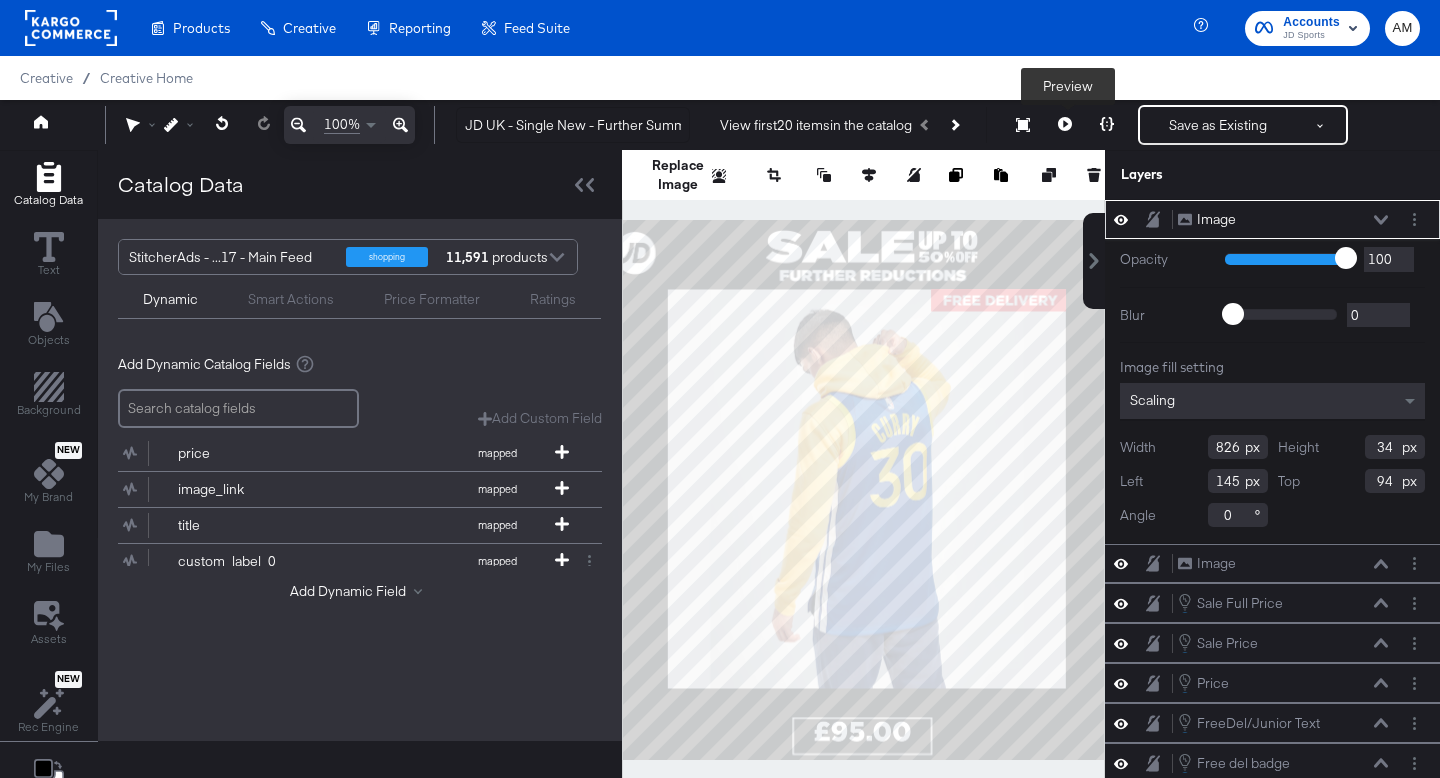 click 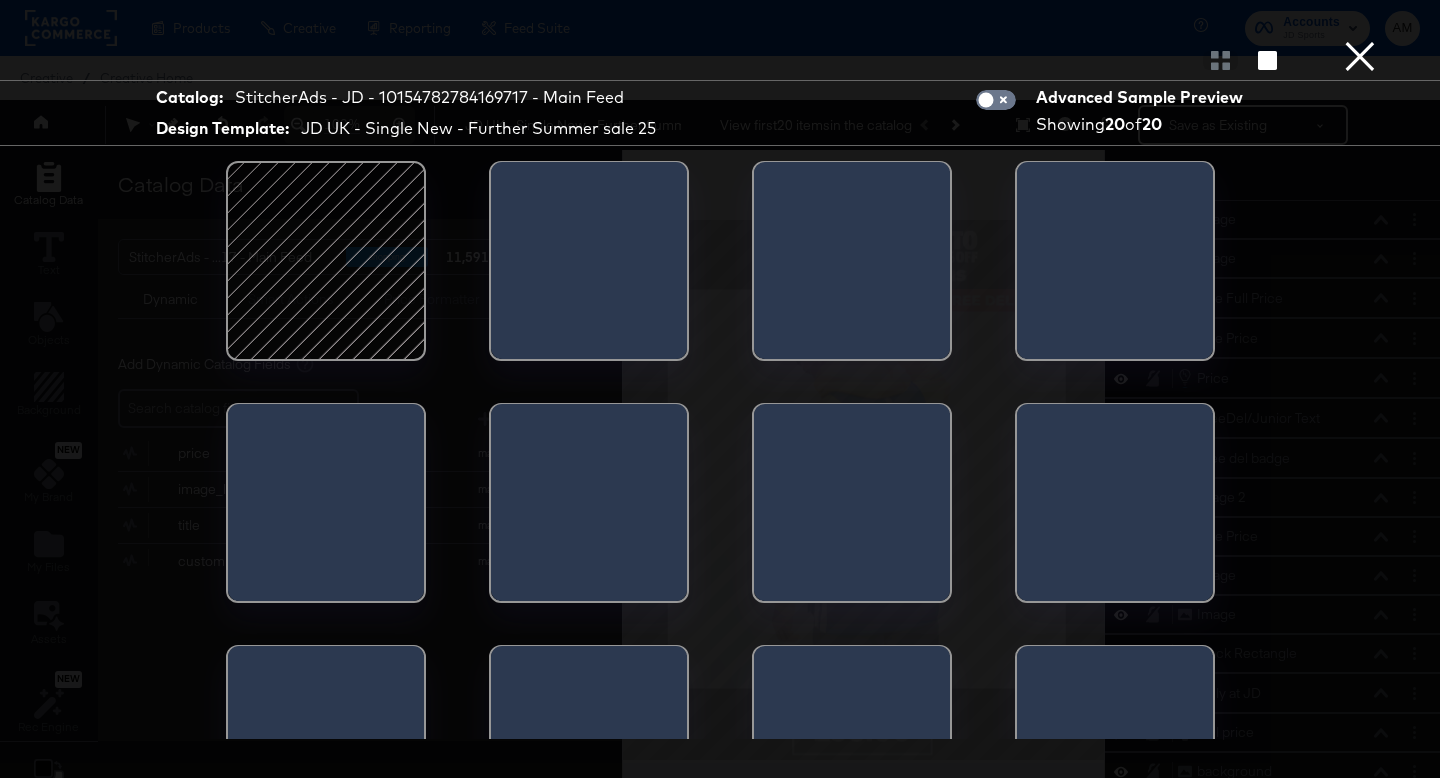 click at bounding box center (326, 261) 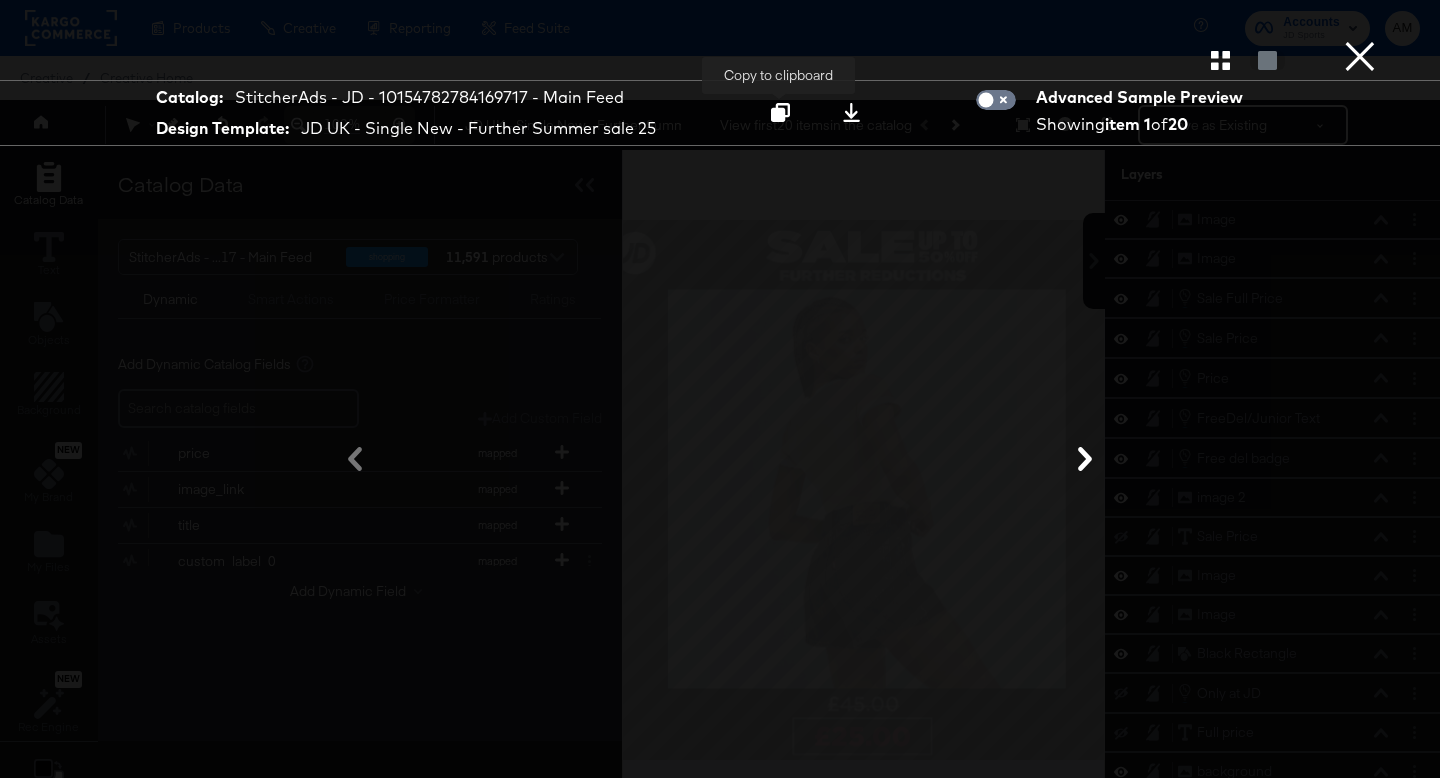 click 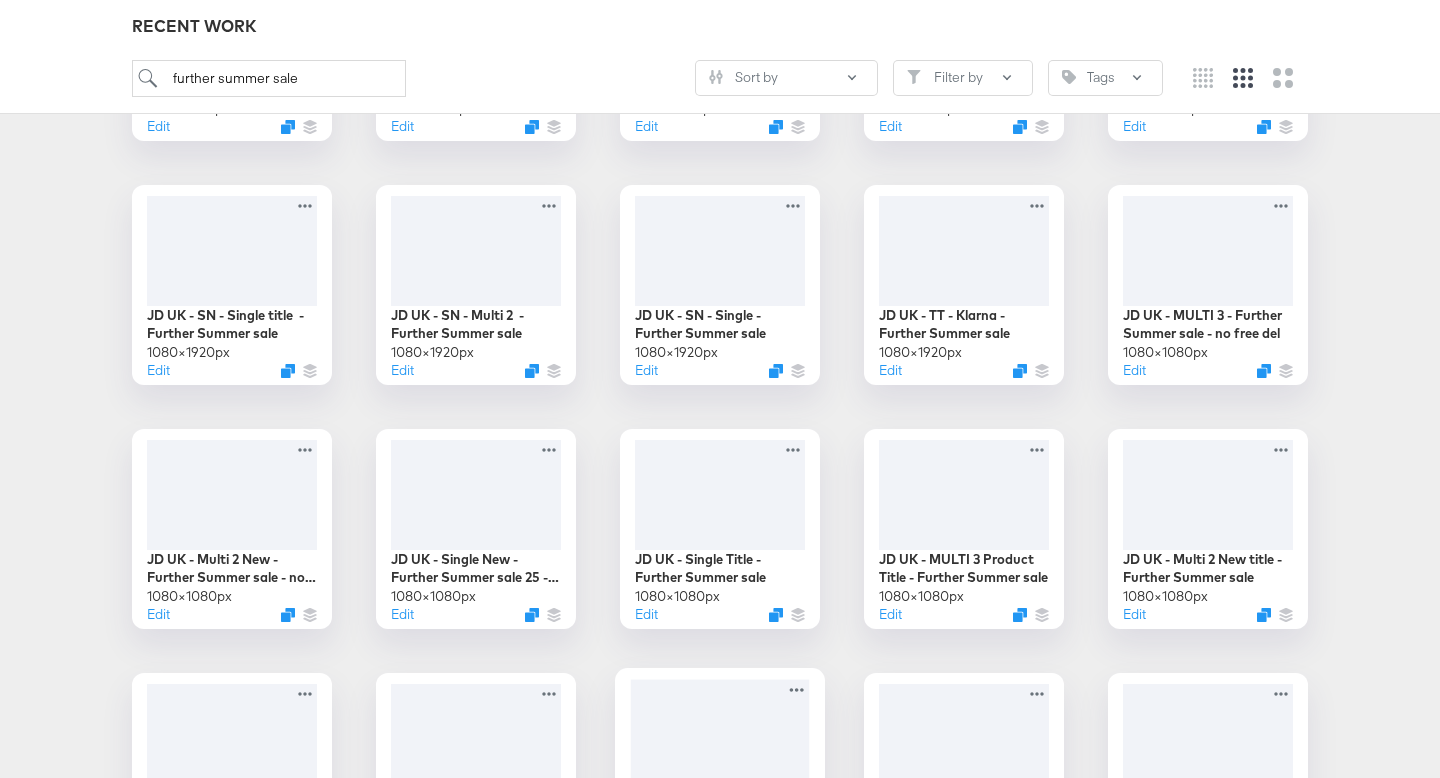 scroll, scrollTop: 485, scrollLeft: 0, axis: vertical 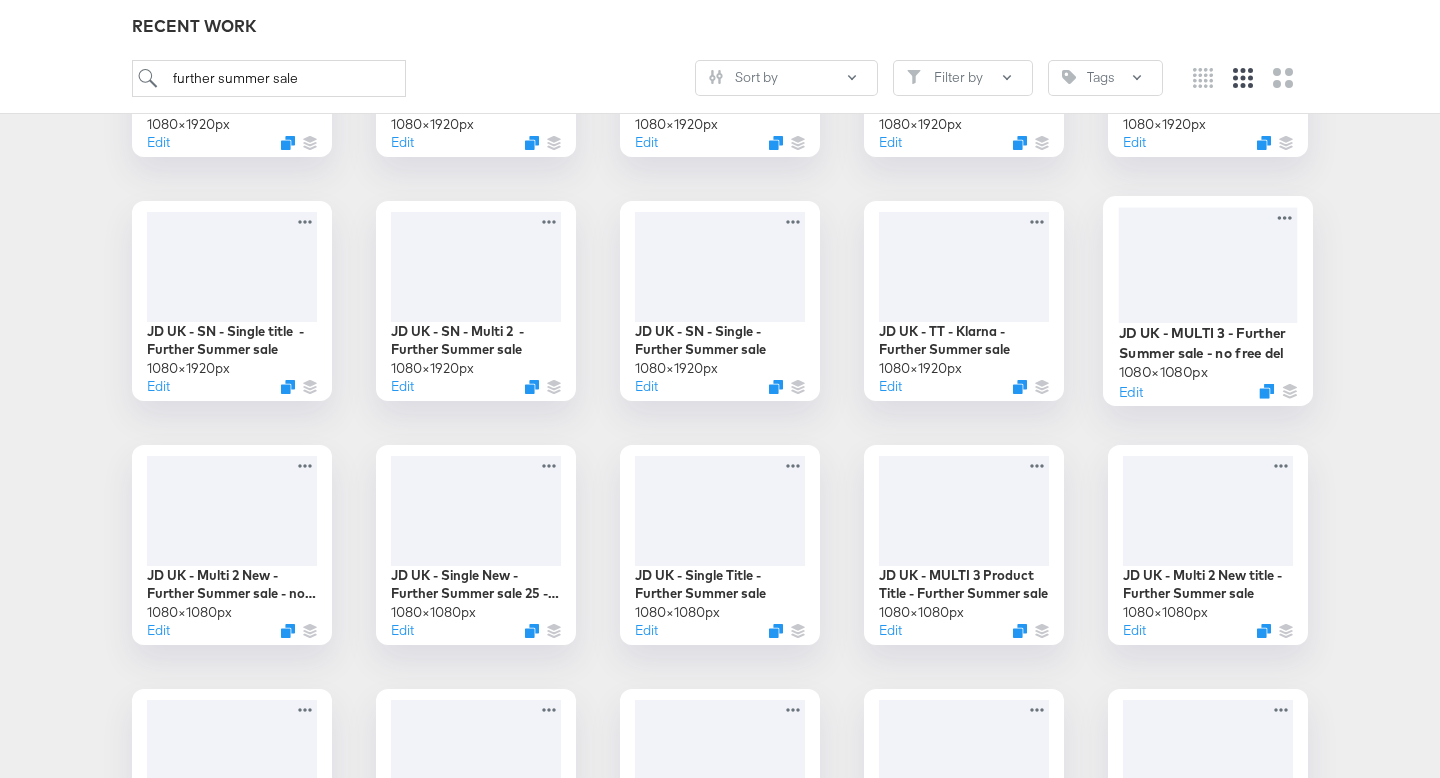 click at bounding box center (1208, 264) 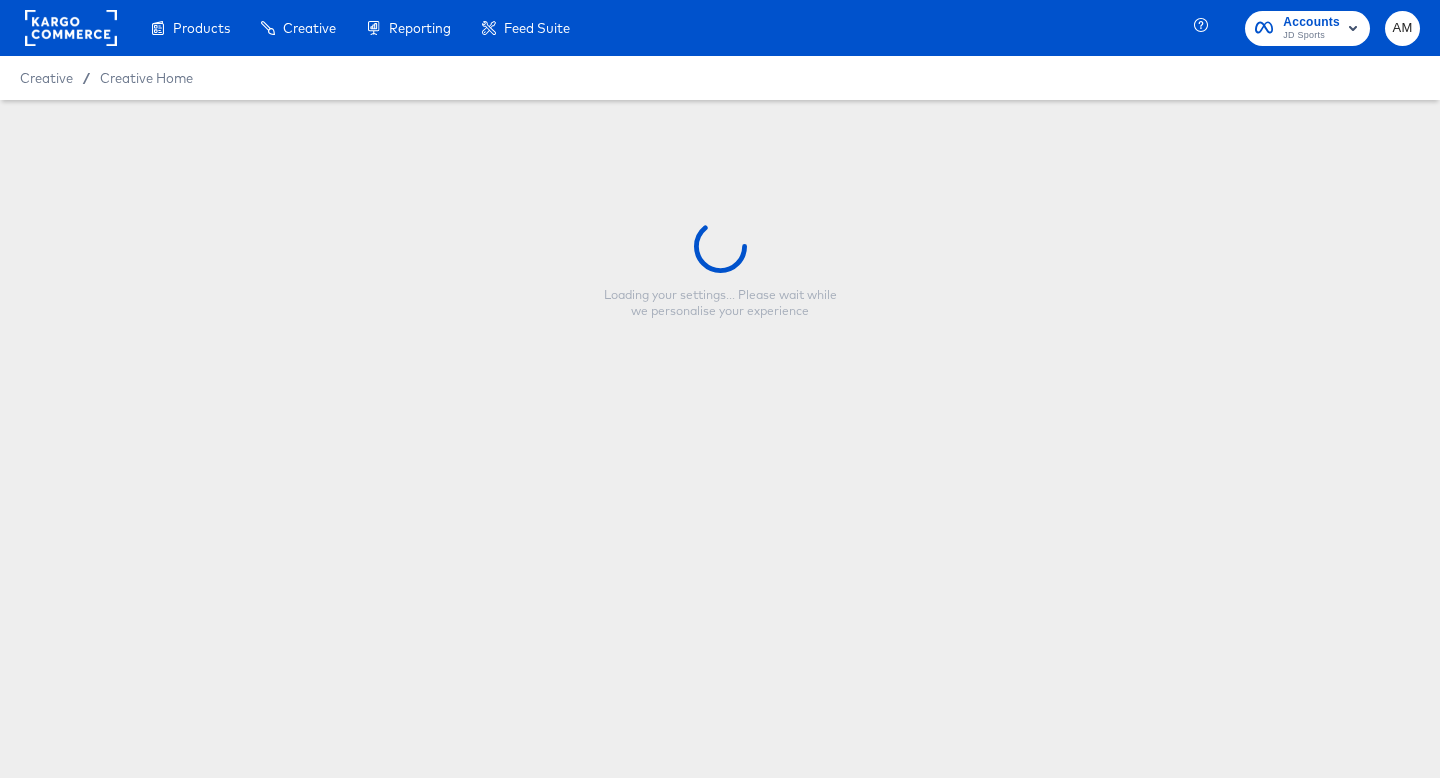 scroll, scrollTop: 0, scrollLeft: 0, axis: both 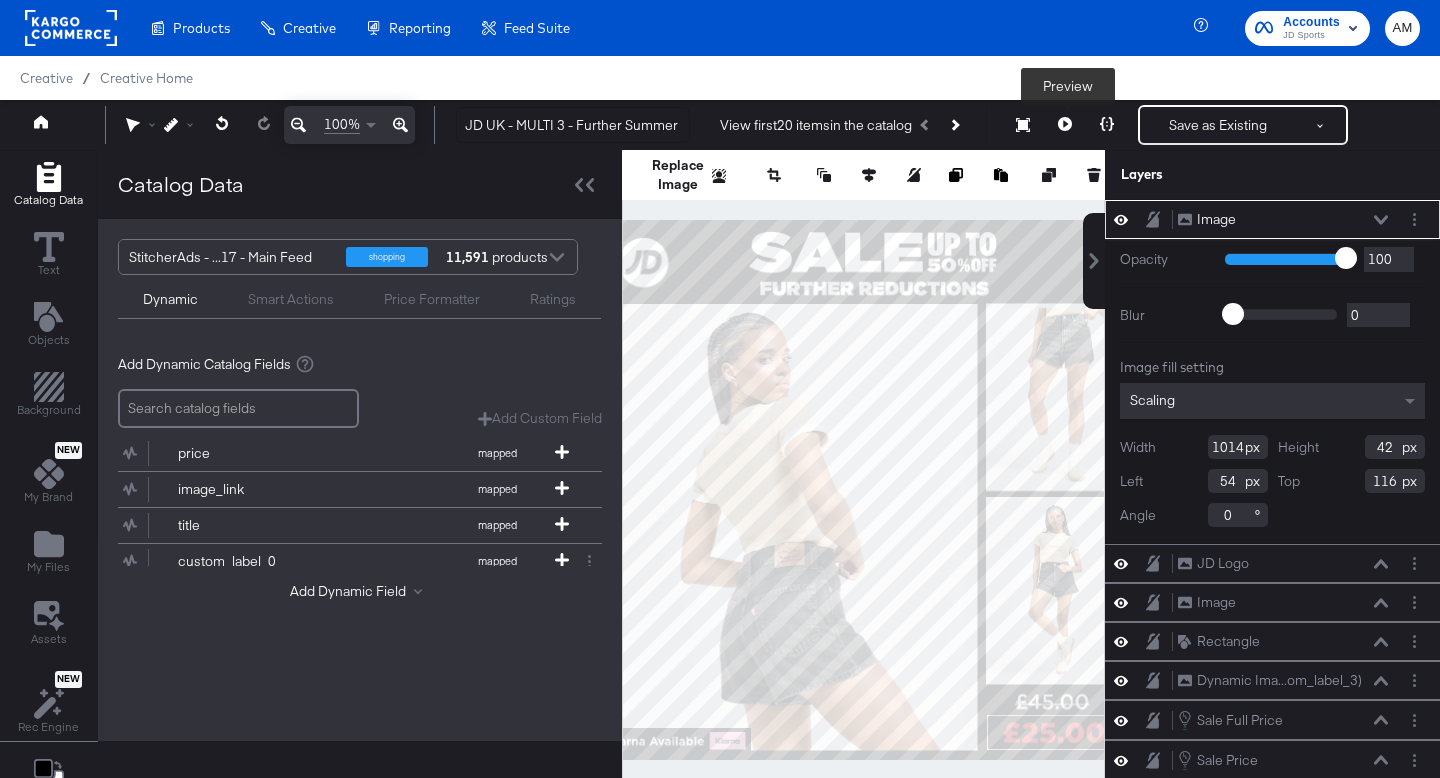 click 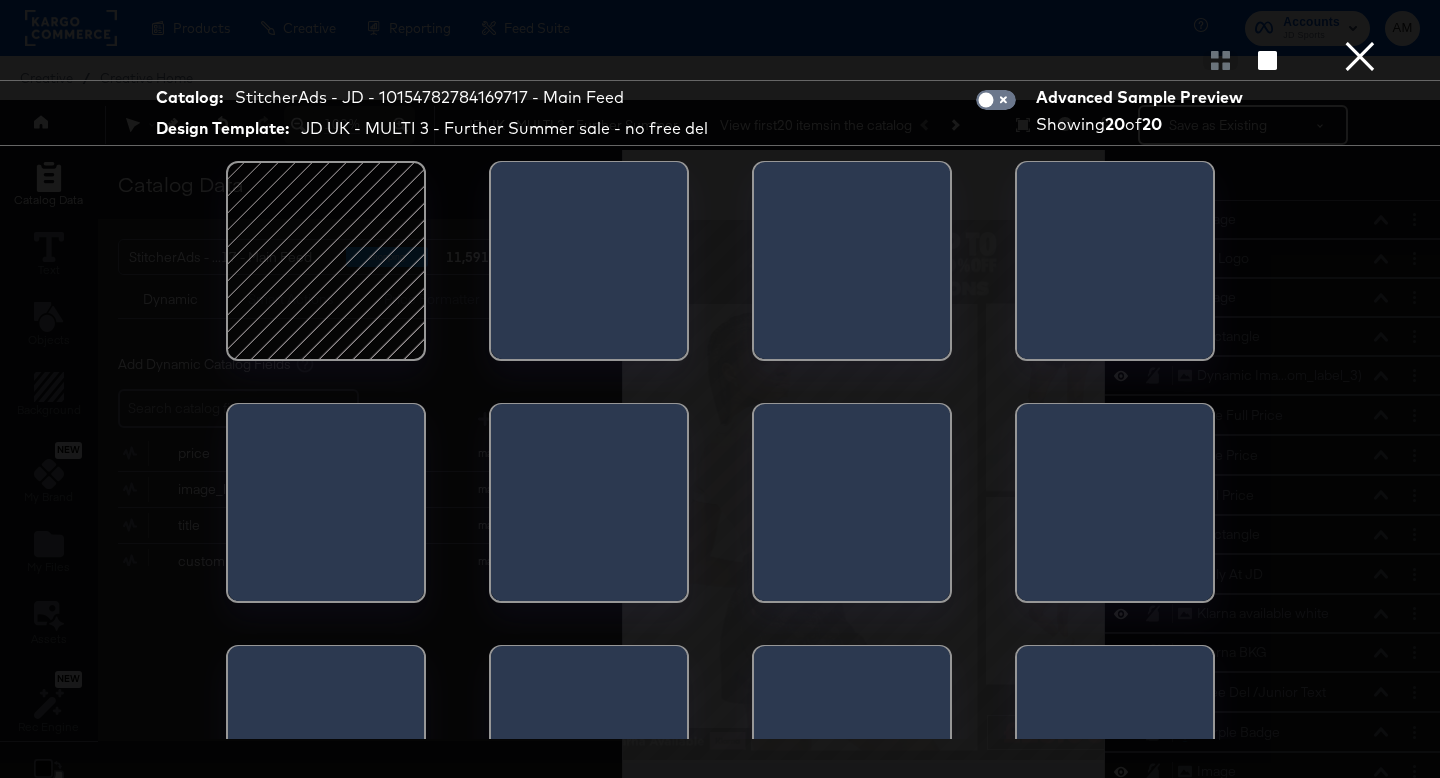 click at bounding box center [326, 261] 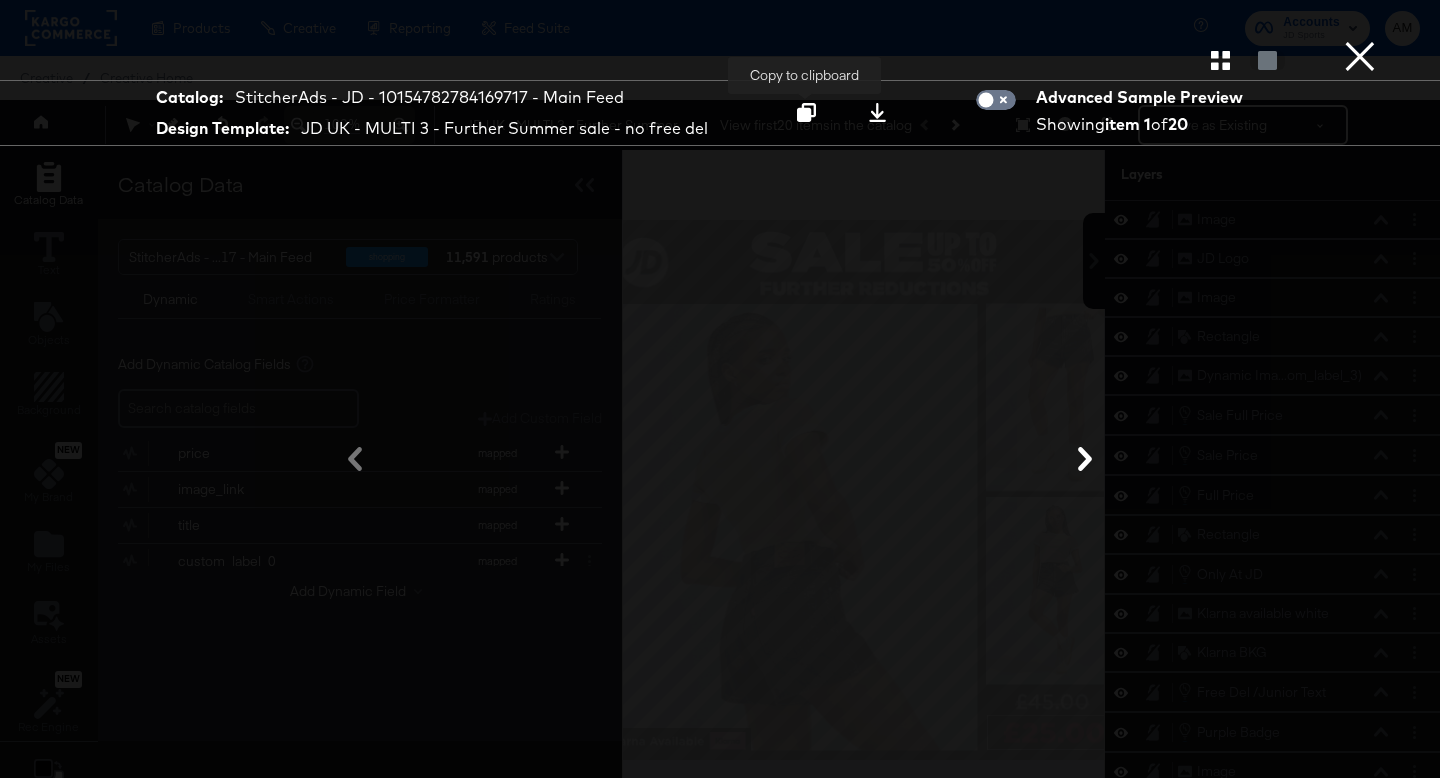 click 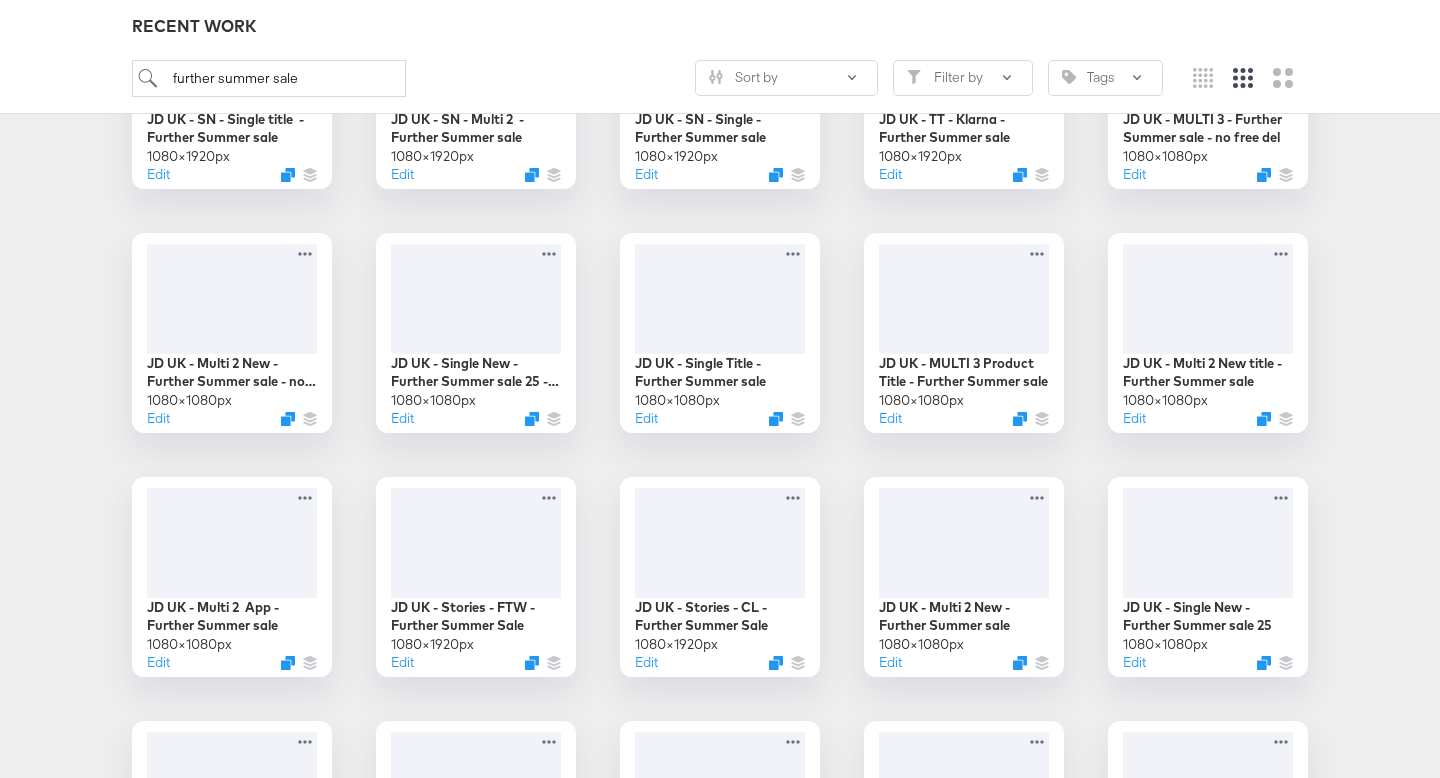 scroll, scrollTop: 688, scrollLeft: 0, axis: vertical 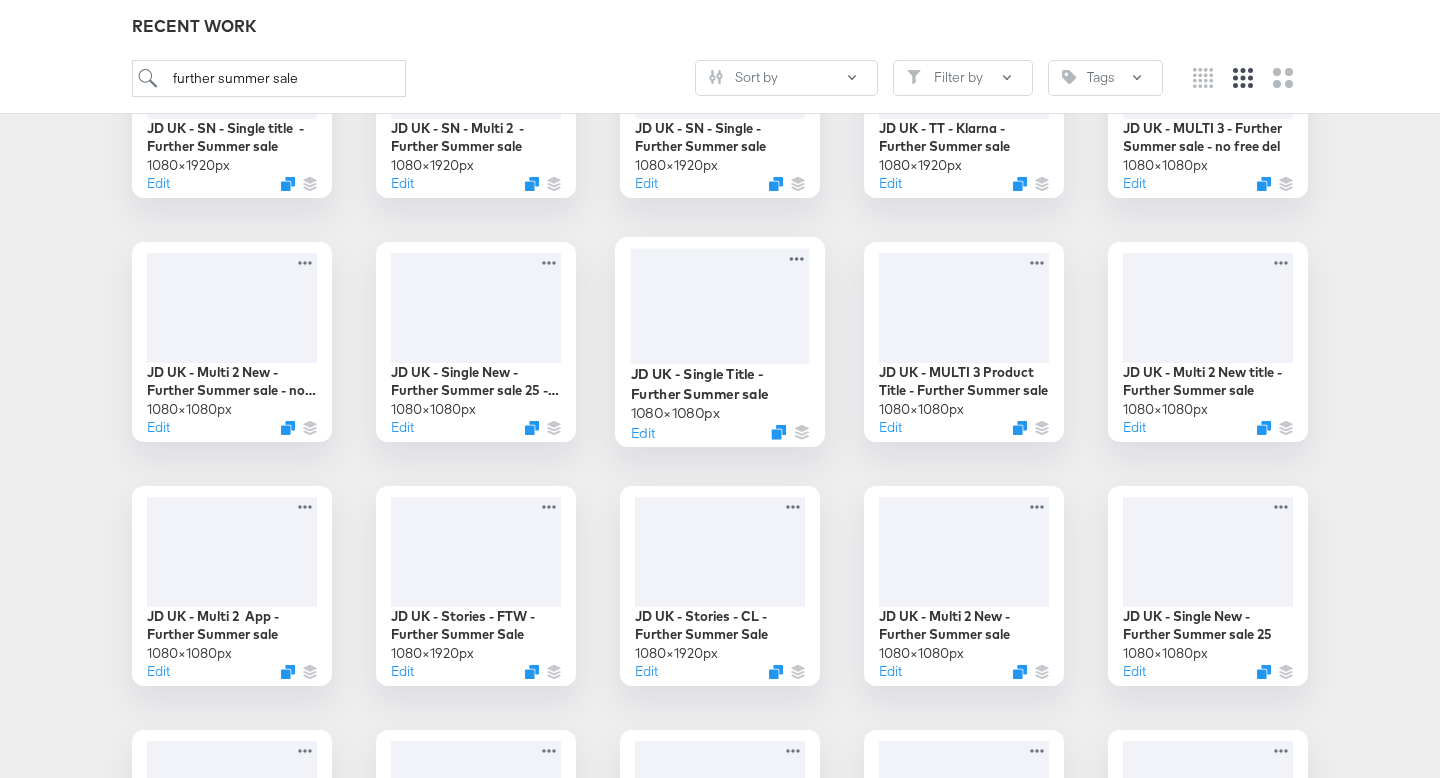 click at bounding box center [720, 305] 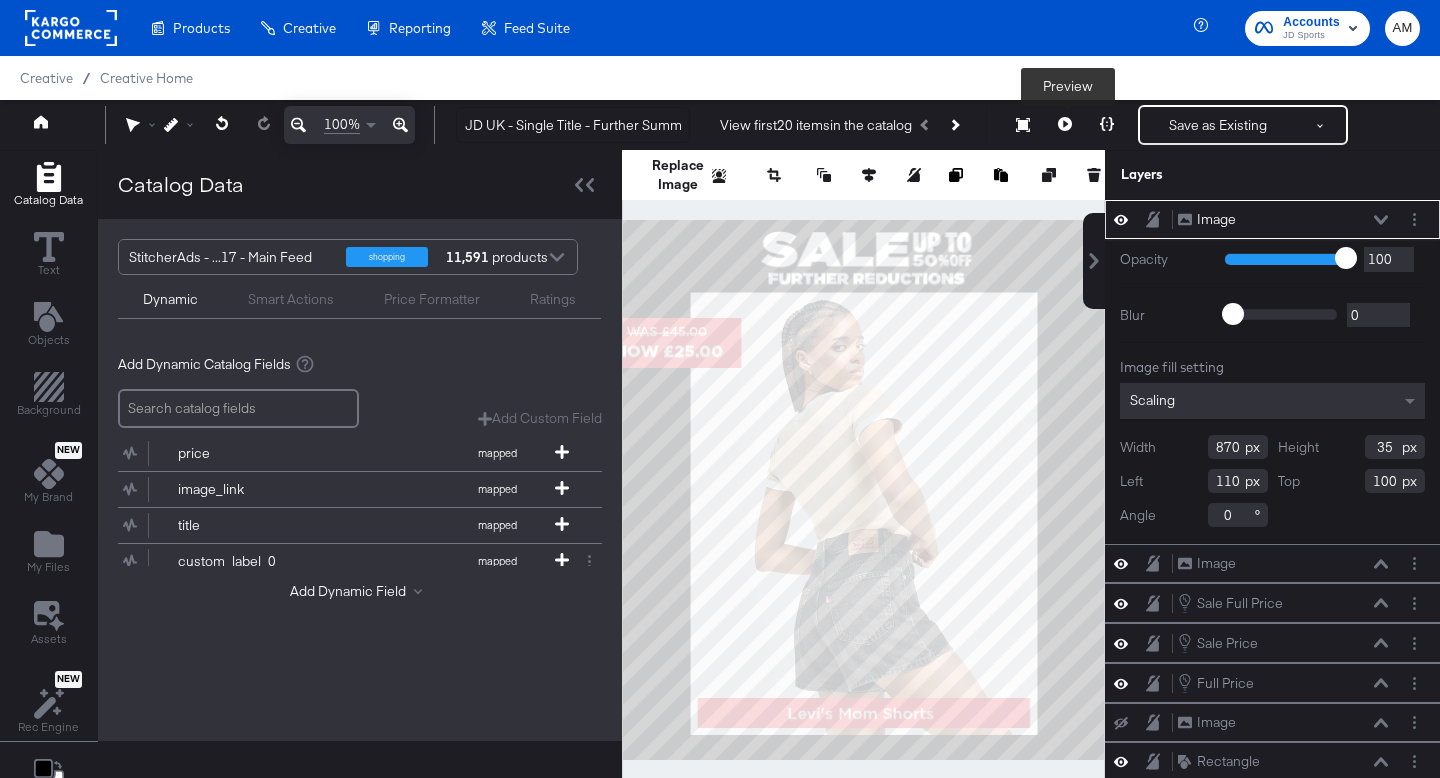 click 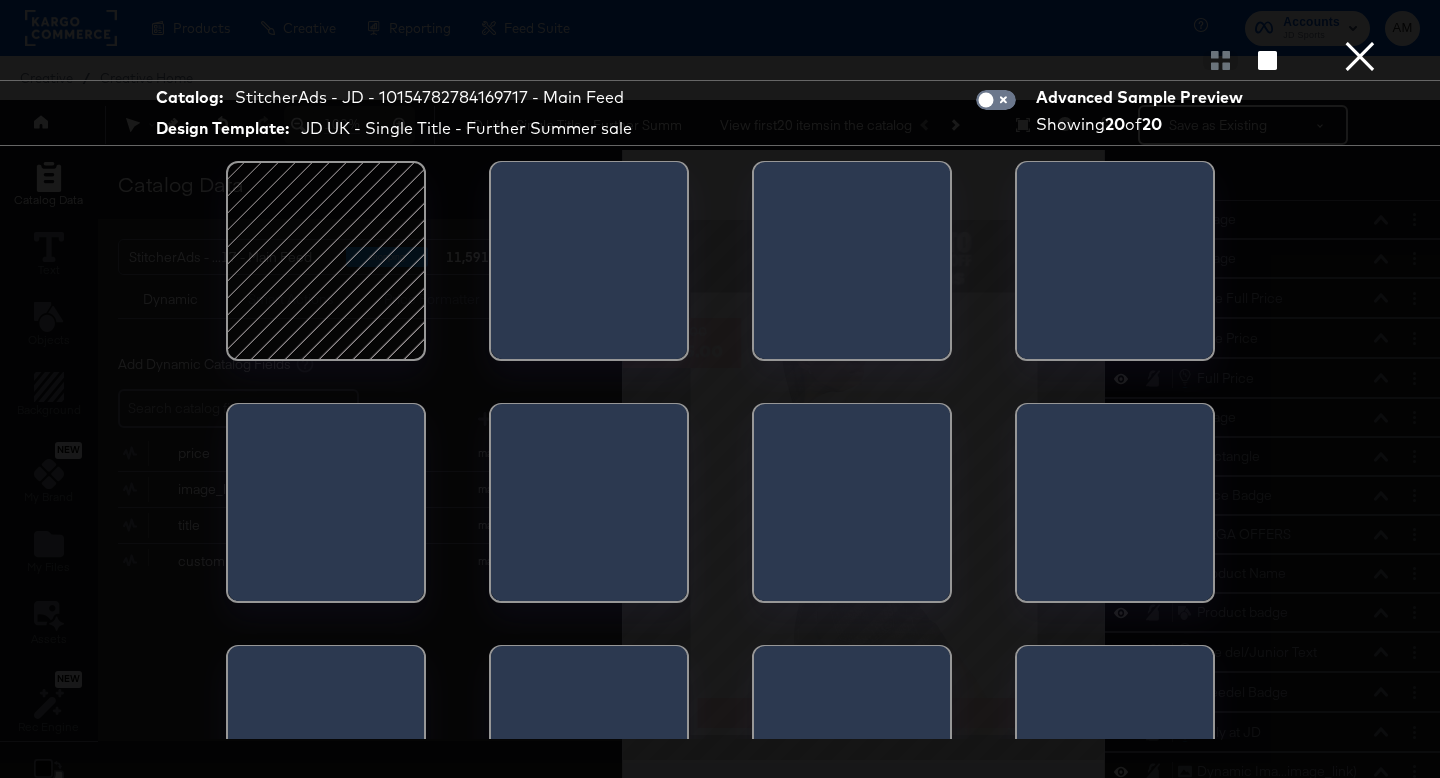click at bounding box center [326, 261] 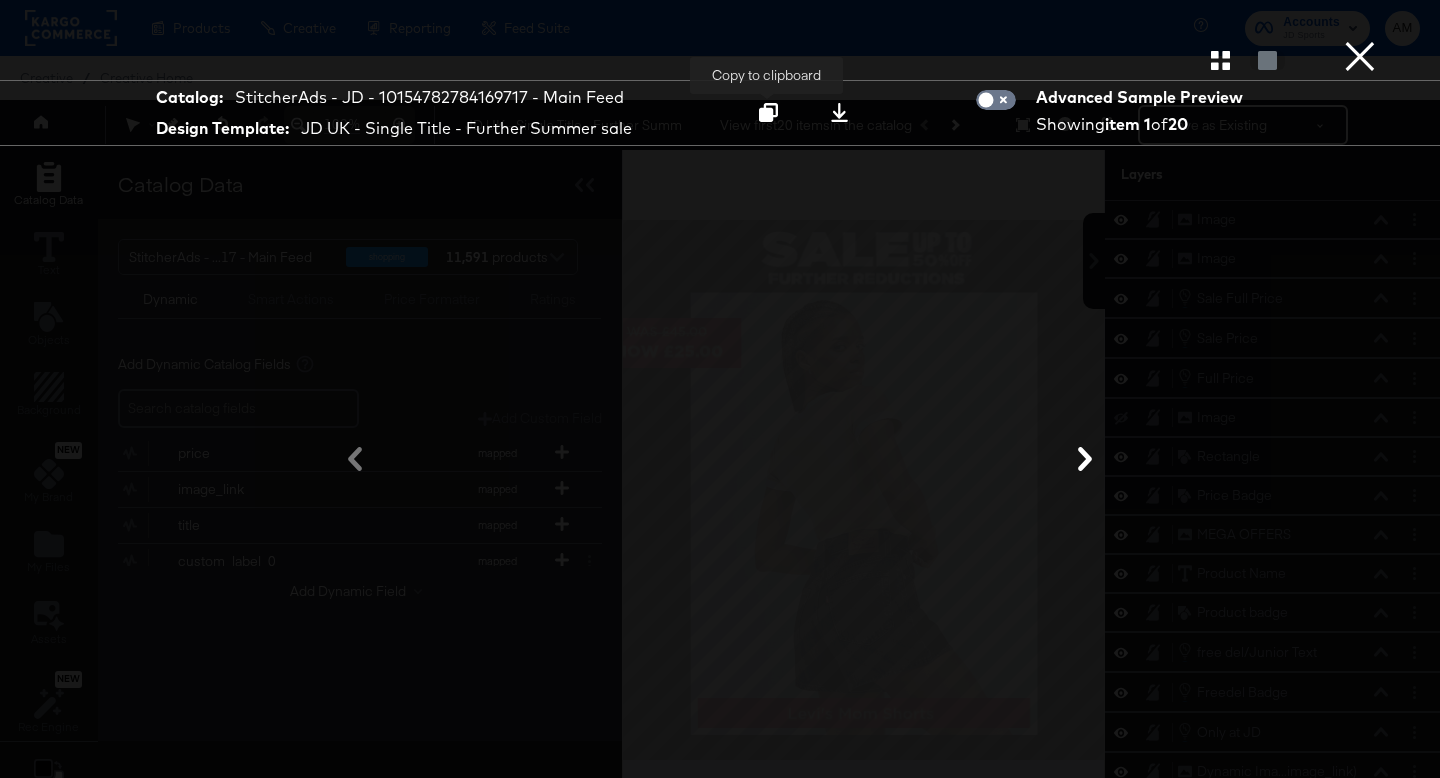 click 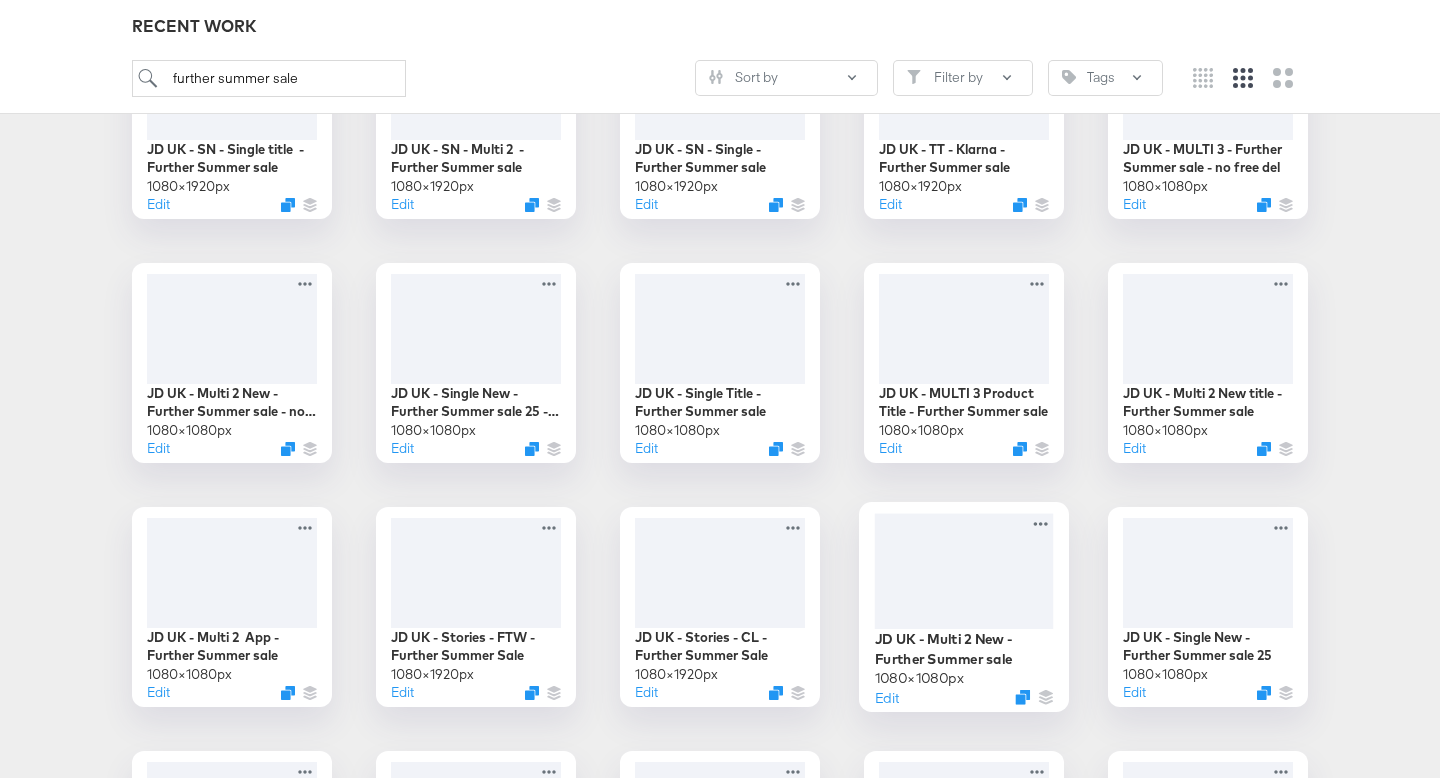 scroll, scrollTop: 648, scrollLeft: 0, axis: vertical 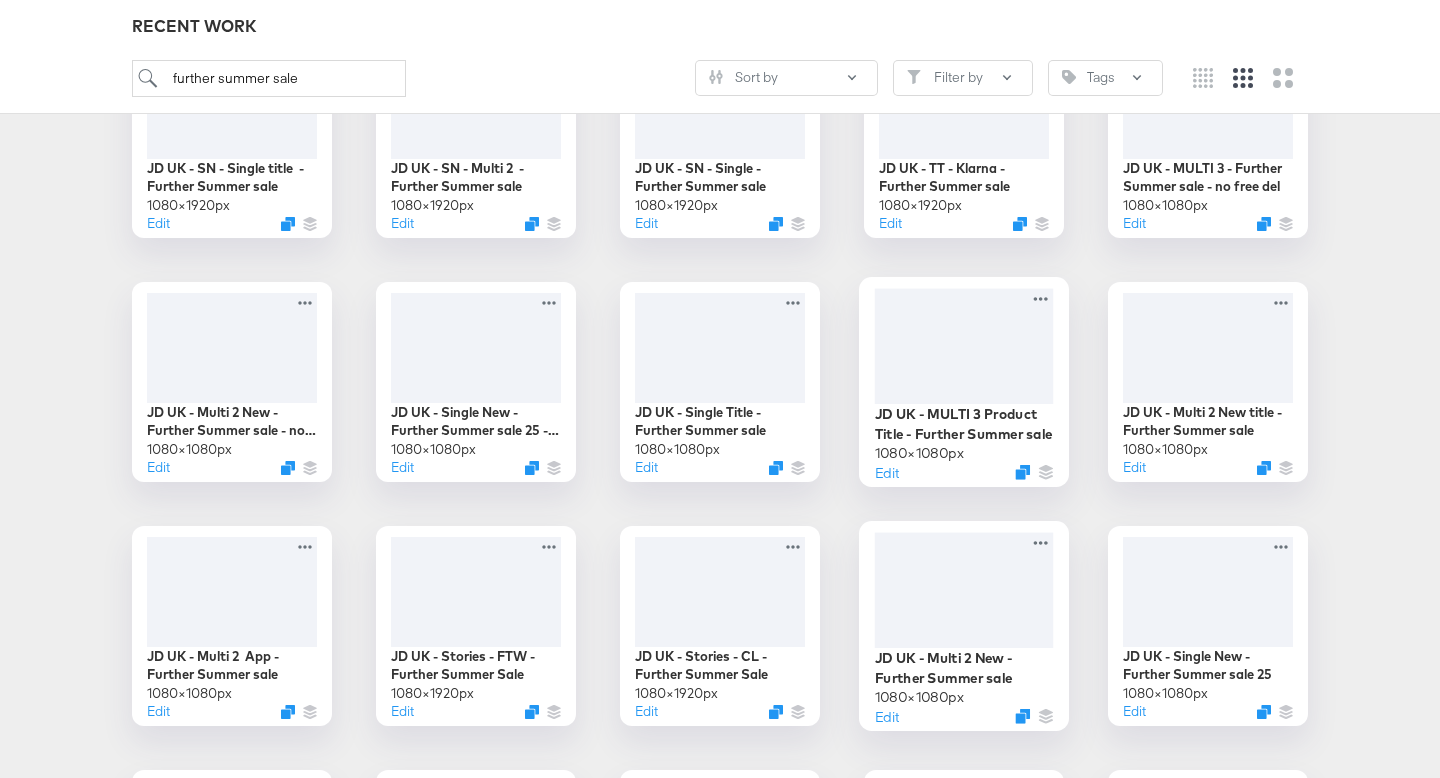 click at bounding box center [964, 345] 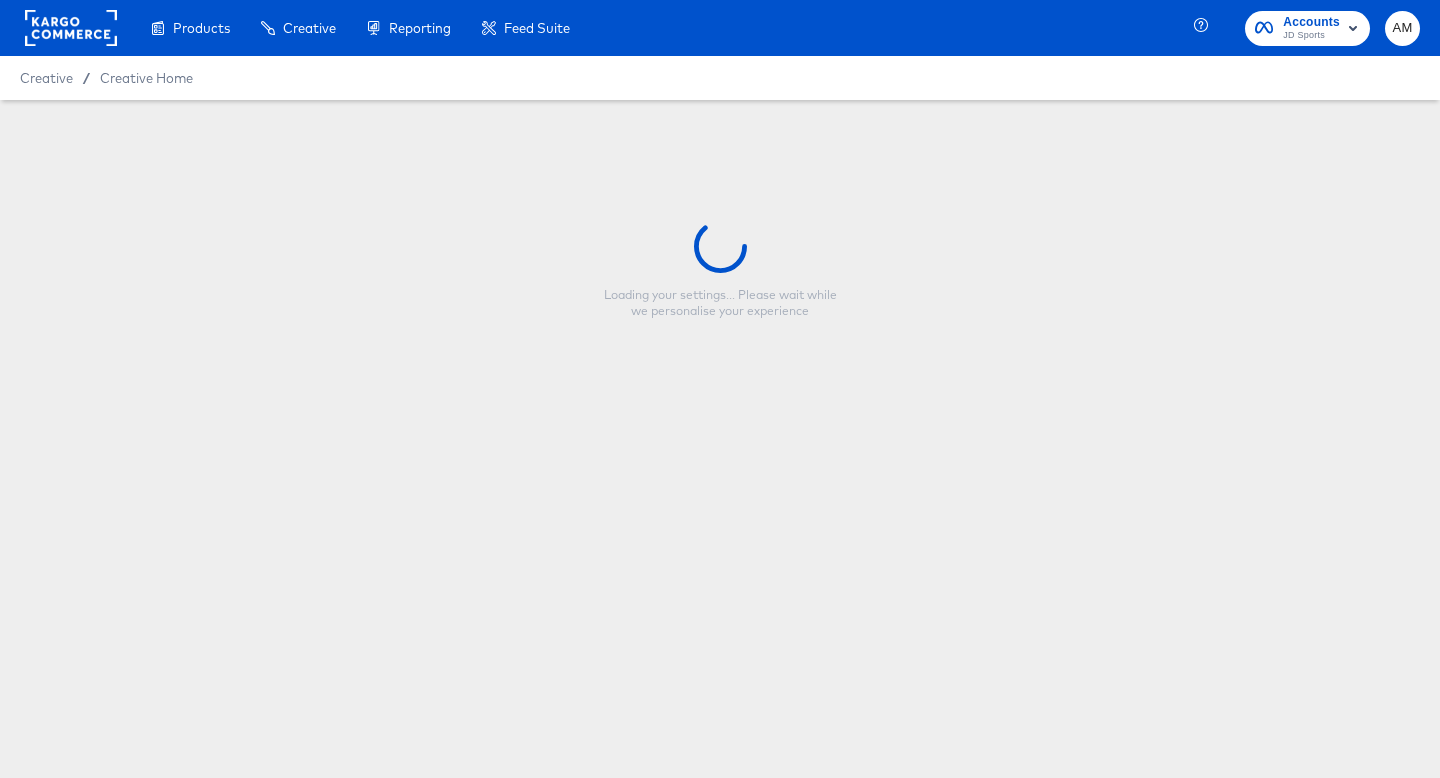 scroll, scrollTop: 0, scrollLeft: 0, axis: both 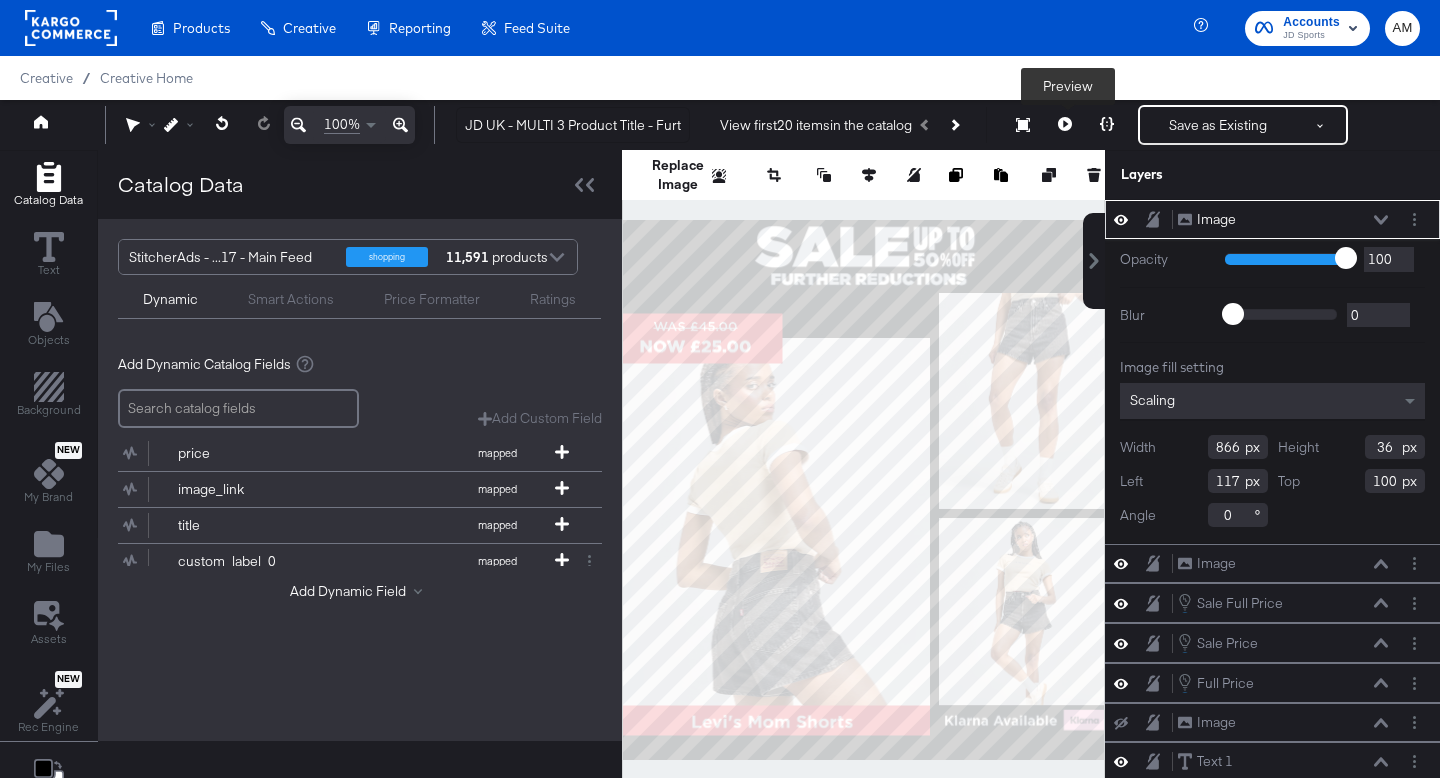 click 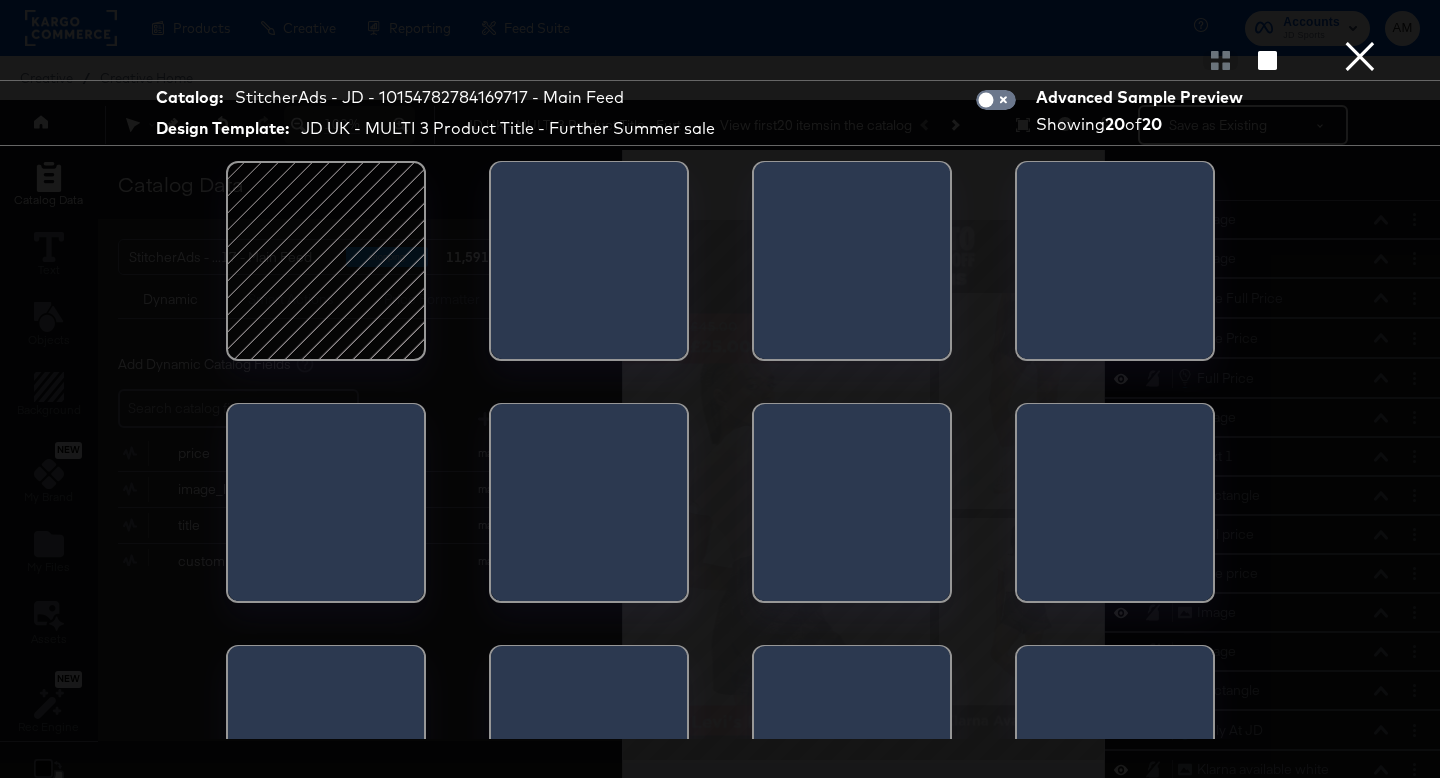 click at bounding box center (326, 261) 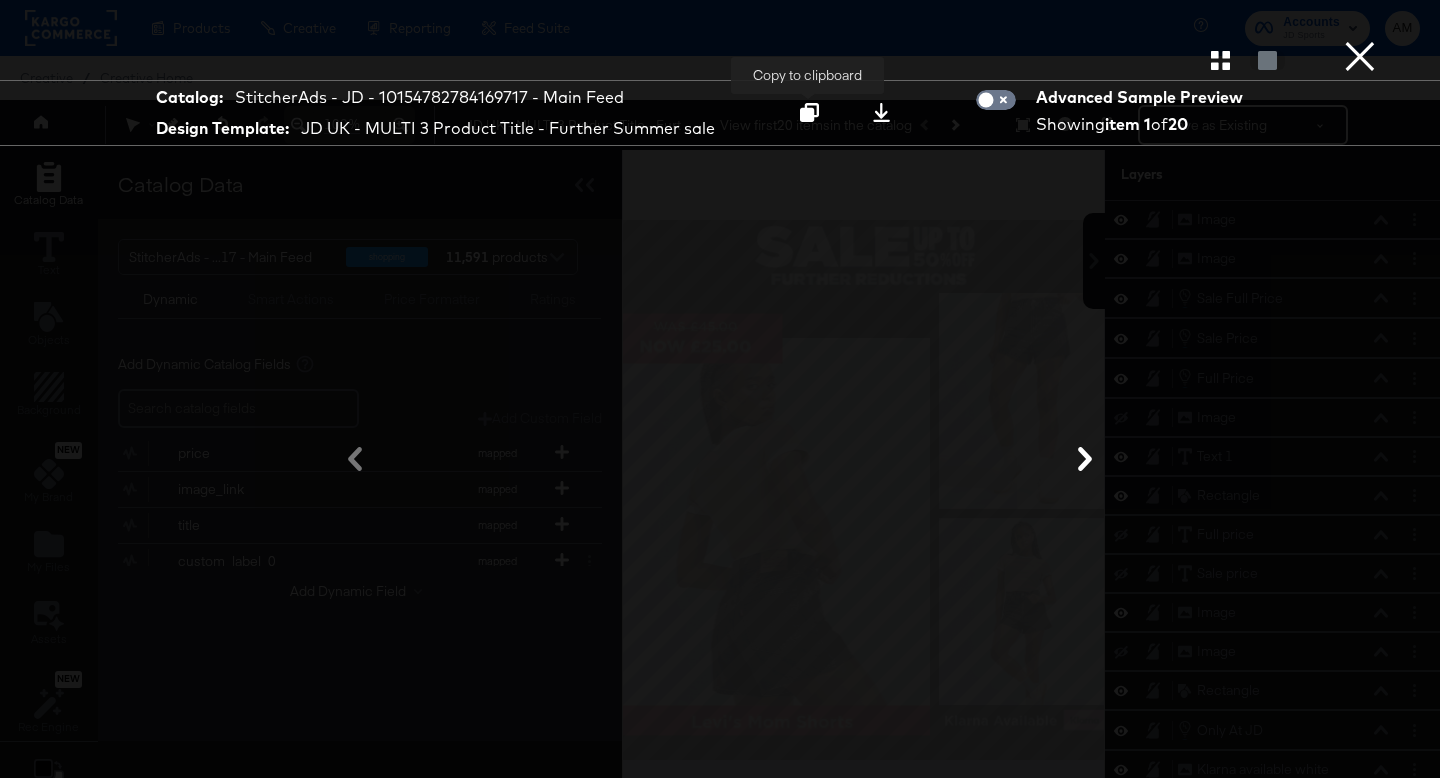 click 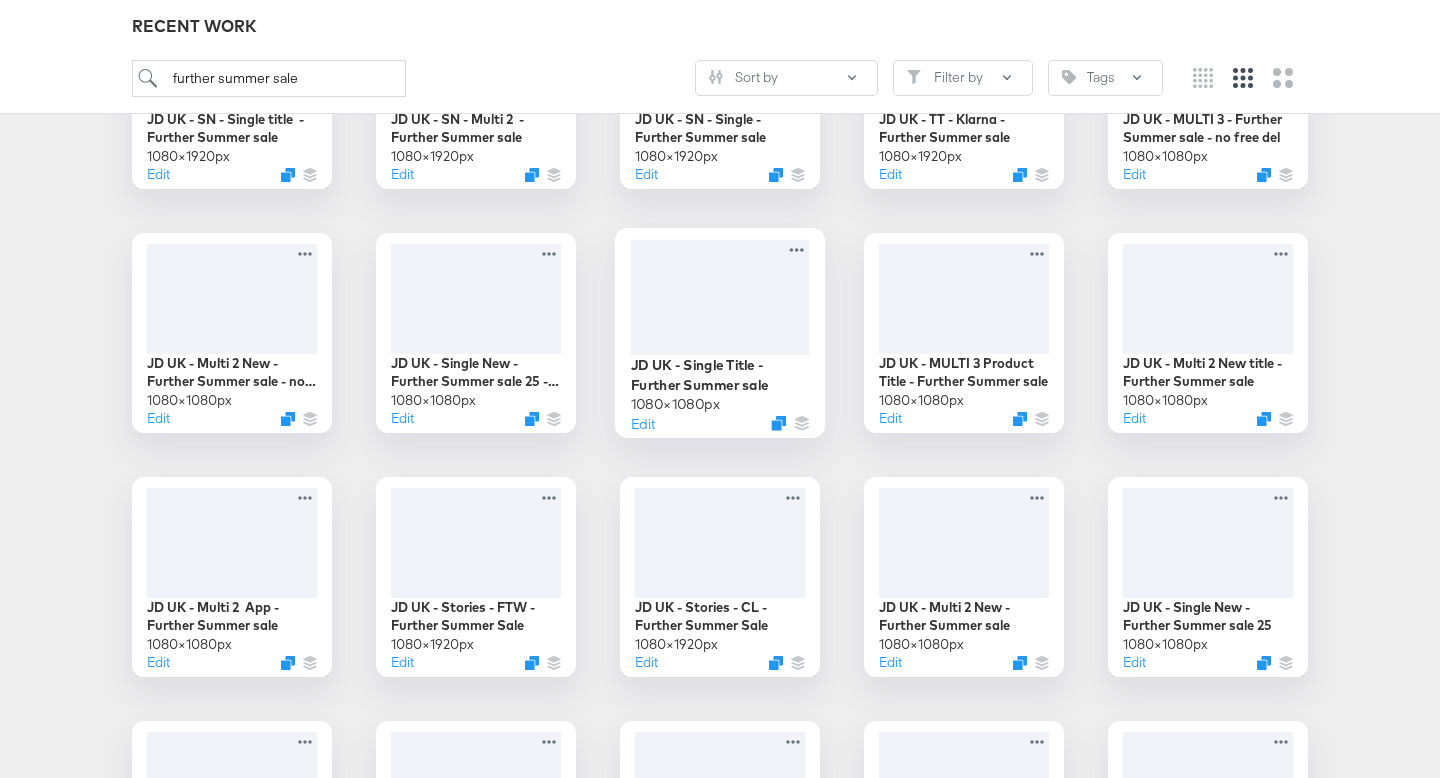 scroll, scrollTop: 651, scrollLeft: 0, axis: vertical 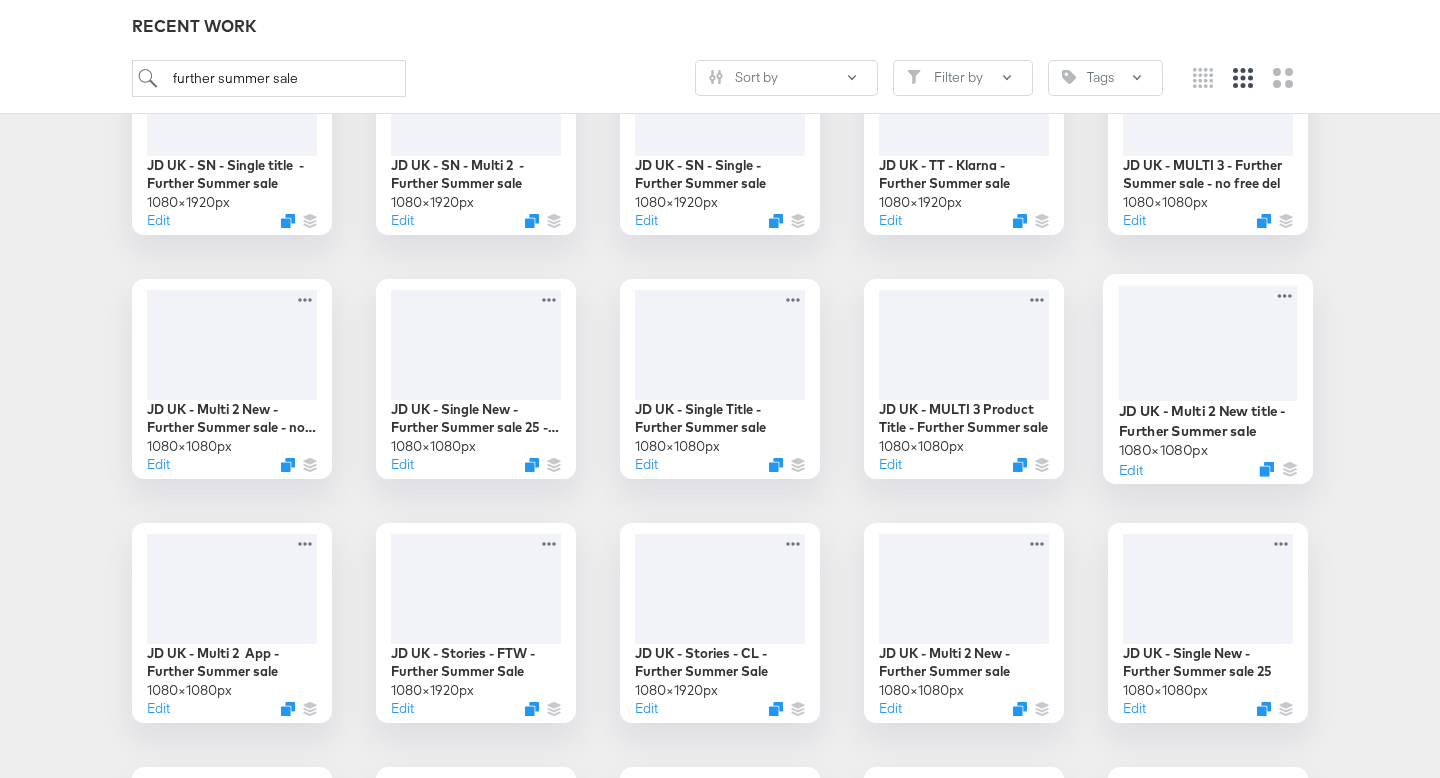 click at bounding box center (1208, 342) 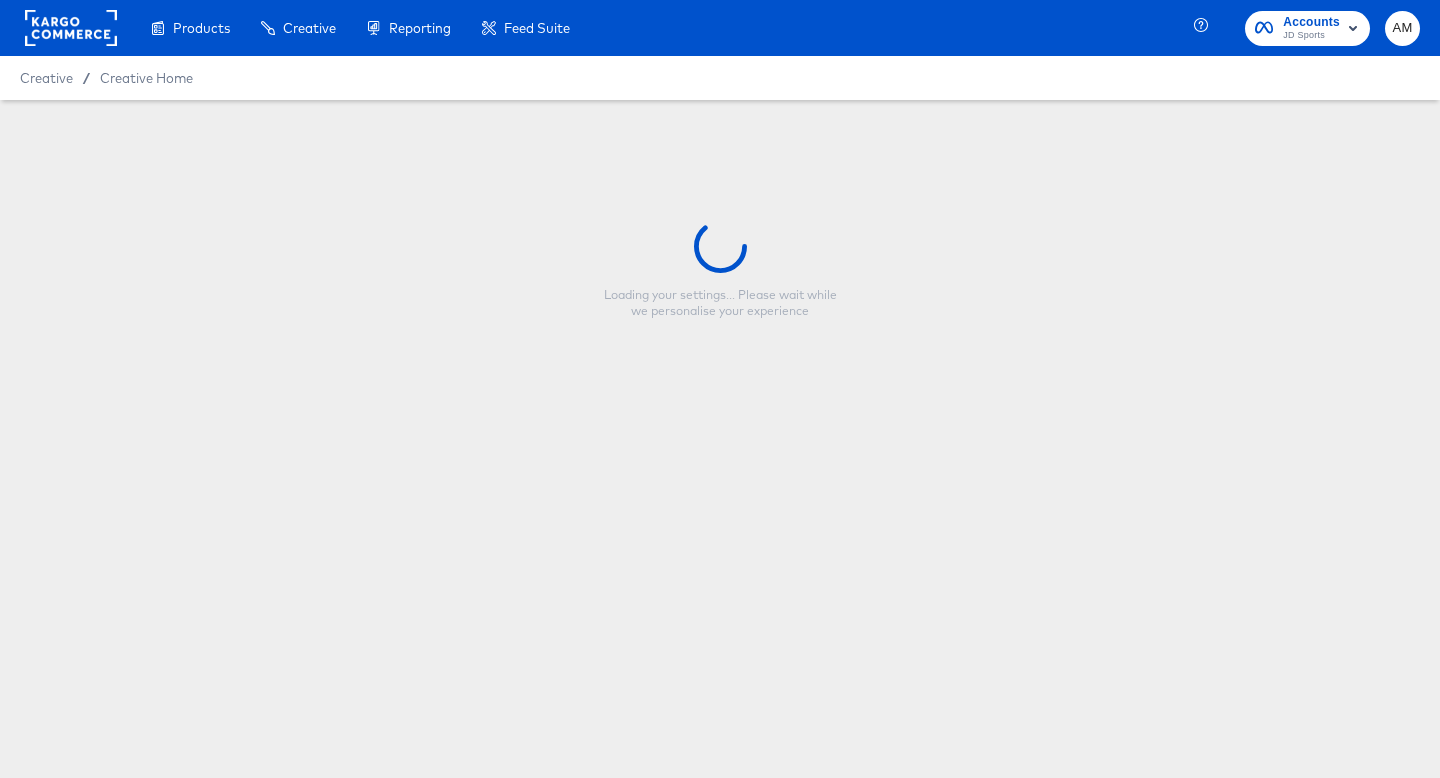 type on "JD UK - Multi 2 New title - Further Summer sale" 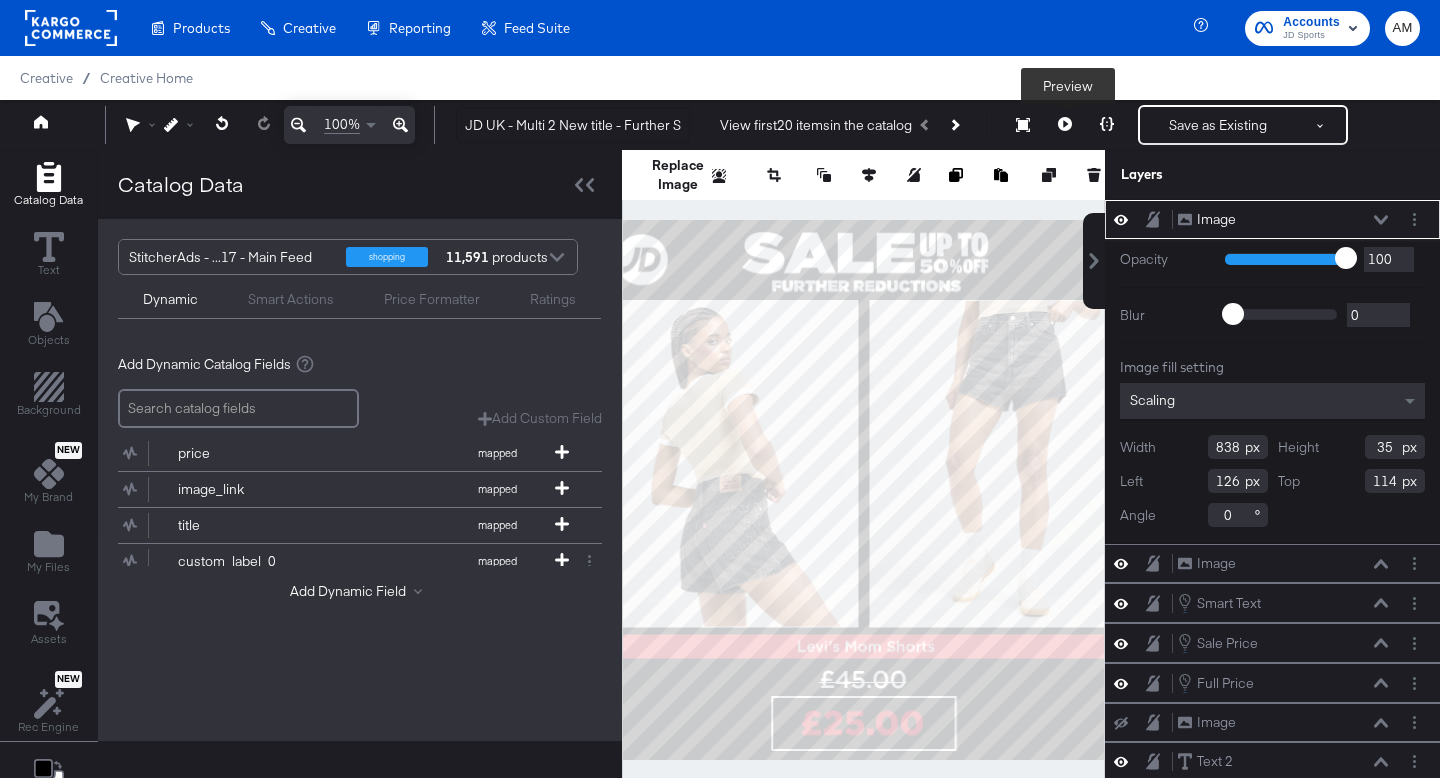 click 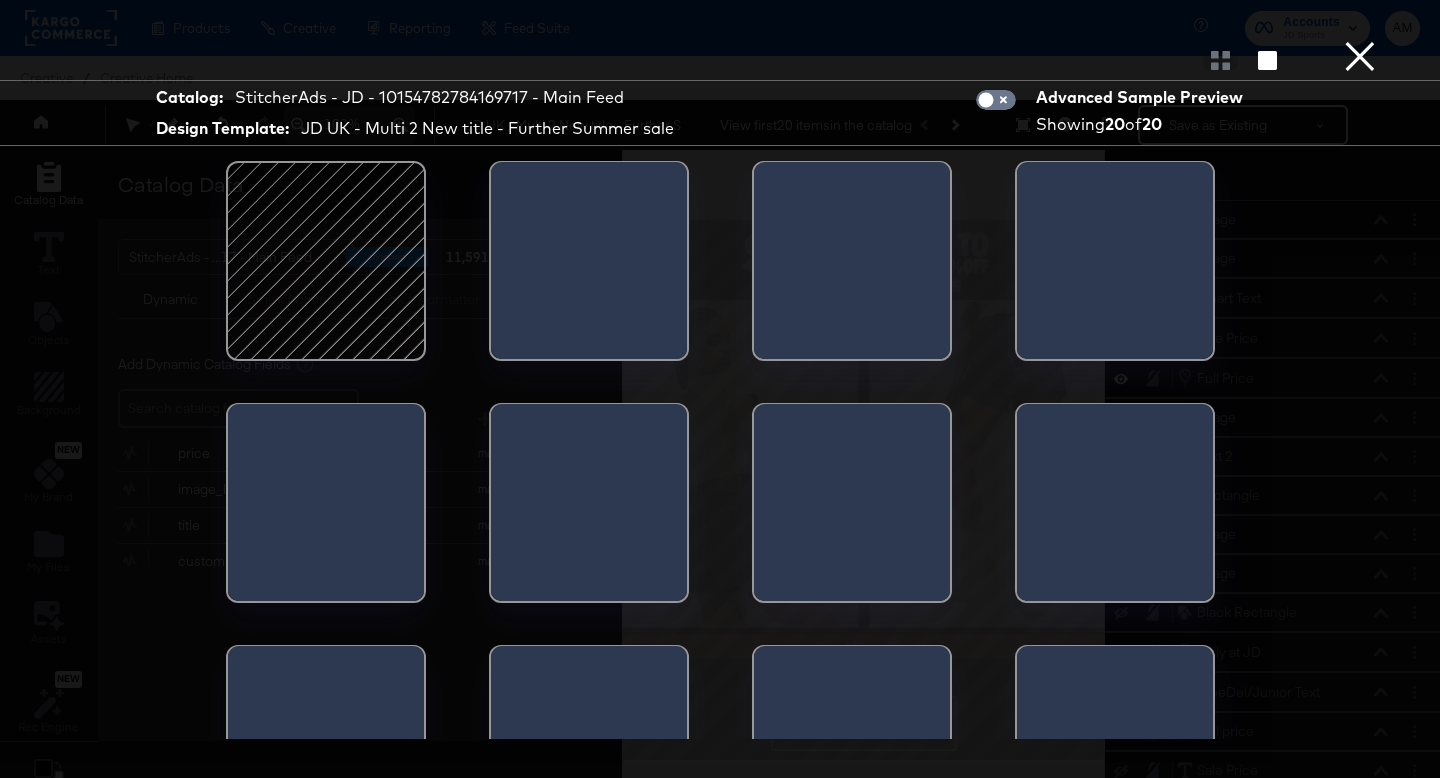 click at bounding box center (326, 261) 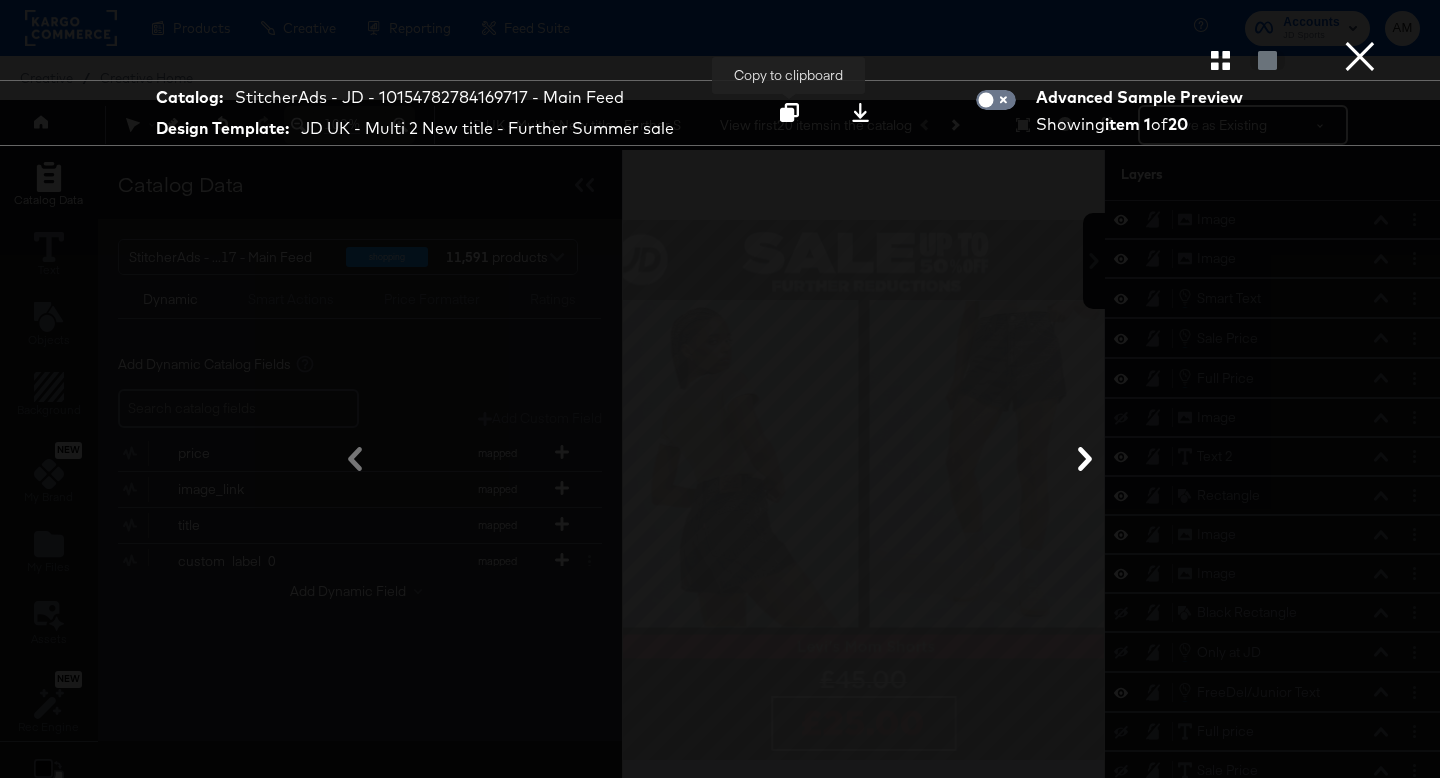 click 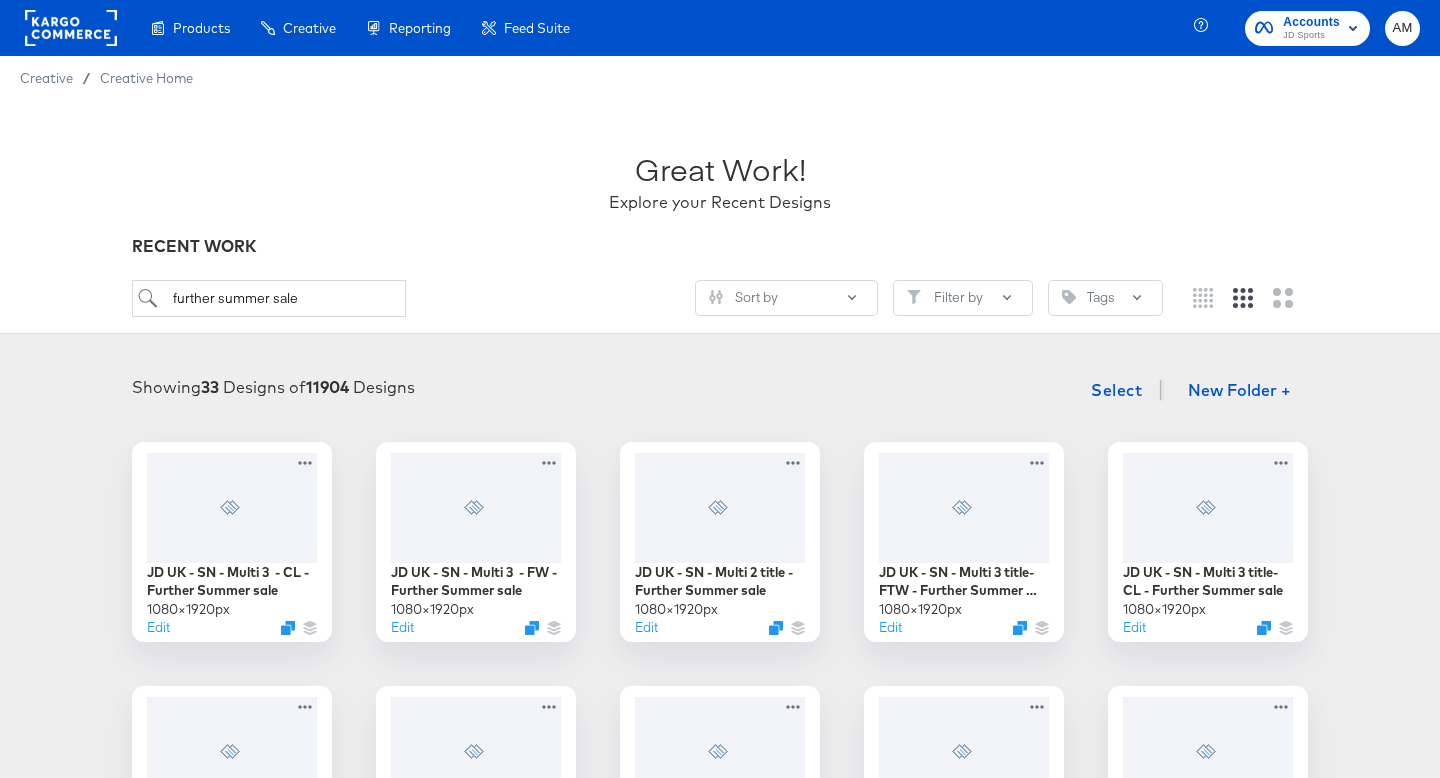 scroll, scrollTop: 864, scrollLeft: 0, axis: vertical 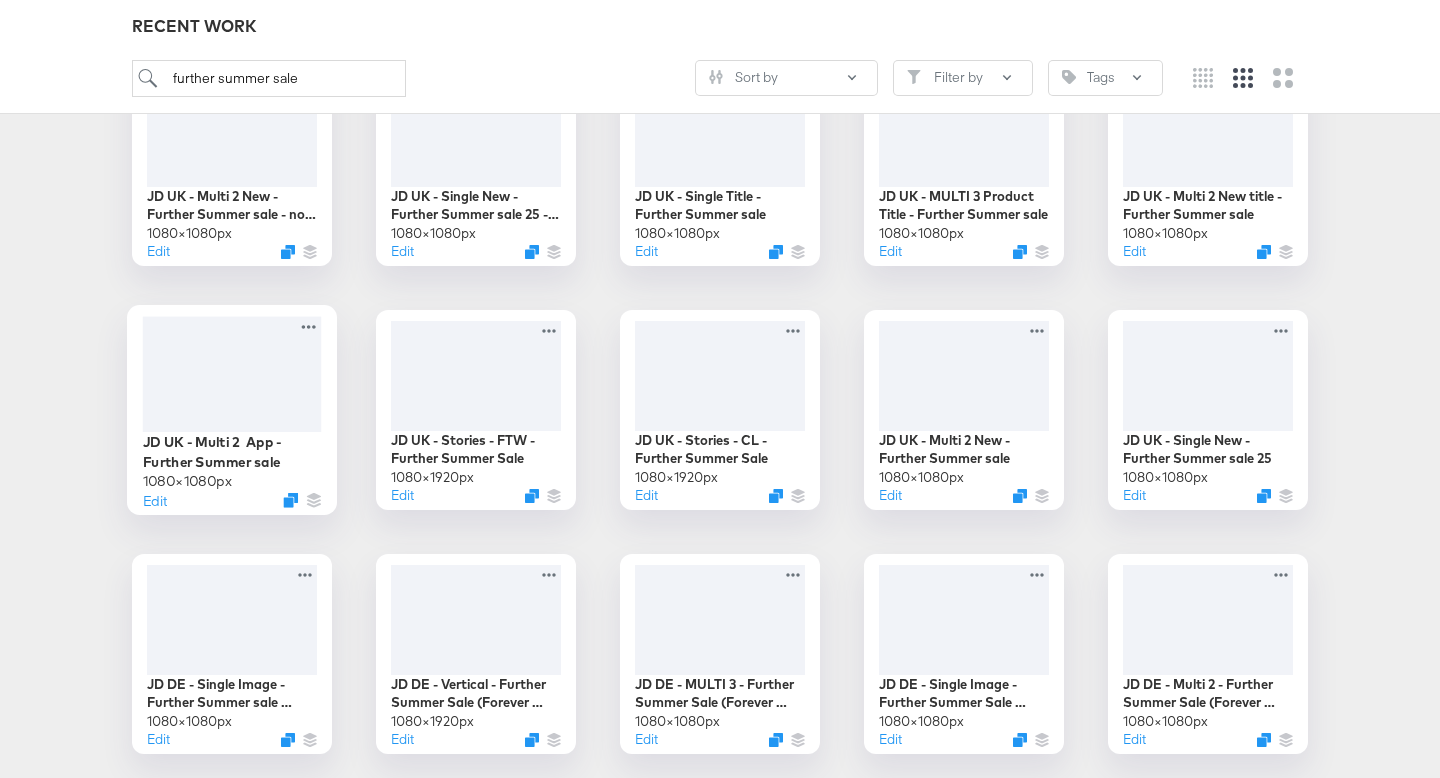 click at bounding box center (232, 373) 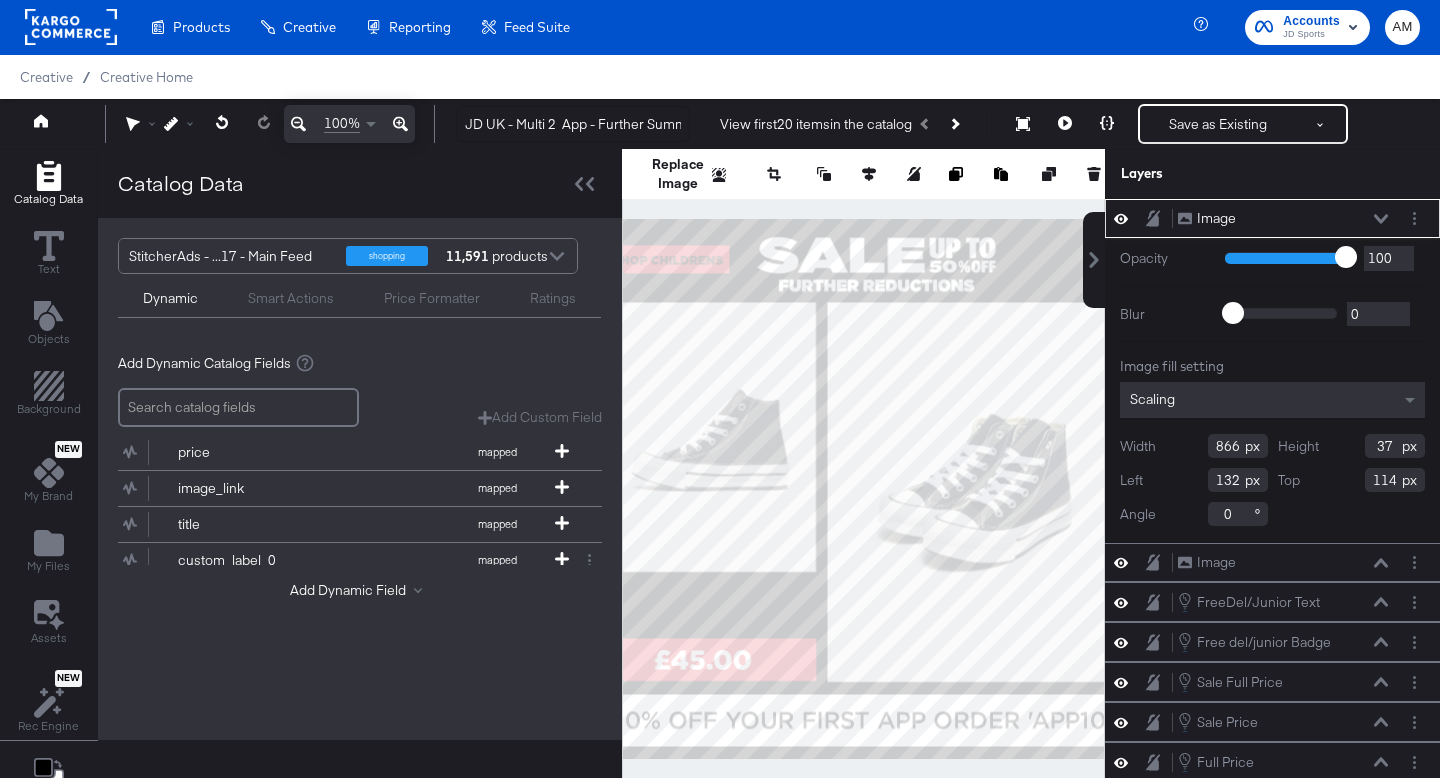 scroll, scrollTop: 3, scrollLeft: 0, axis: vertical 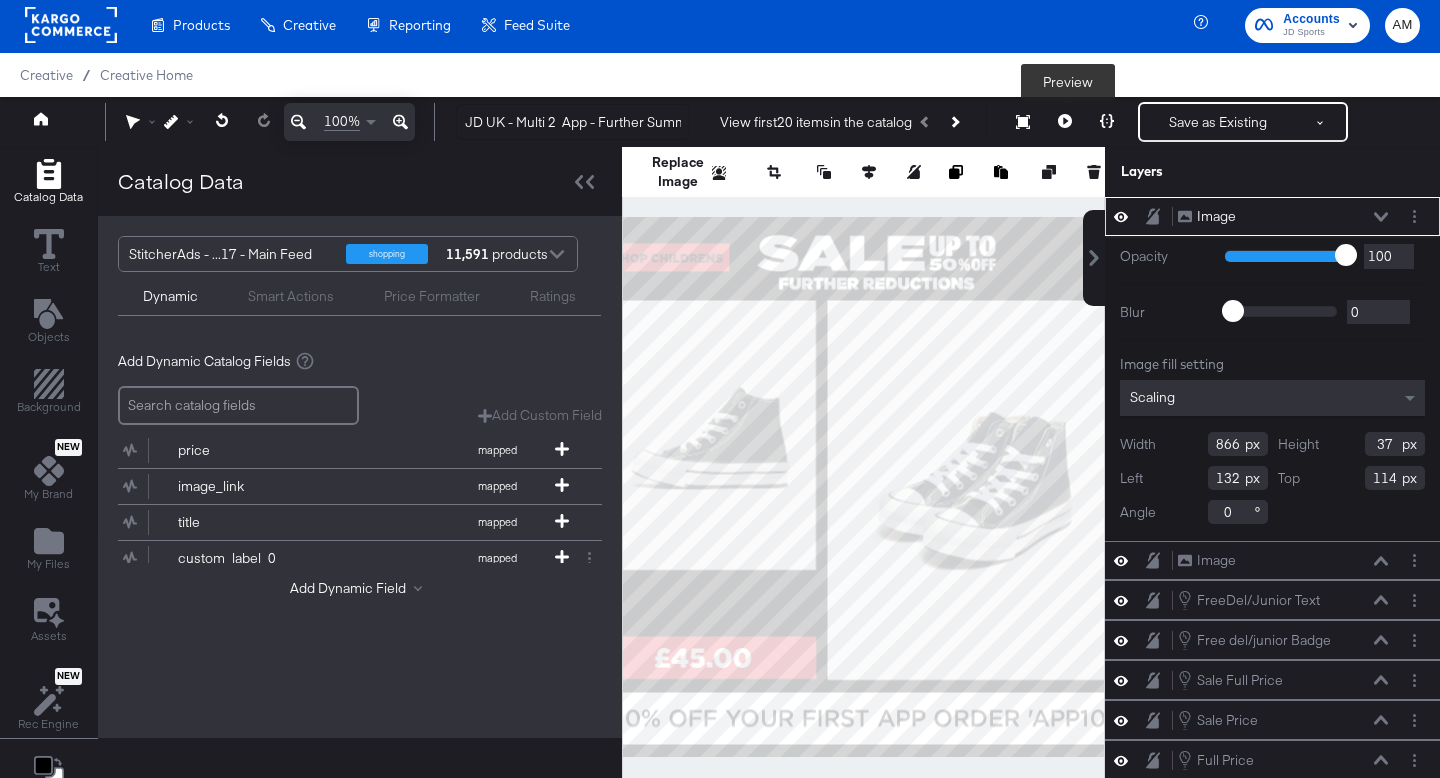 click at bounding box center [1065, 122] 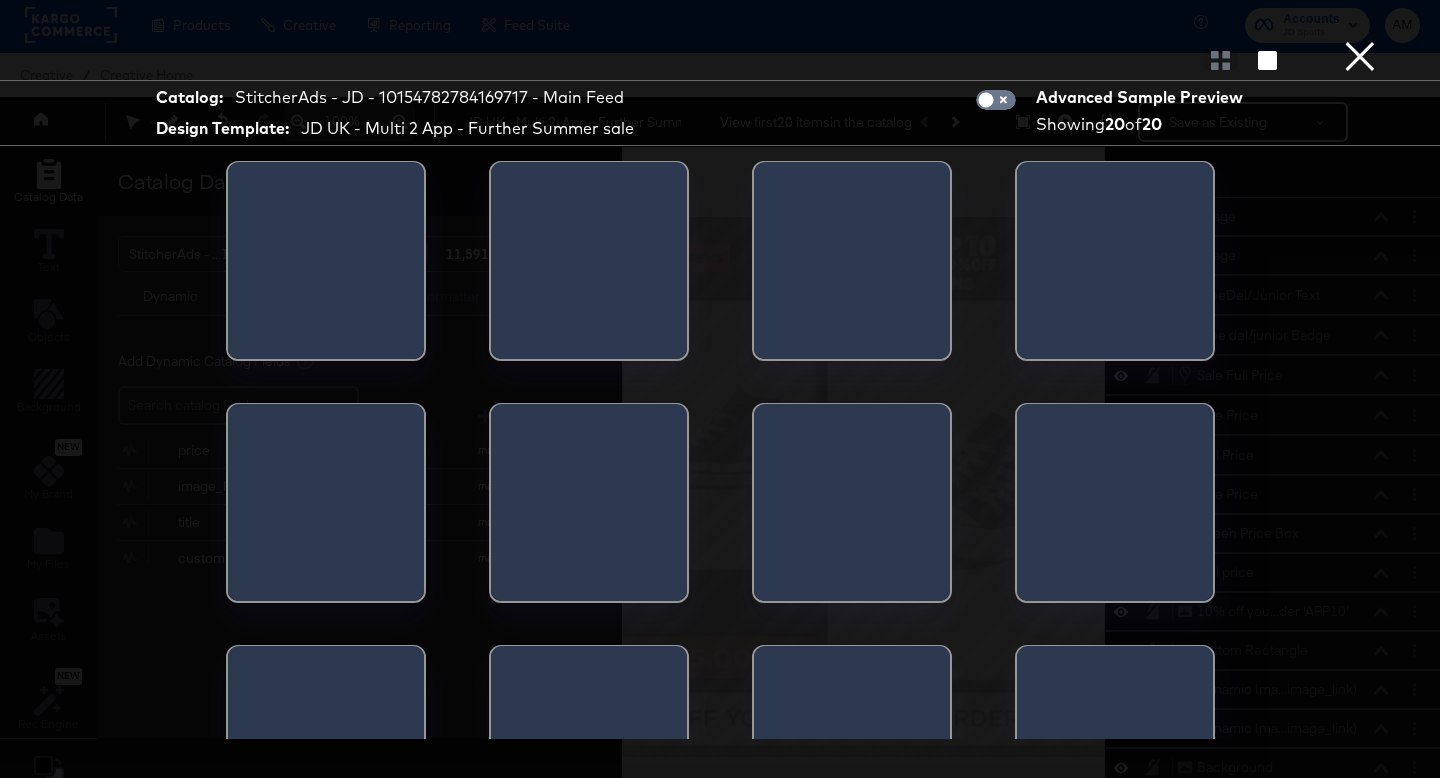 click at bounding box center (236, 267) 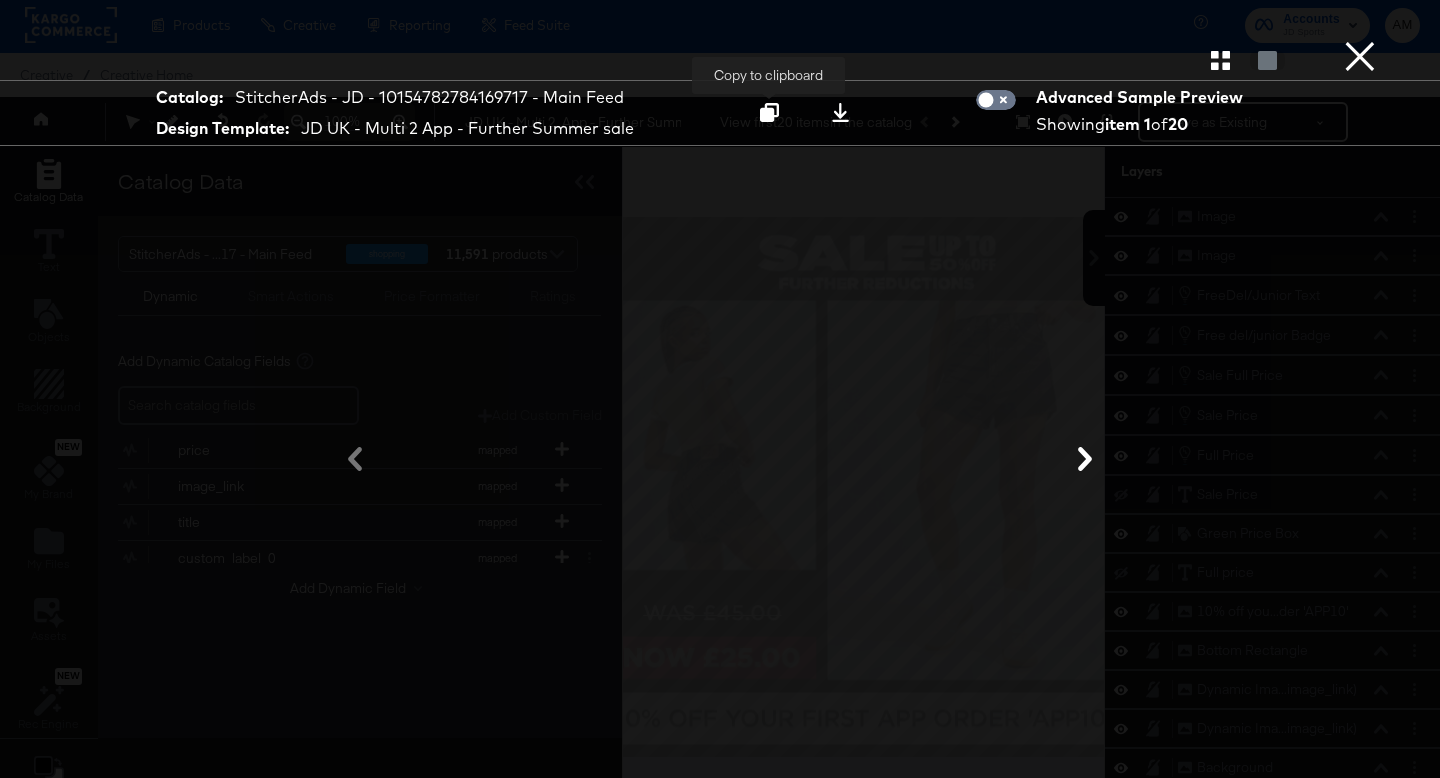 click 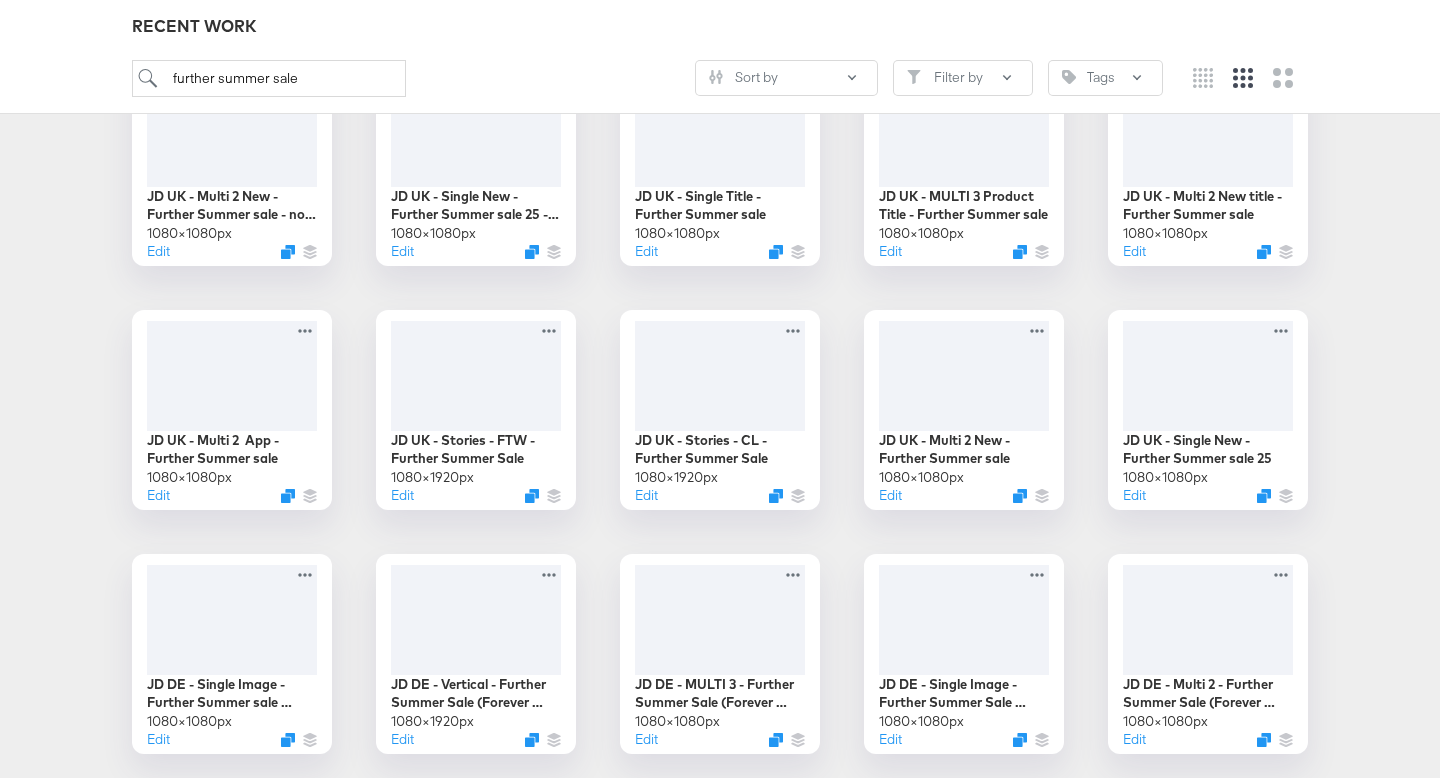 scroll, scrollTop: 864, scrollLeft: 0, axis: vertical 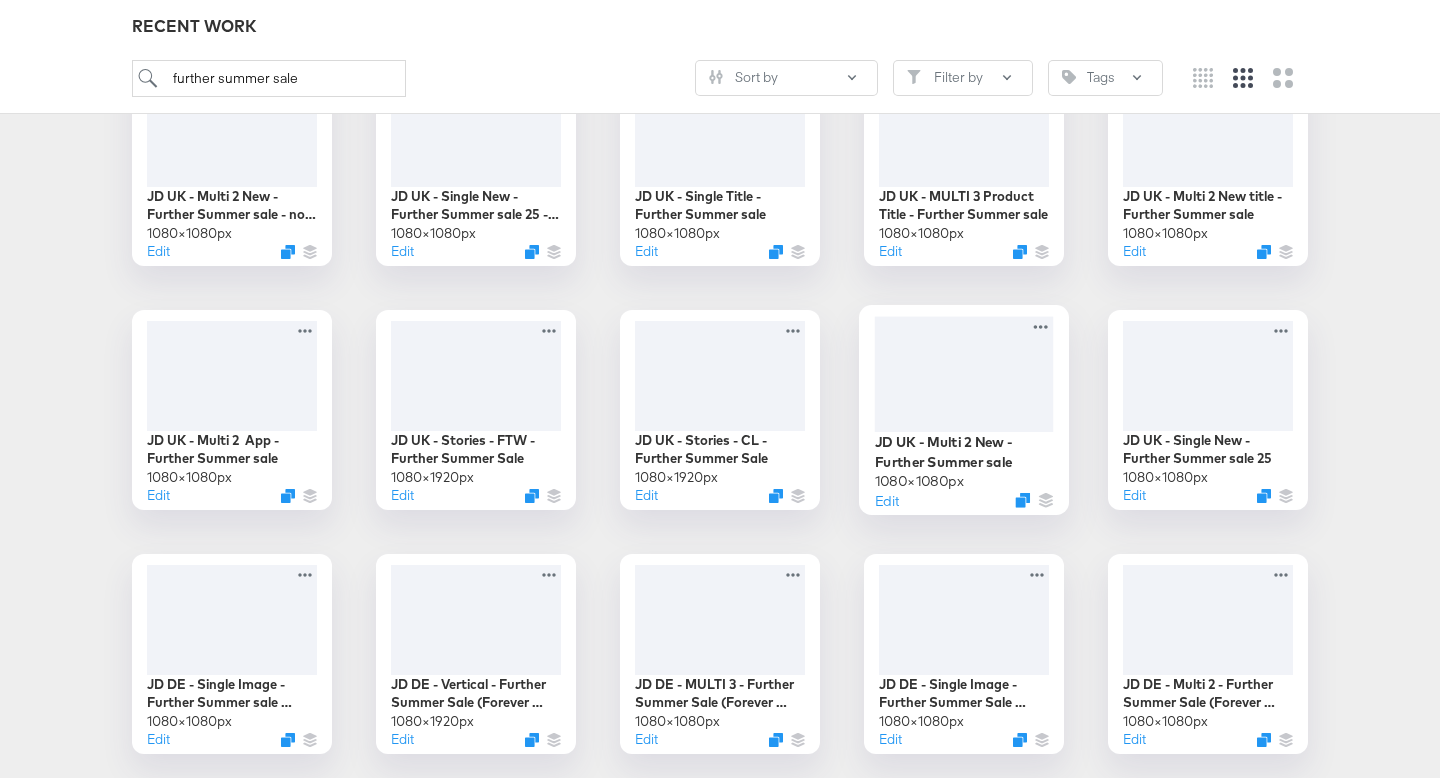 click at bounding box center (964, 373) 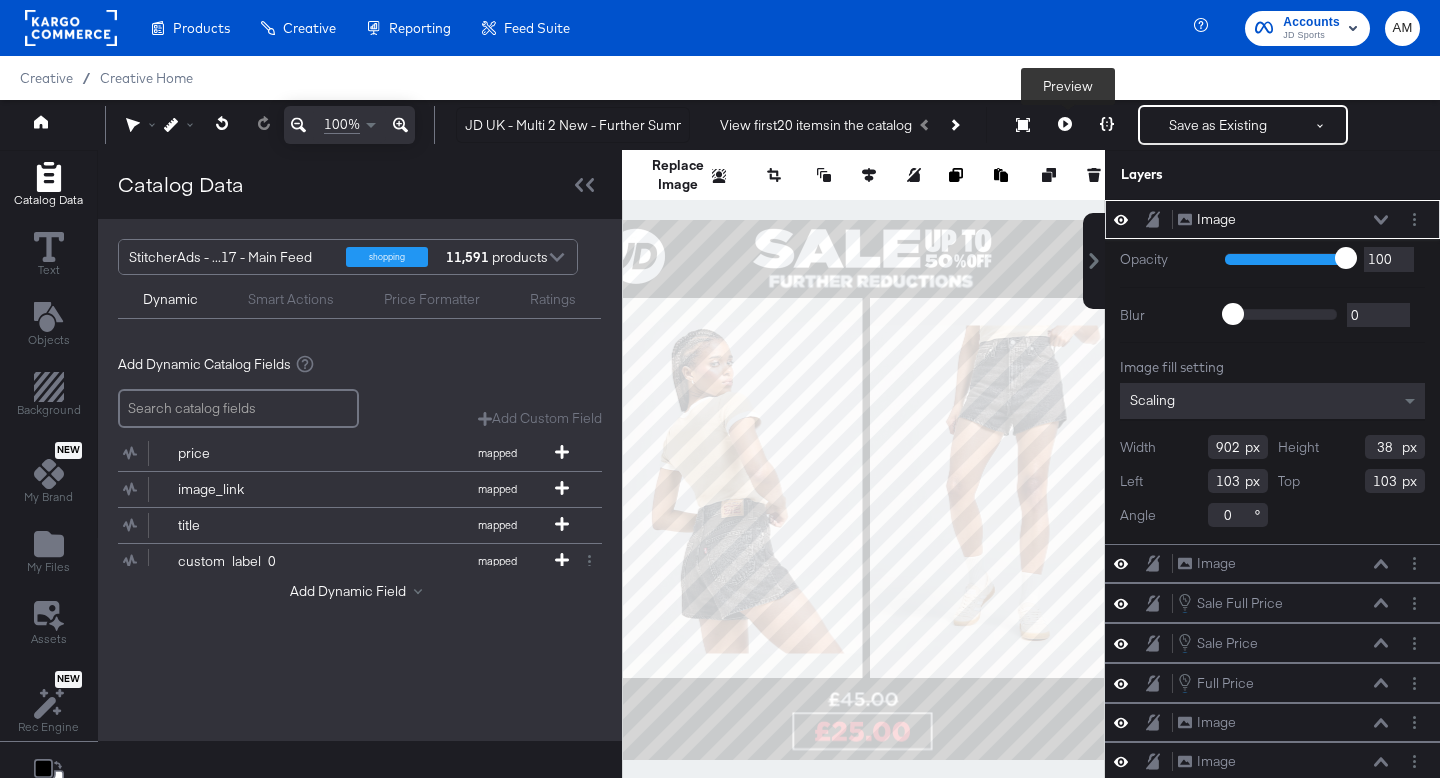 click 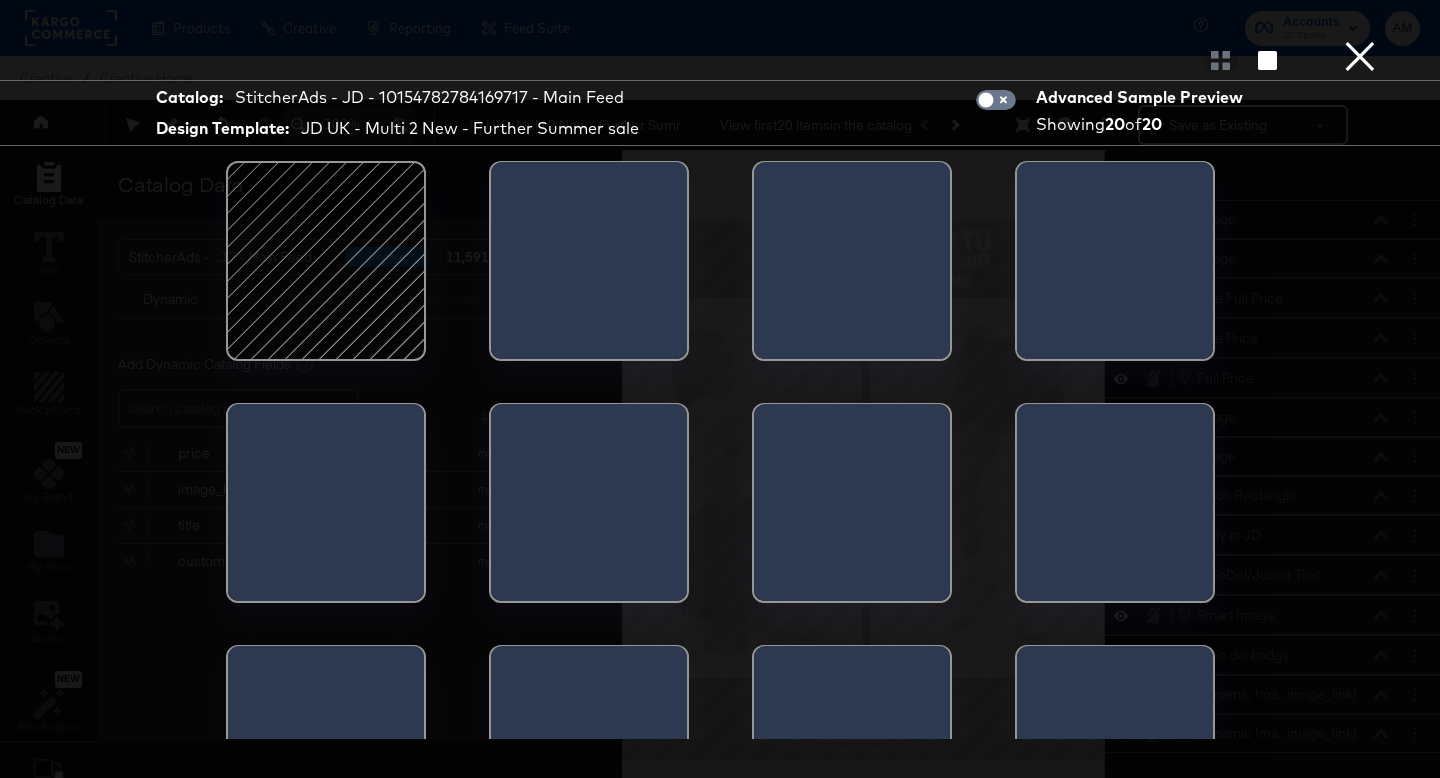 click at bounding box center (326, 261) 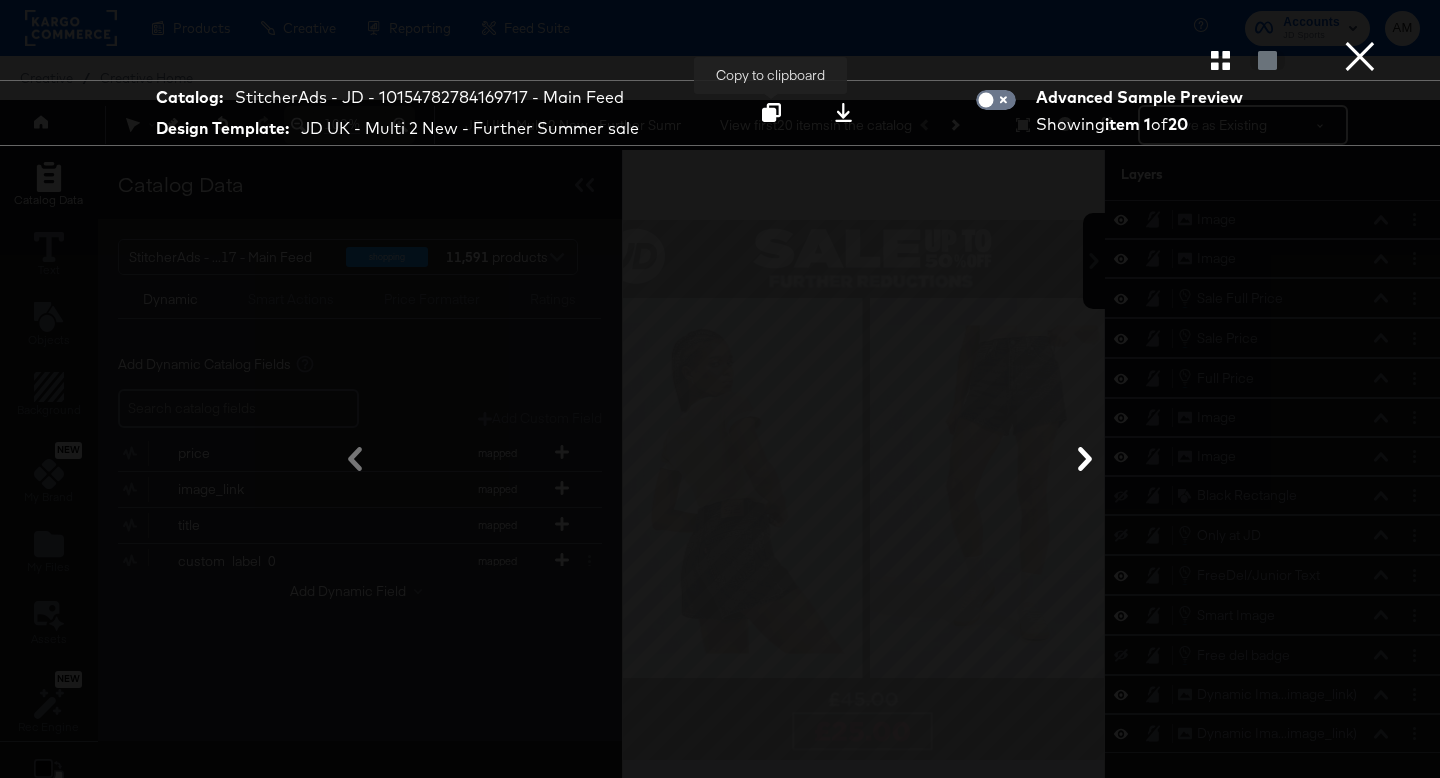 click 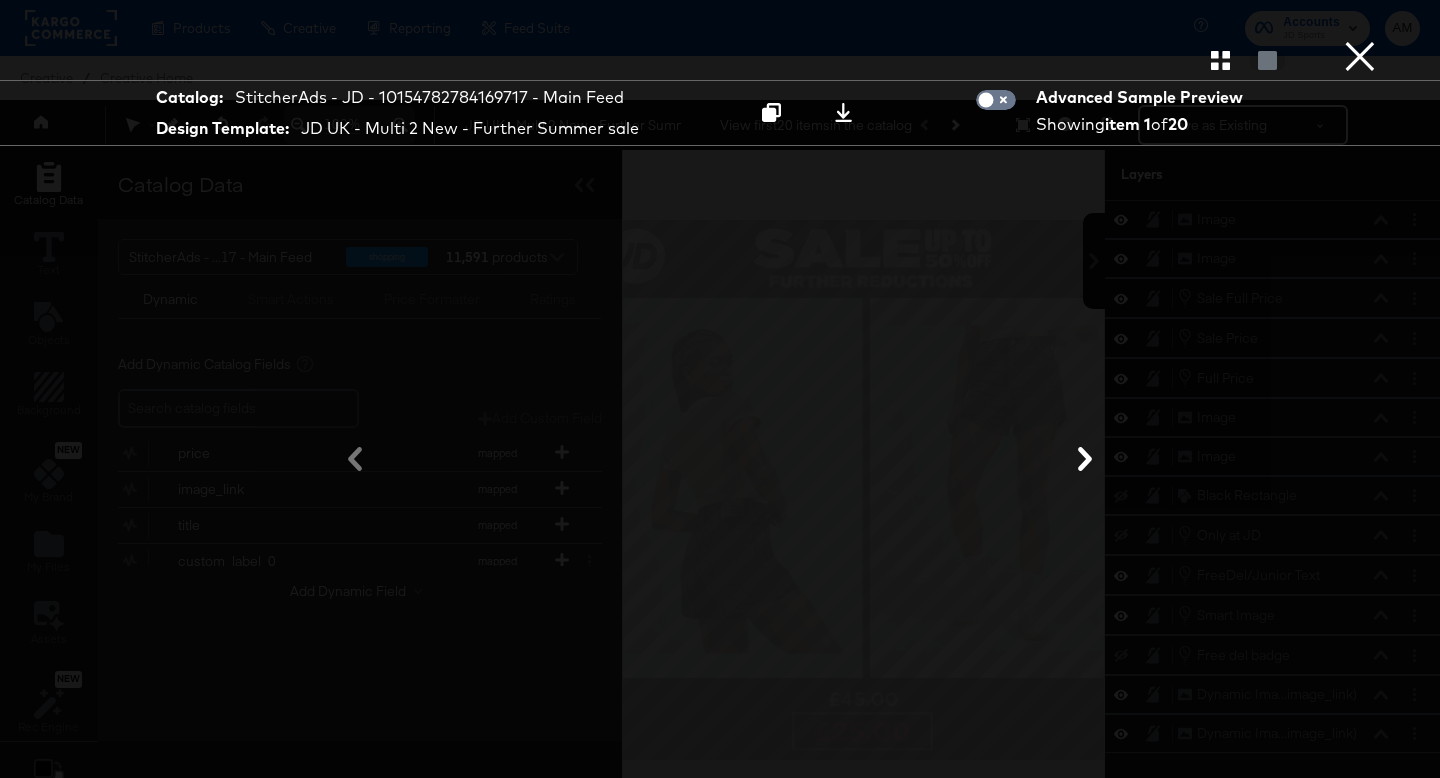 scroll, scrollTop: 1, scrollLeft: 0, axis: vertical 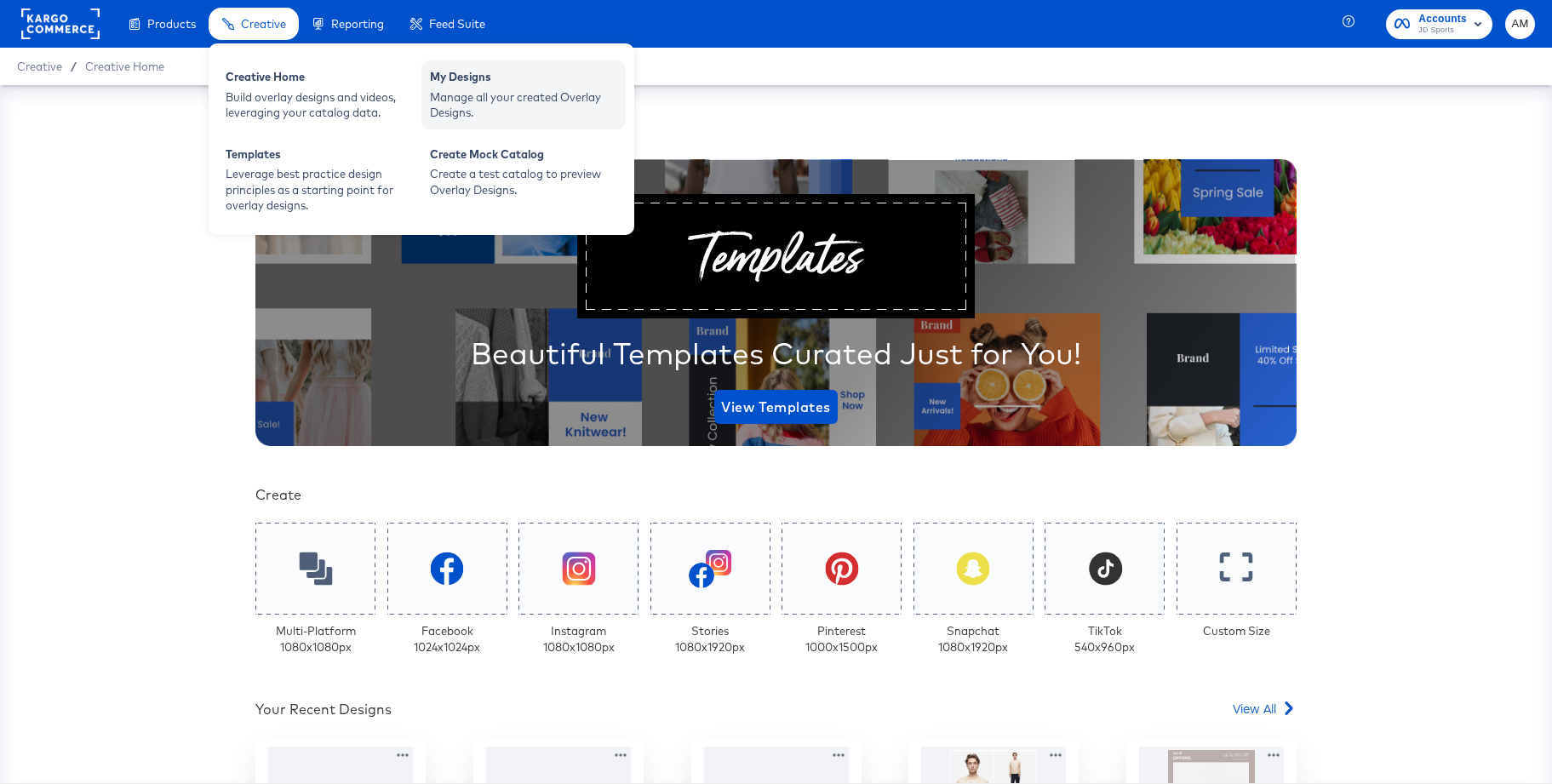 click on "My Designs" at bounding box center (524, 79) 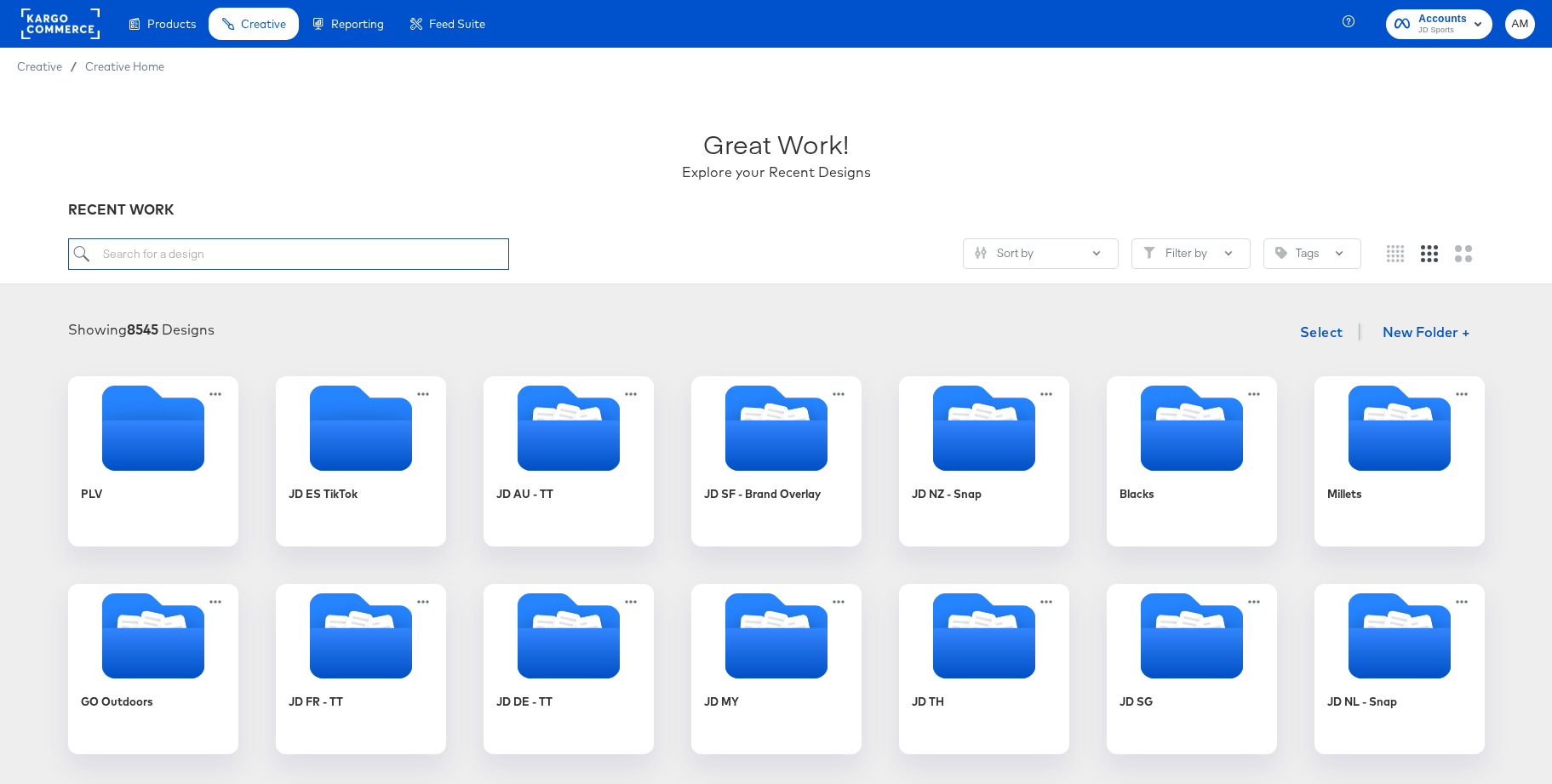 click at bounding box center (289, 254) 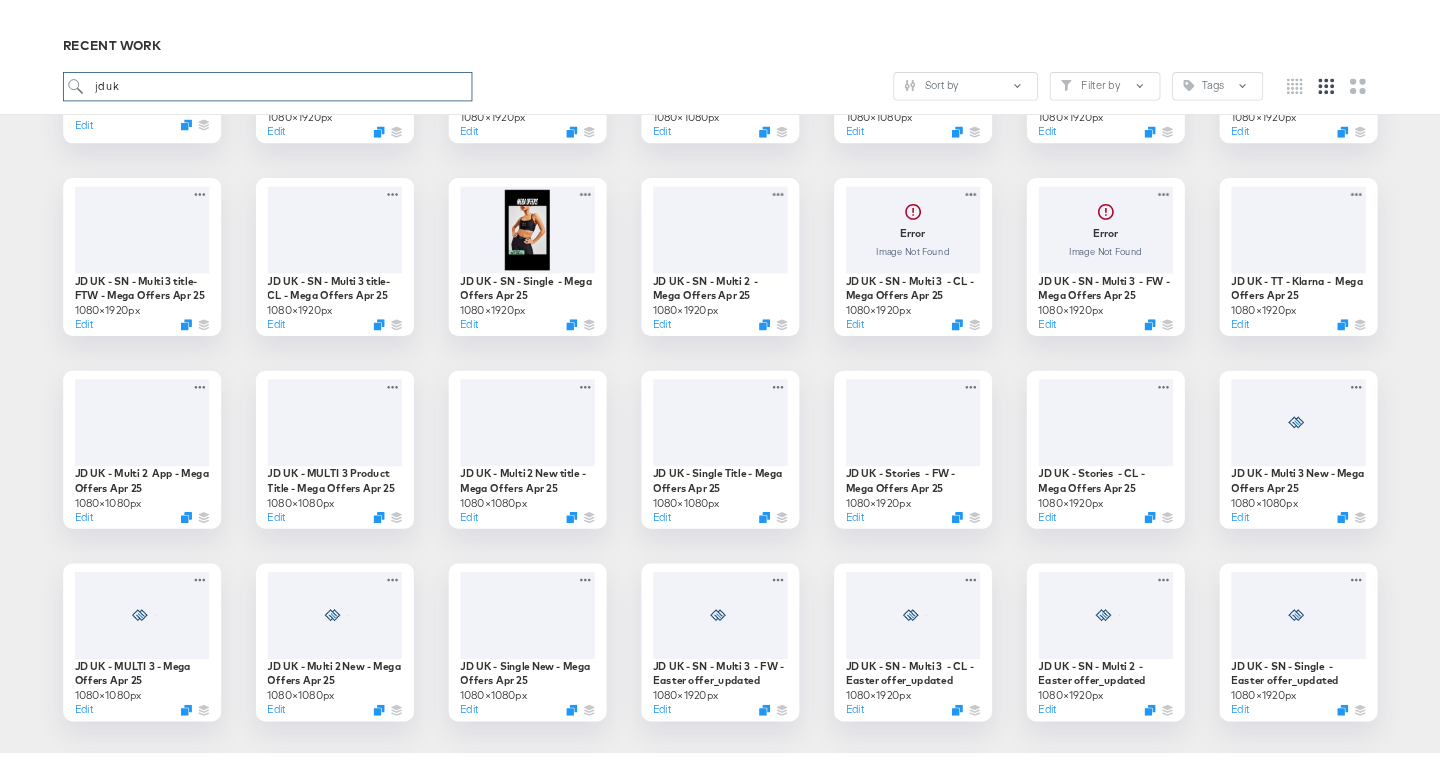 scroll, scrollTop: 4203, scrollLeft: 0, axis: vertical 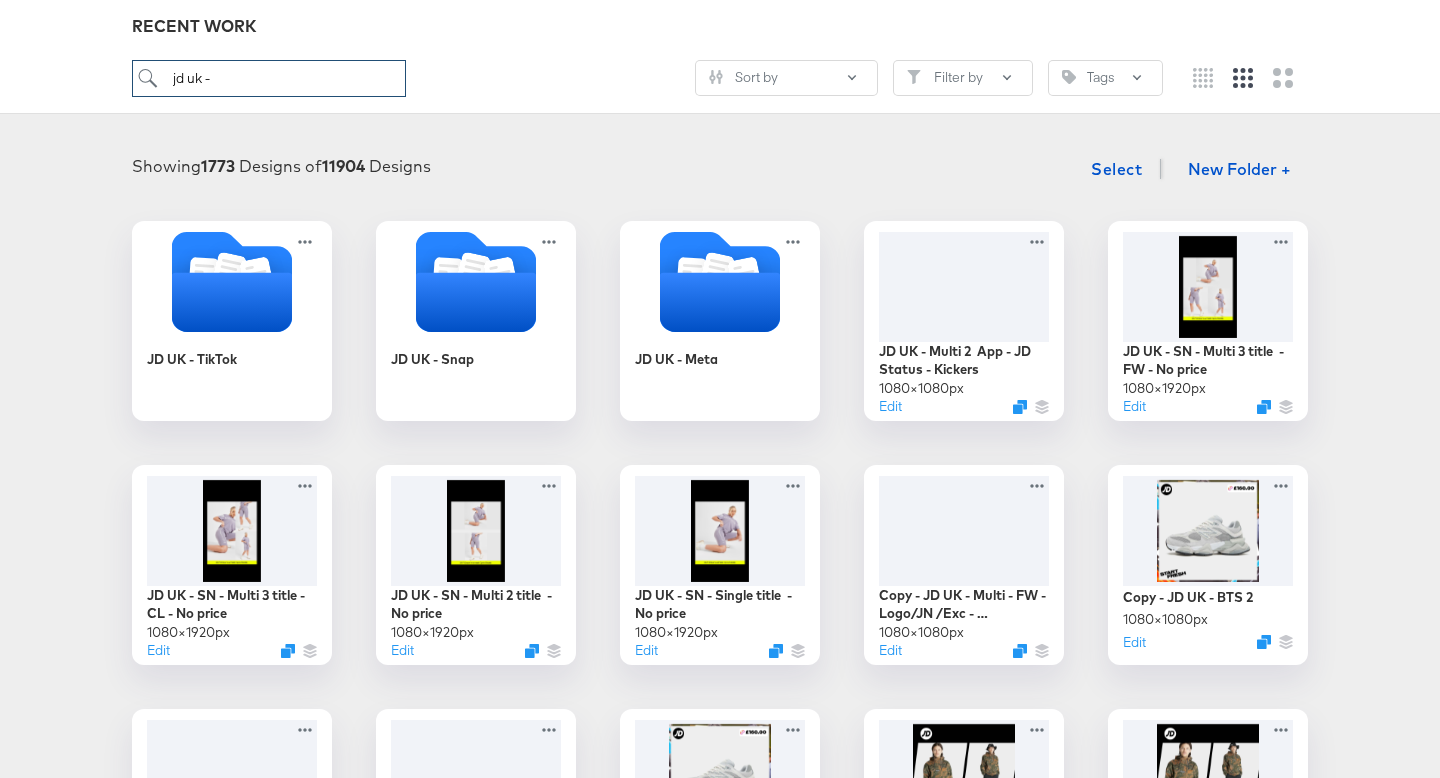 drag, startPoint x: 189, startPoint y: 76, endPoint x: 96, endPoint y: 74, distance: 93.0215 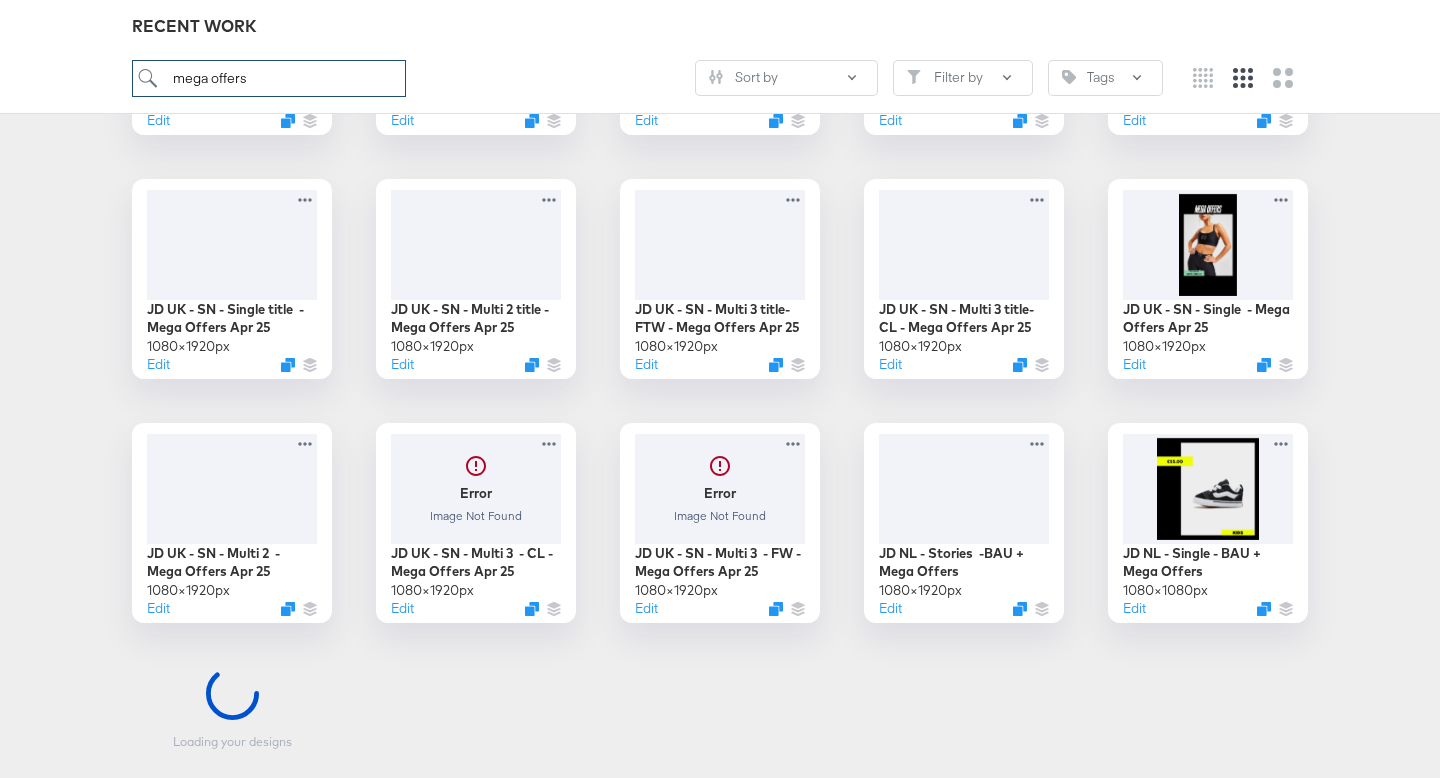 scroll, scrollTop: 2220, scrollLeft: 0, axis: vertical 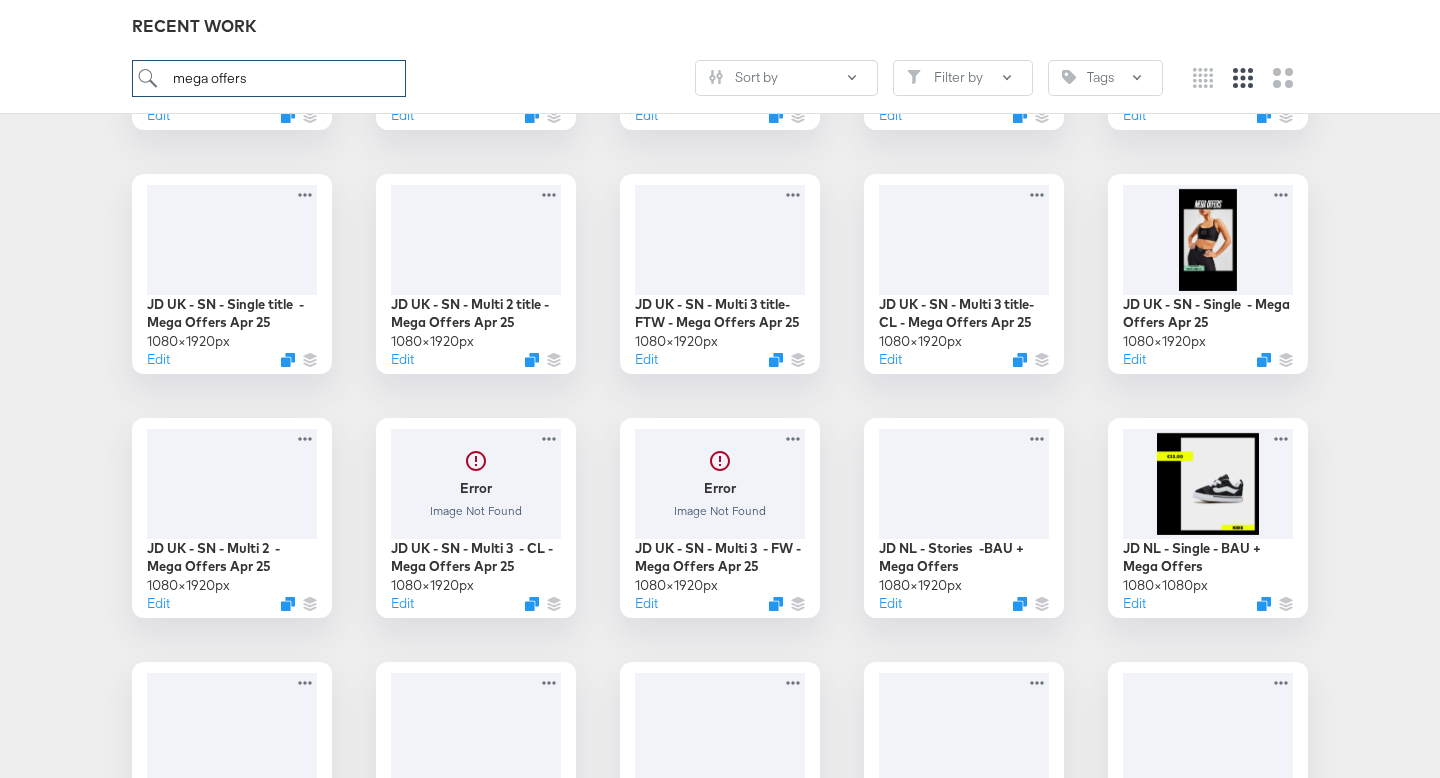 type on "mega offers" 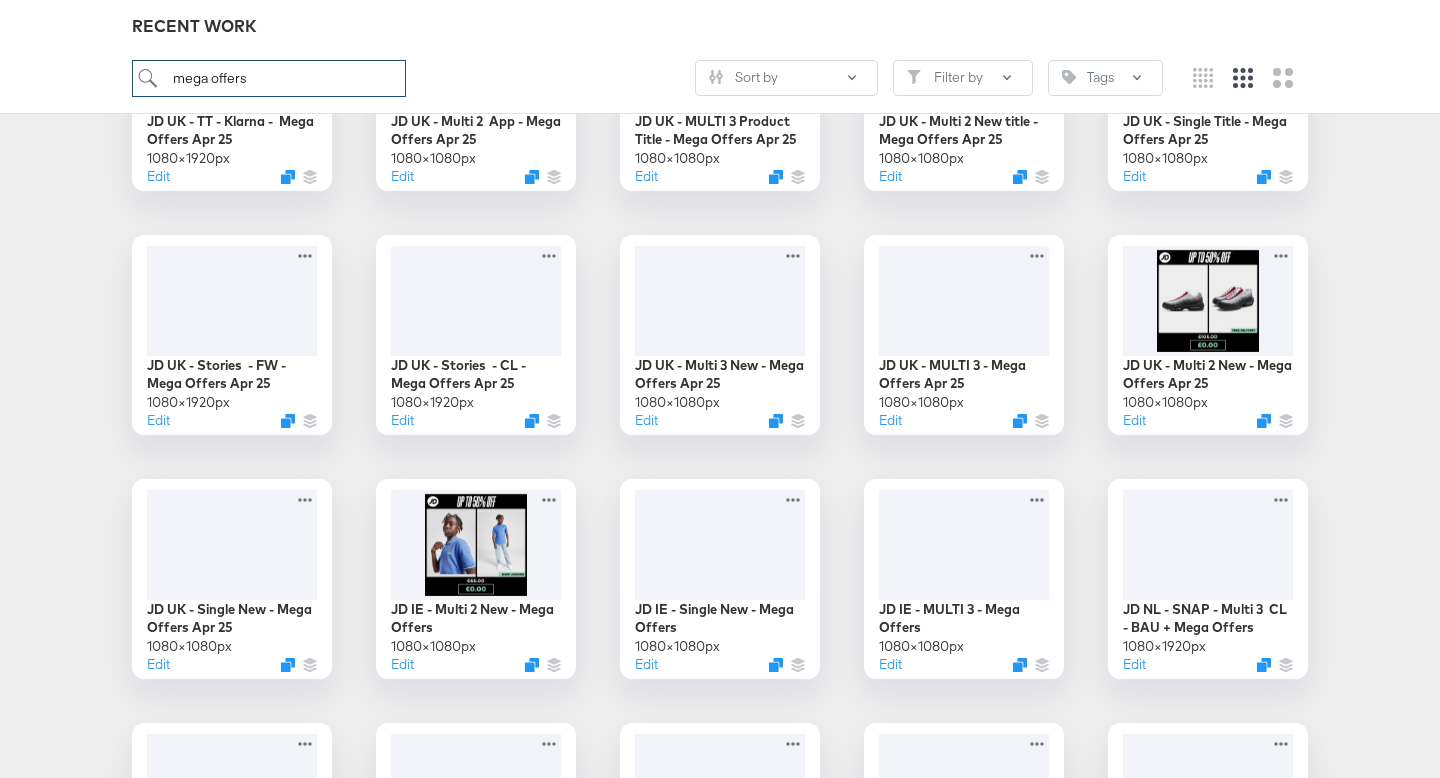 scroll, scrollTop: 2895, scrollLeft: 0, axis: vertical 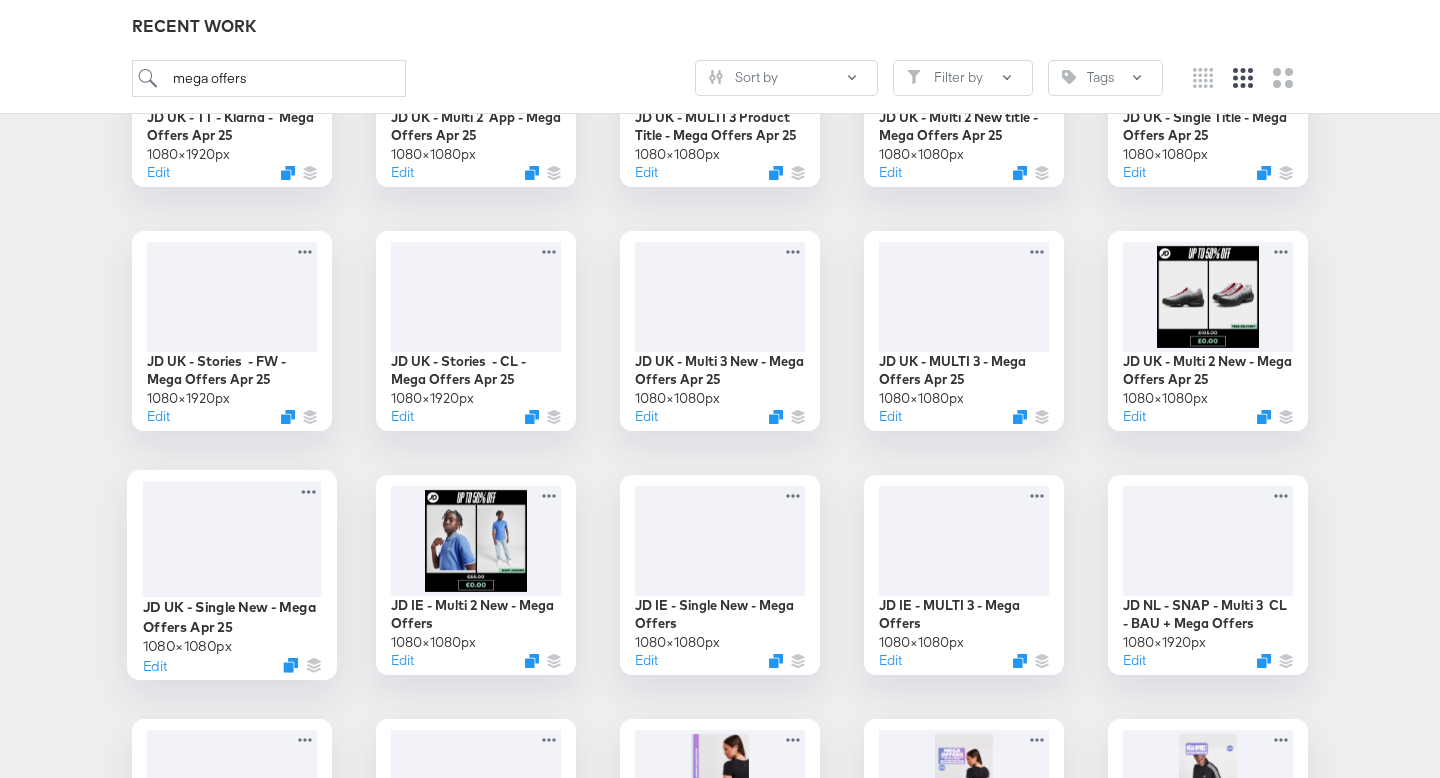 click at bounding box center [232, 538] 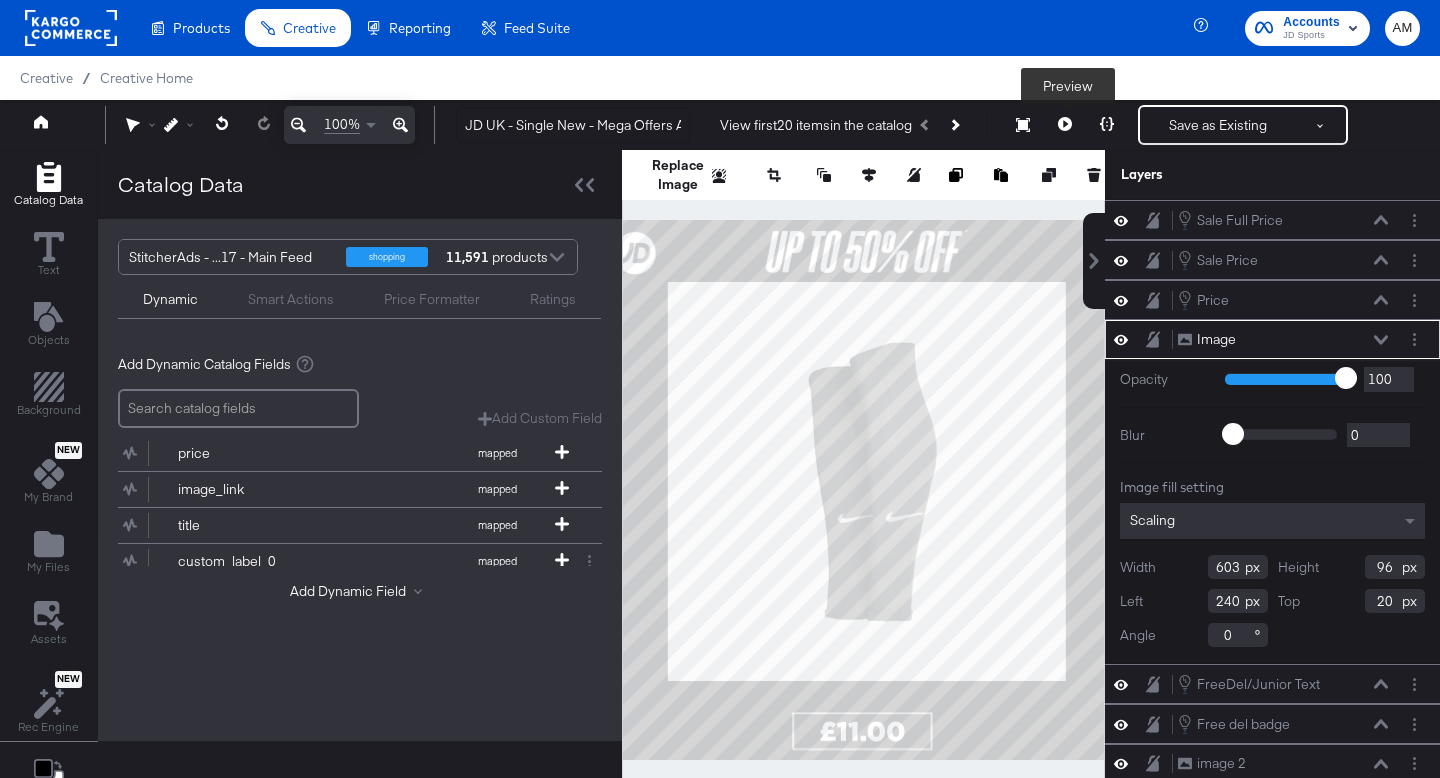 click 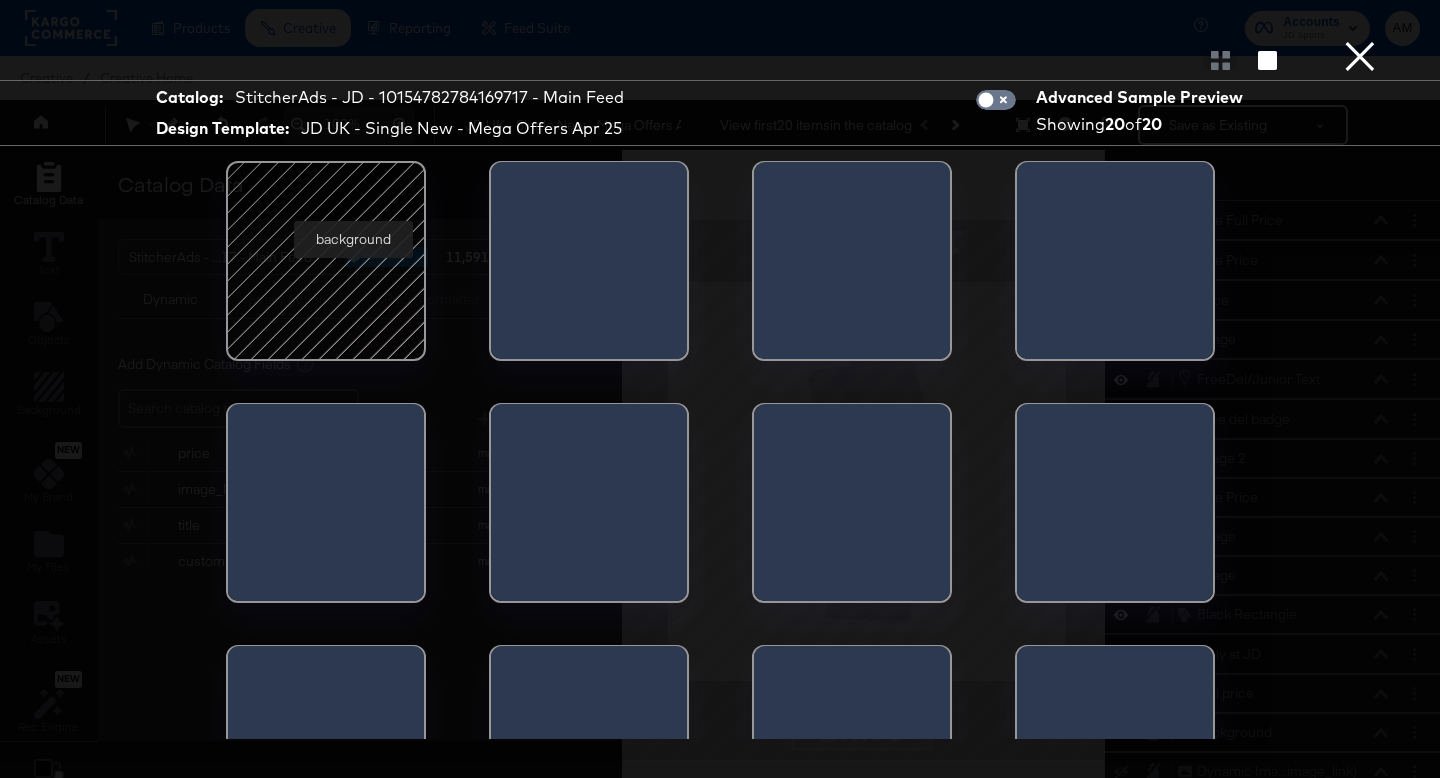click at bounding box center [326, 261] 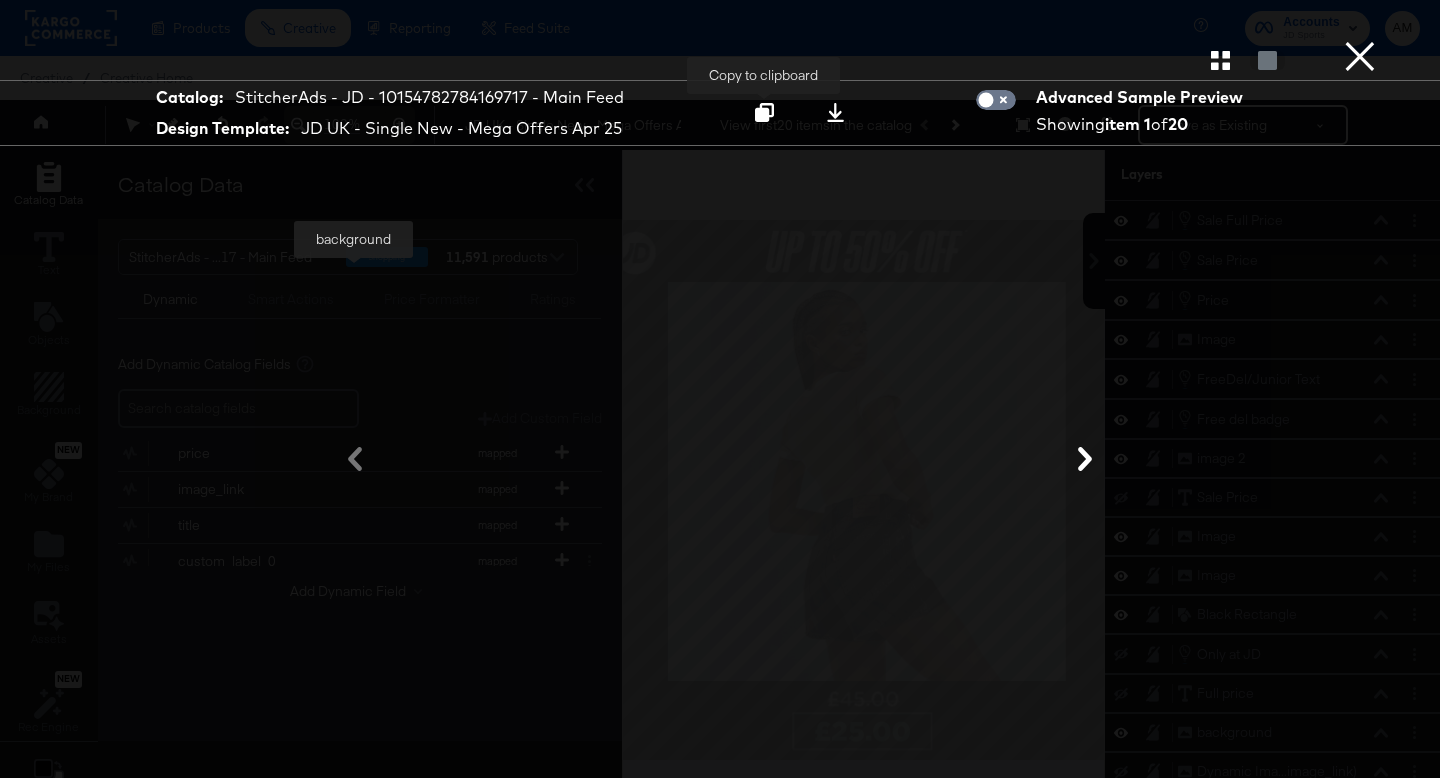 click 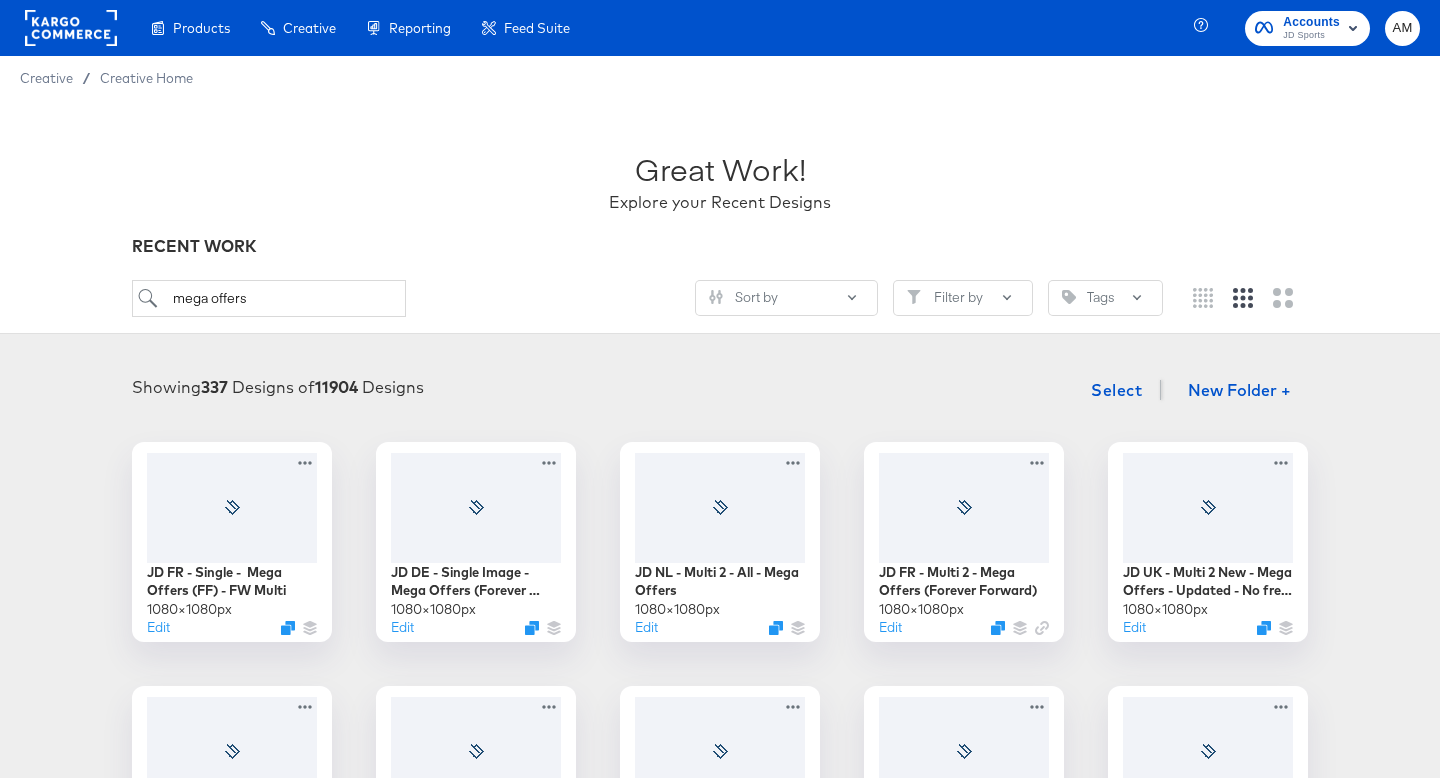 scroll, scrollTop: 1179, scrollLeft: 0, axis: vertical 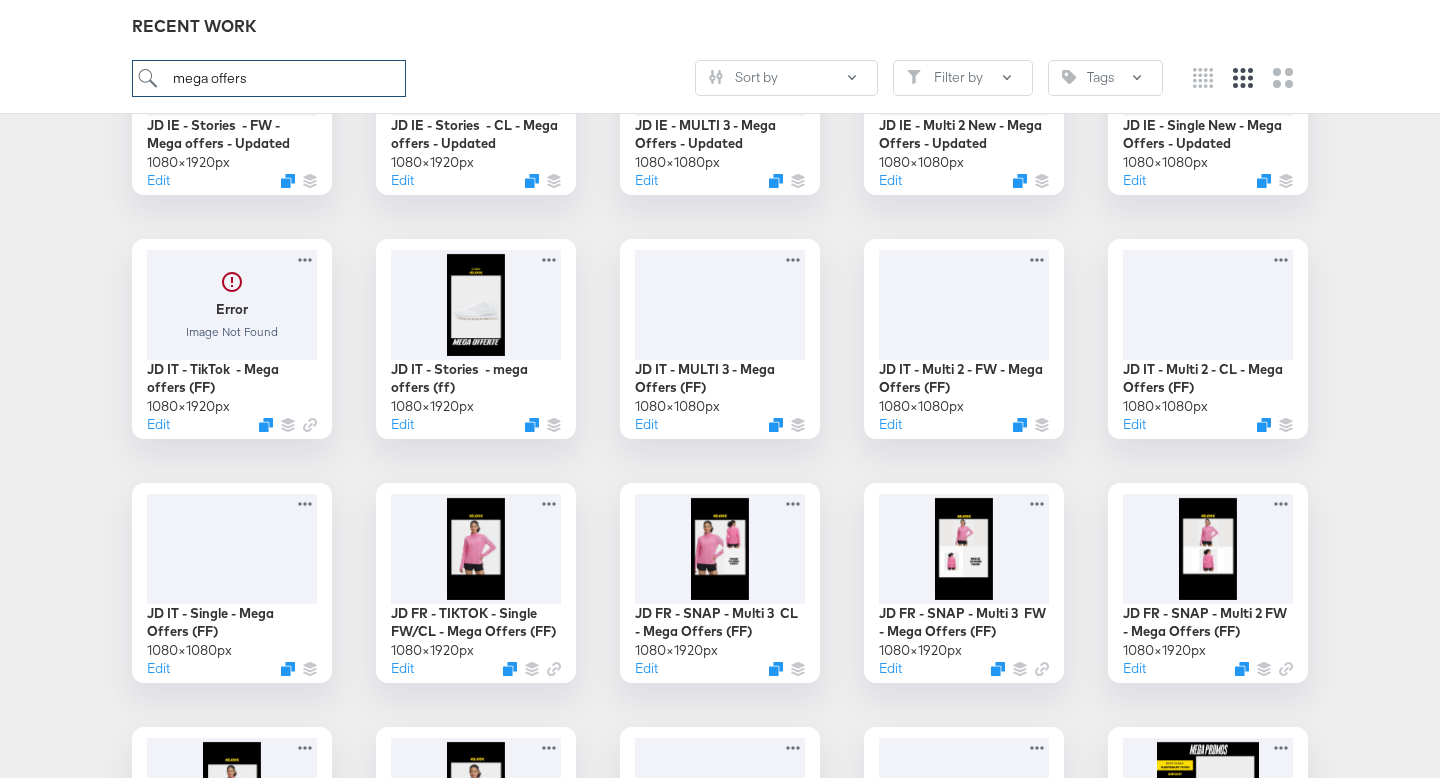 drag, startPoint x: 276, startPoint y: 83, endPoint x: 72, endPoint y: 77, distance: 204.08821 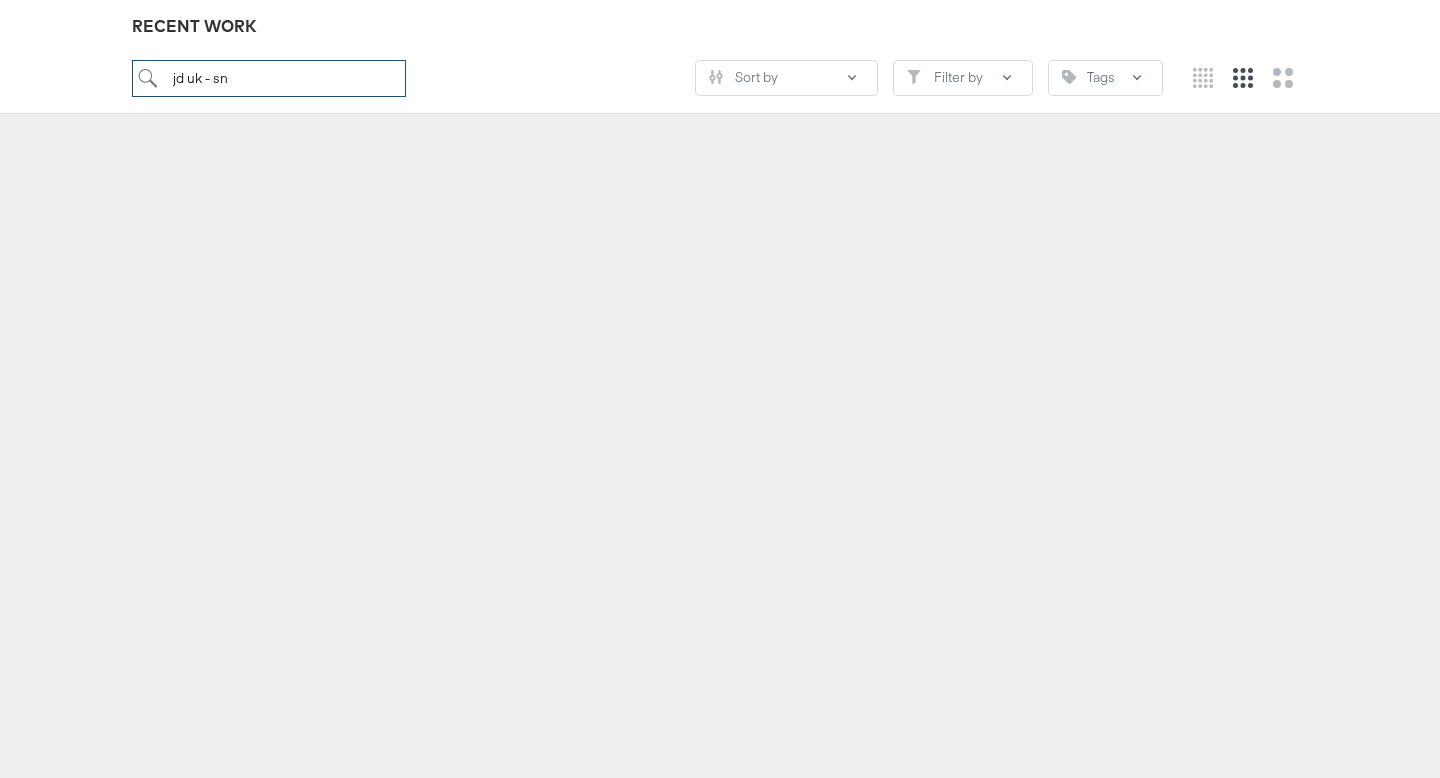 scroll, scrollTop: 221, scrollLeft: 0, axis: vertical 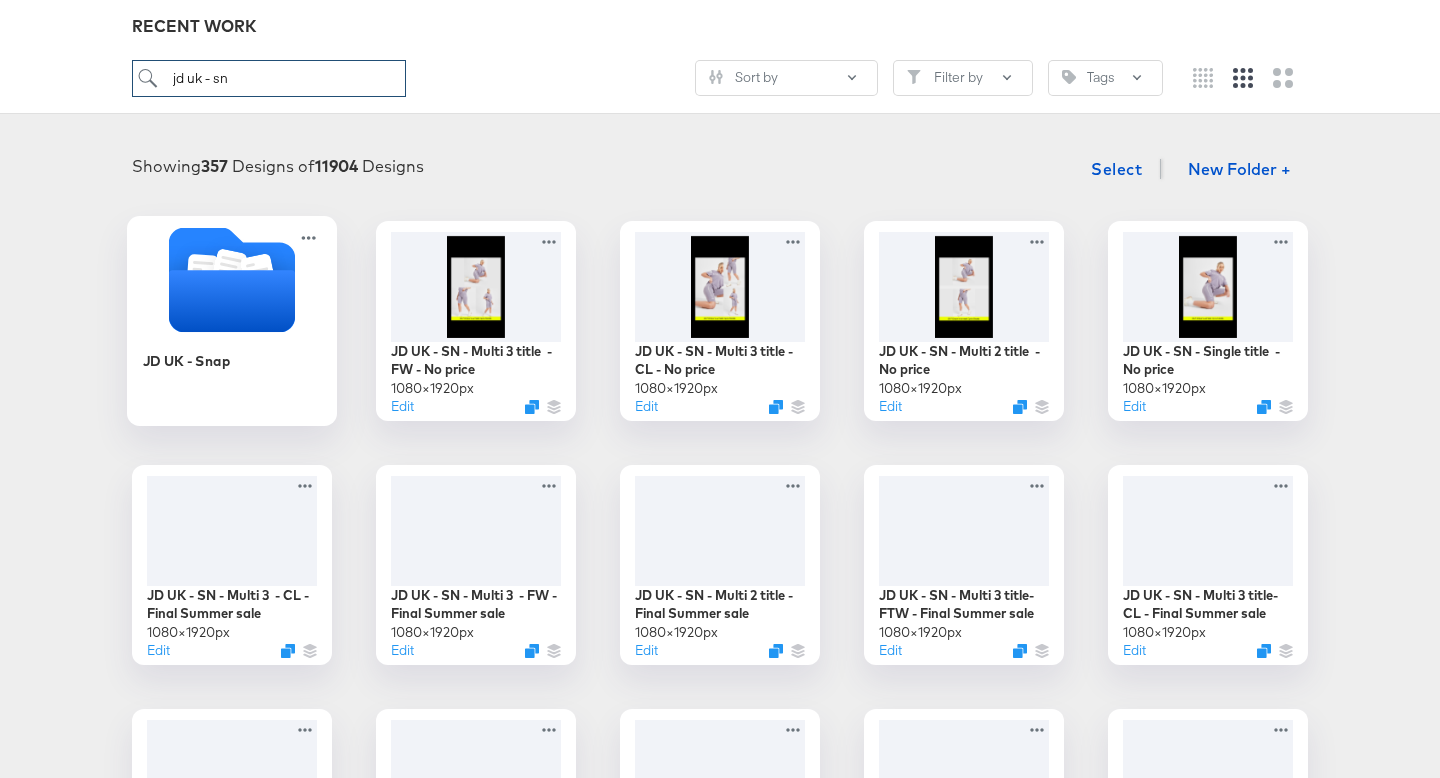 type on "jd uk - sn" 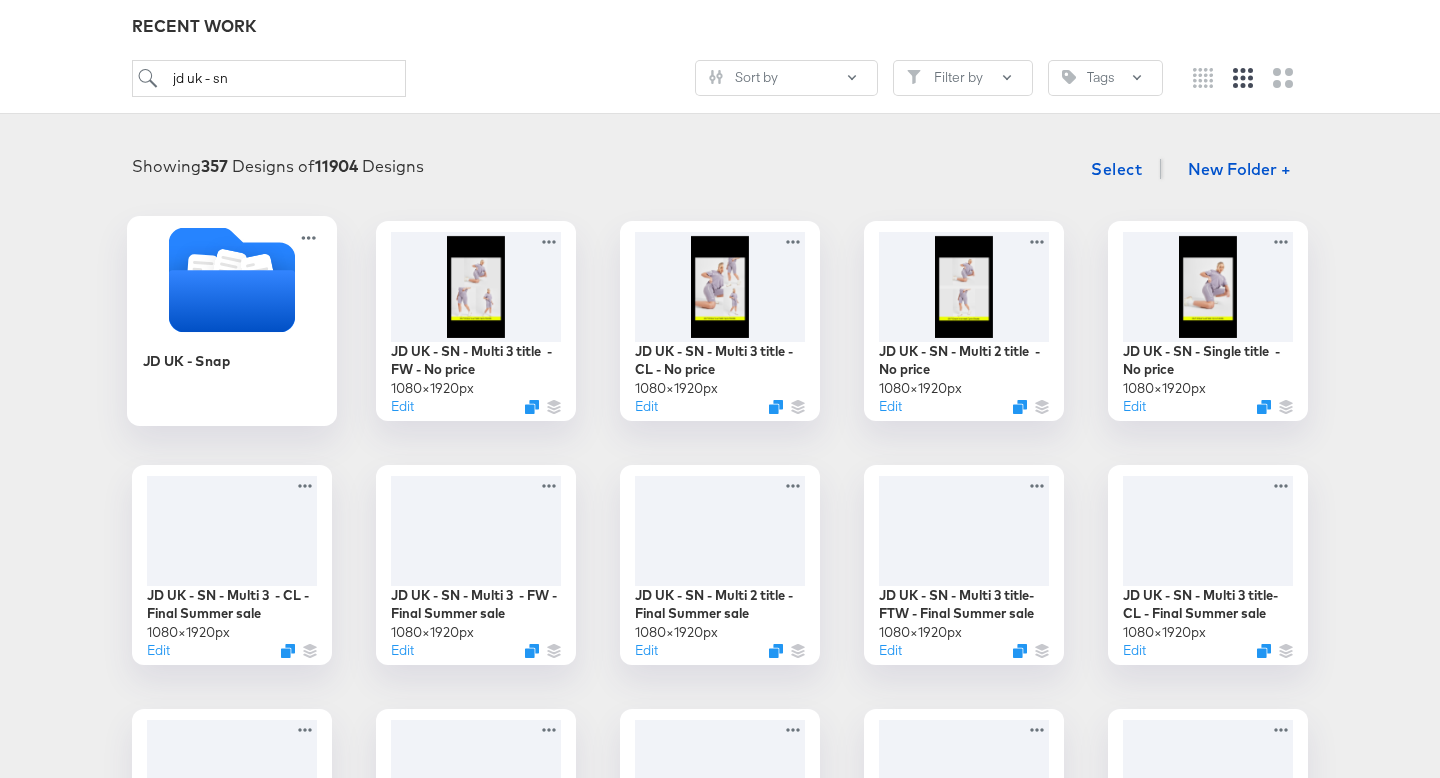 click 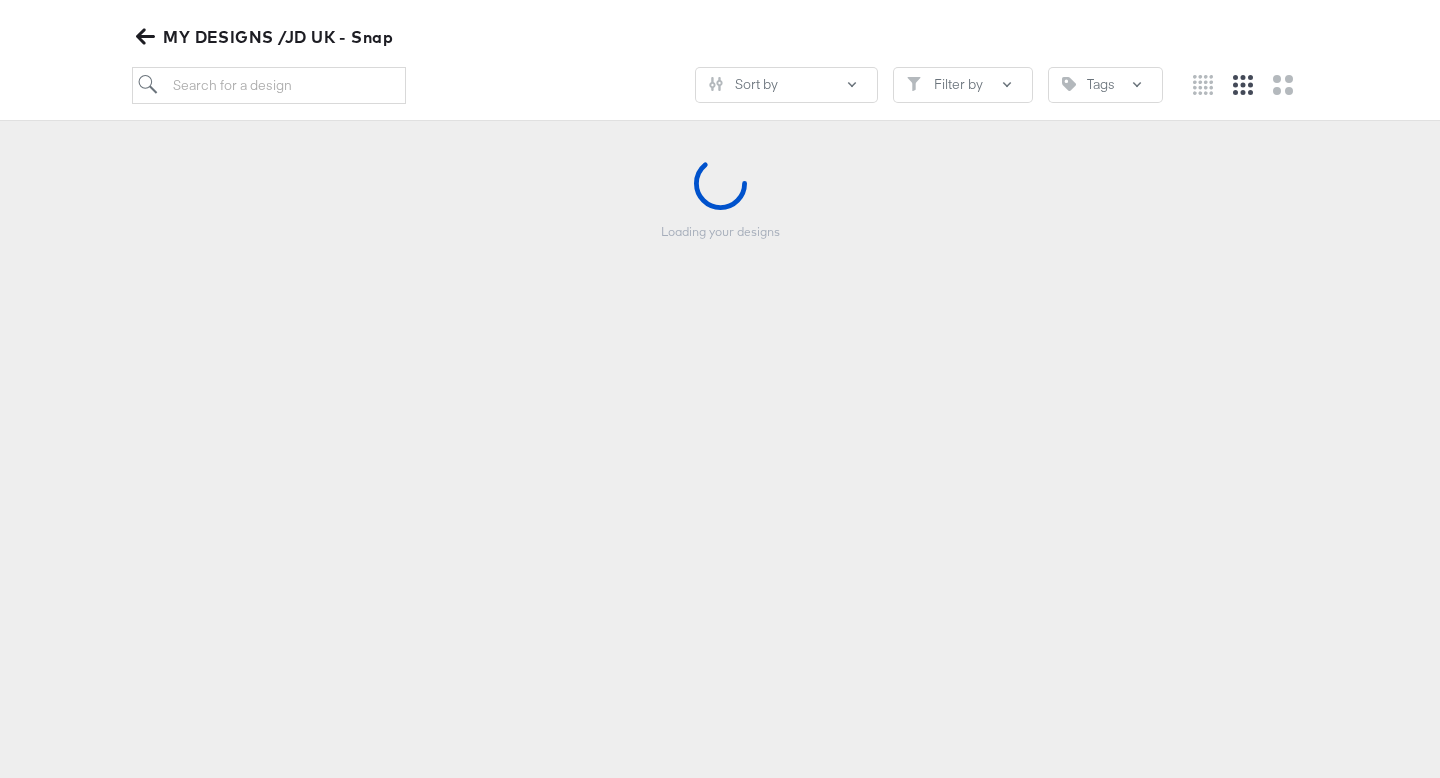 scroll, scrollTop: 219, scrollLeft: 0, axis: vertical 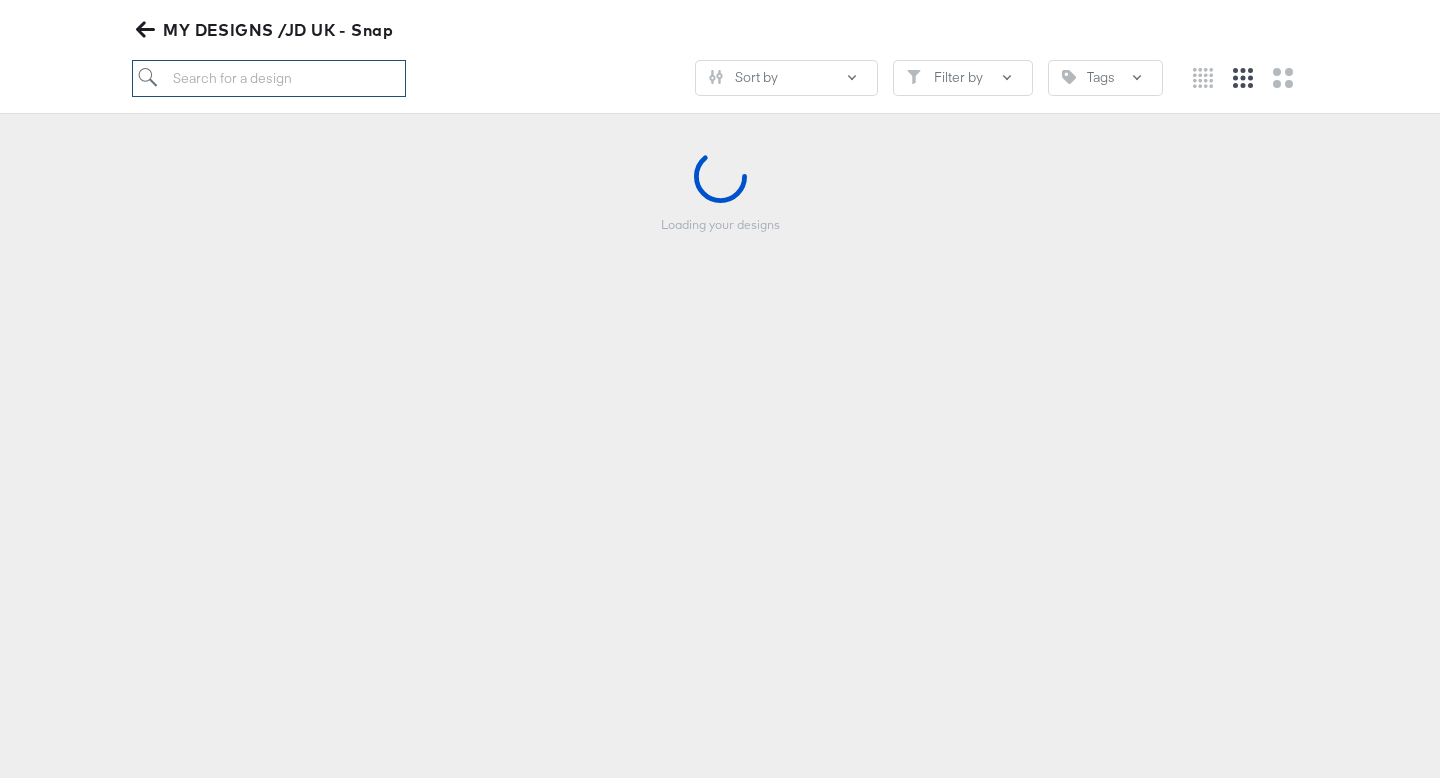 click at bounding box center (269, 78) 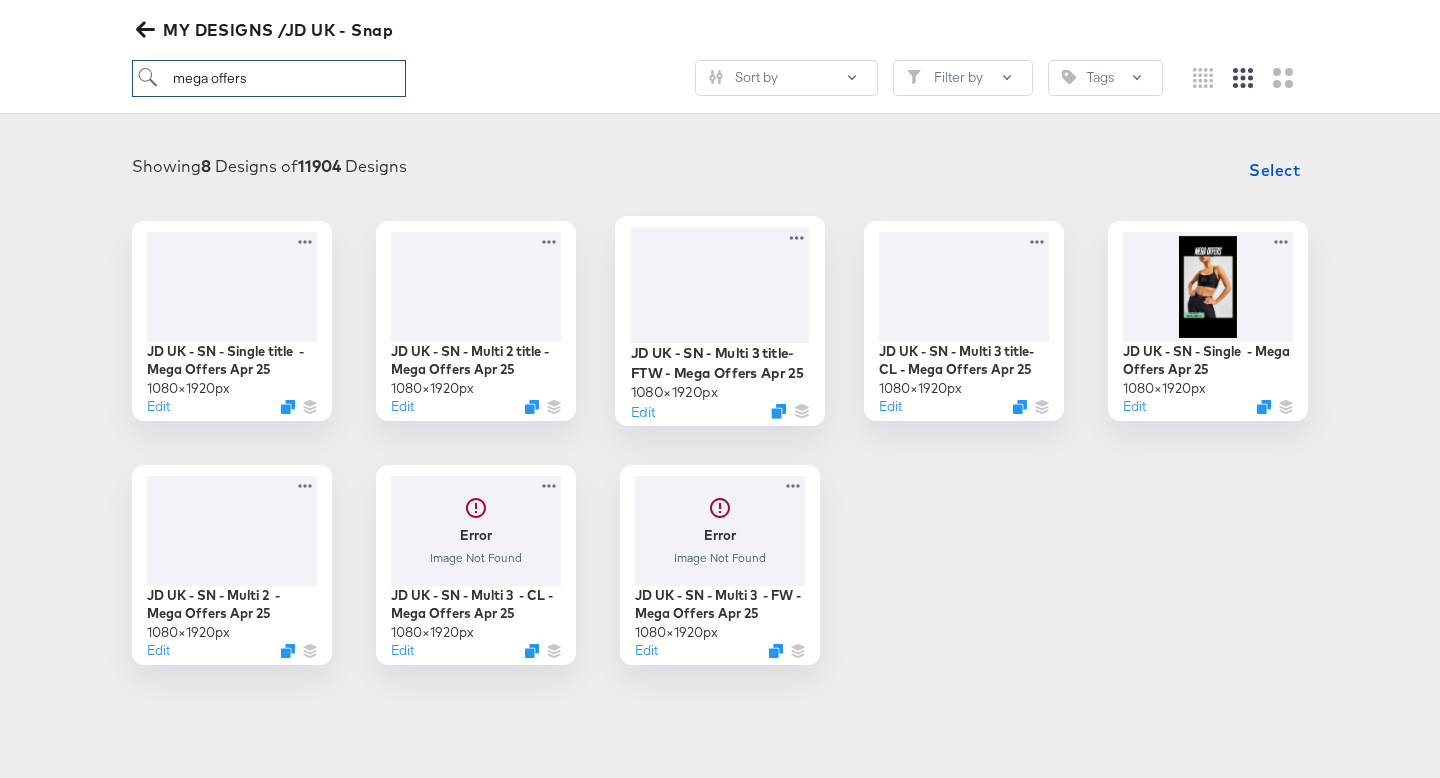 type on "mega offers" 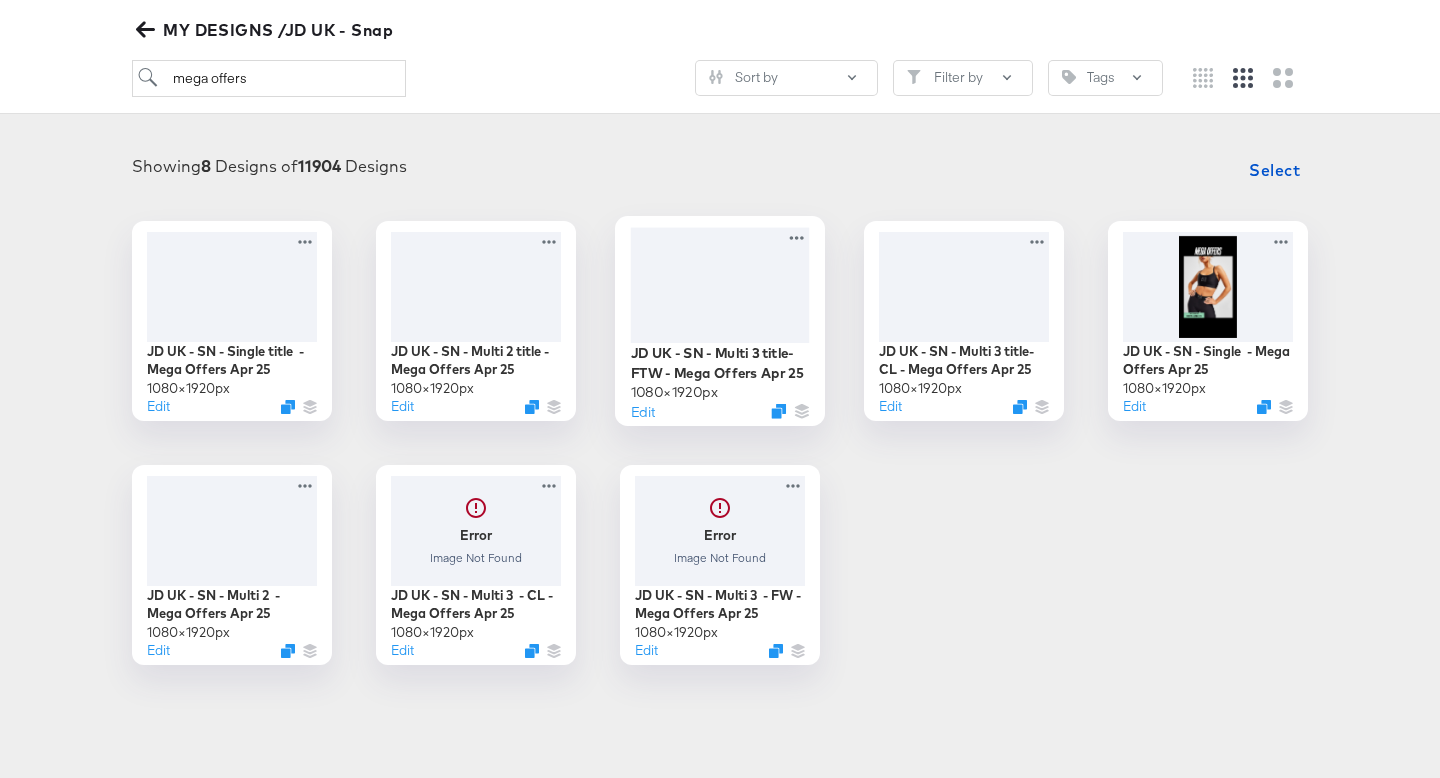 click at bounding box center (720, 284) 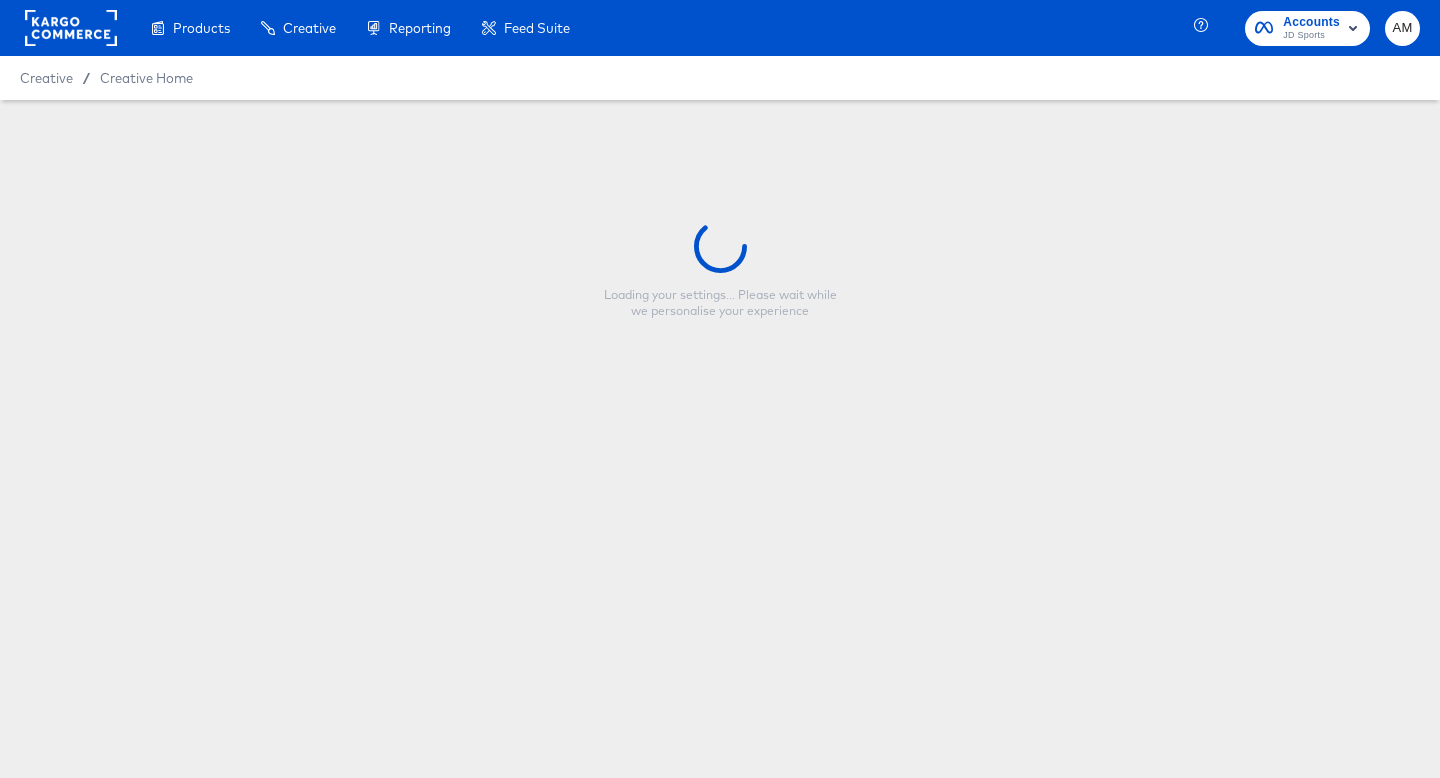 scroll, scrollTop: 0, scrollLeft: 0, axis: both 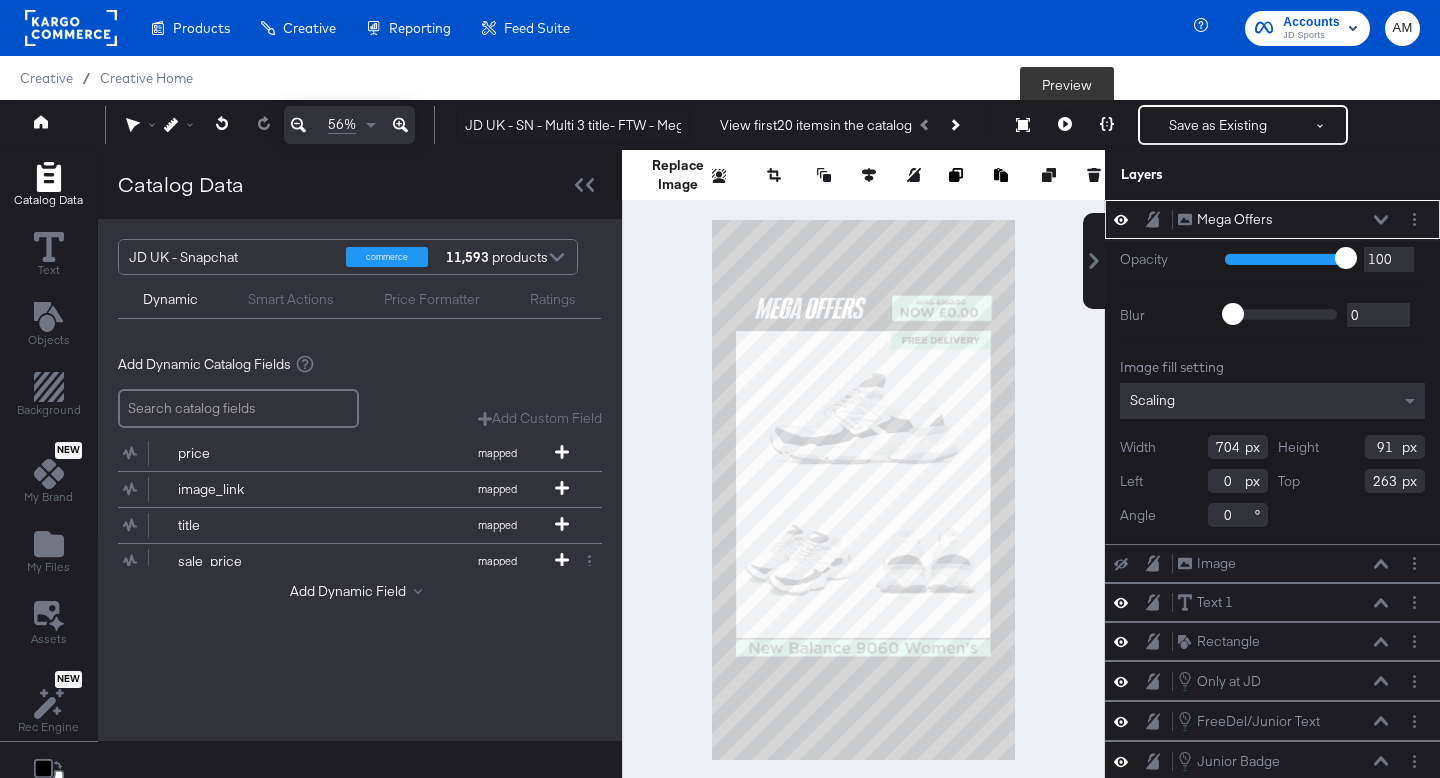 click 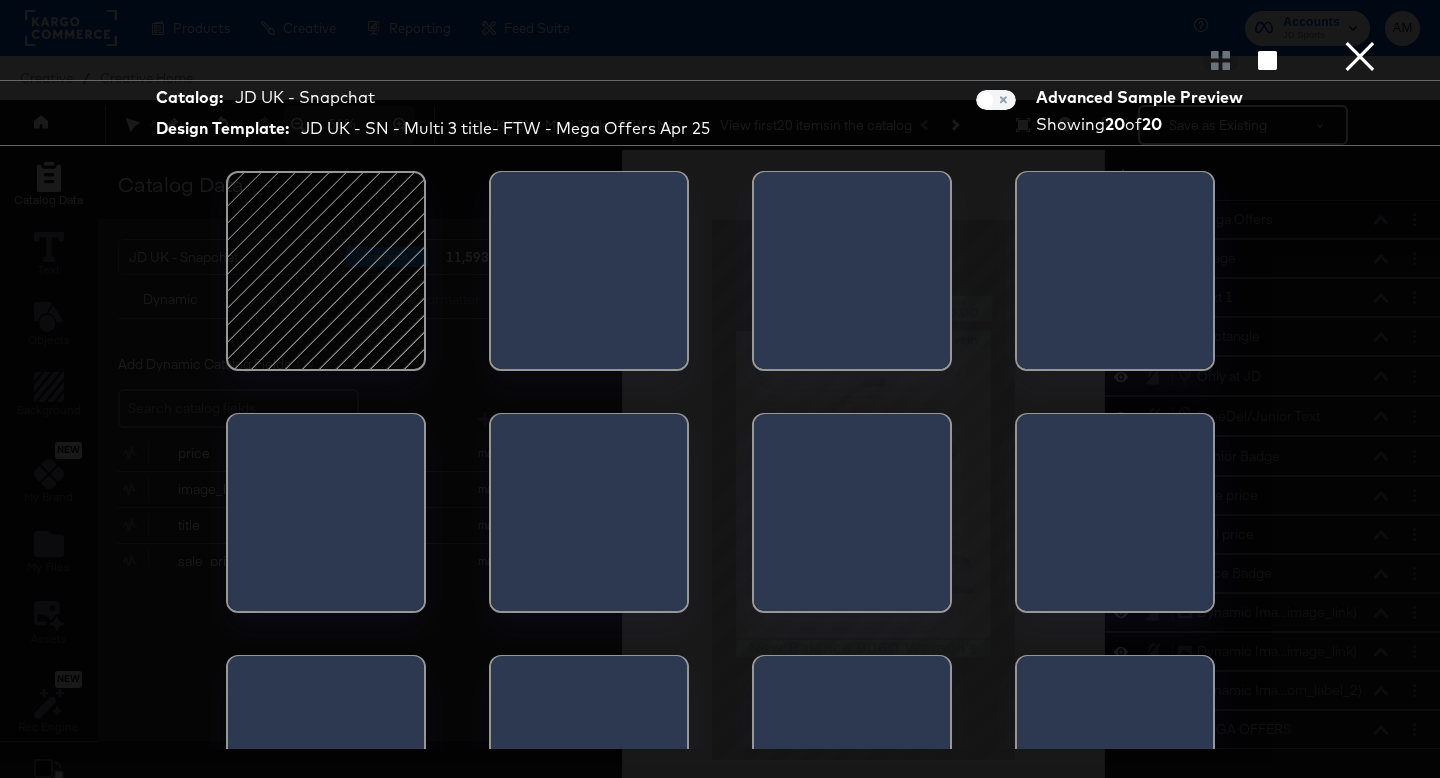 click at bounding box center (326, 271) 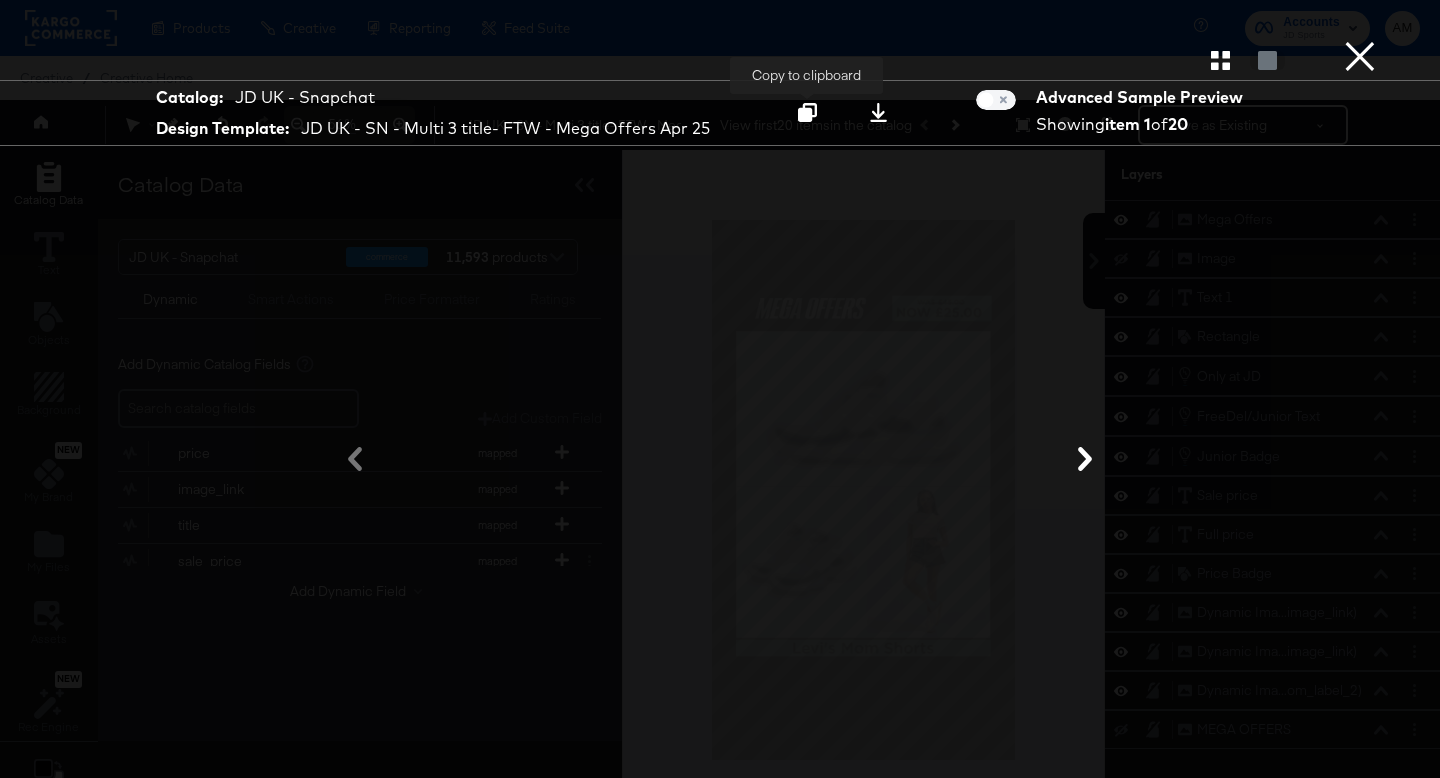 click 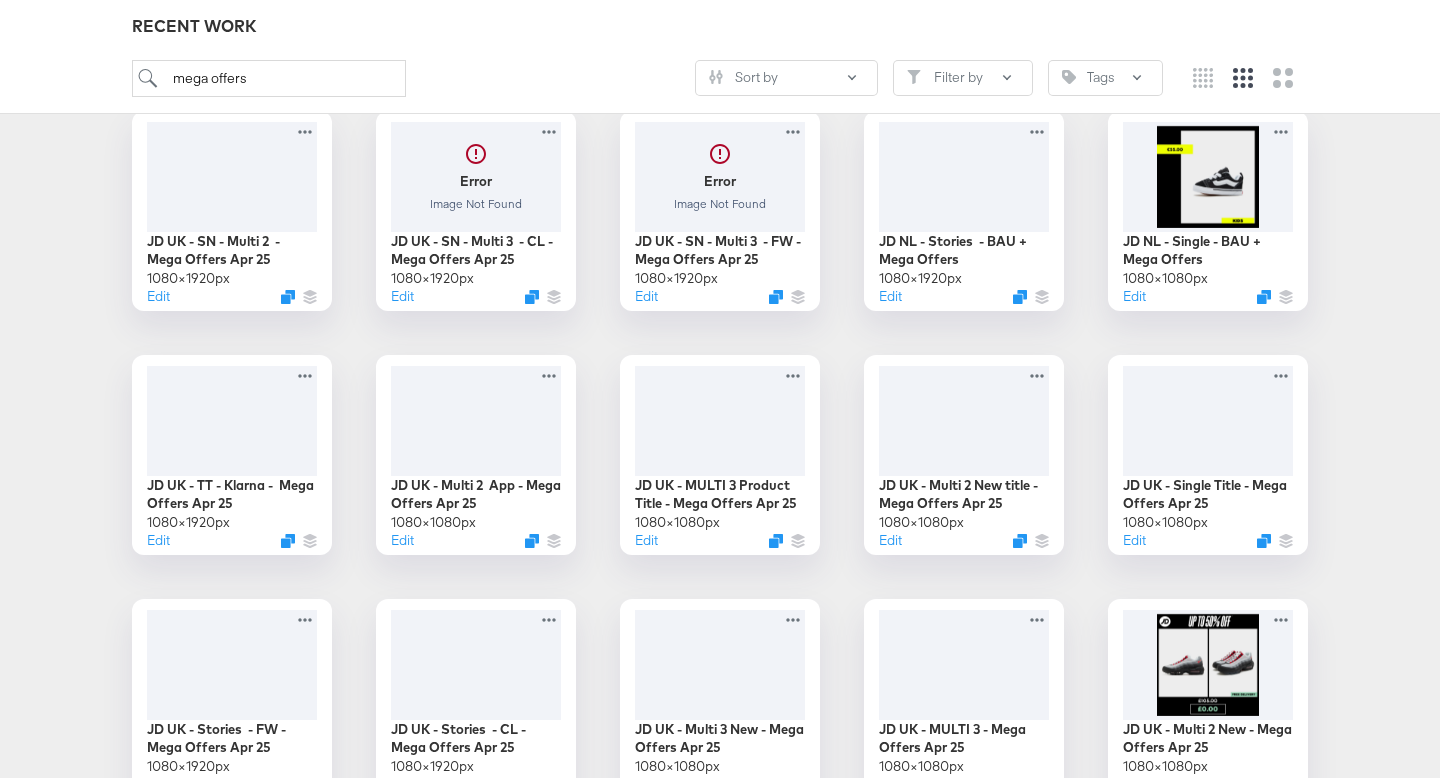 scroll, scrollTop: 2534, scrollLeft: 0, axis: vertical 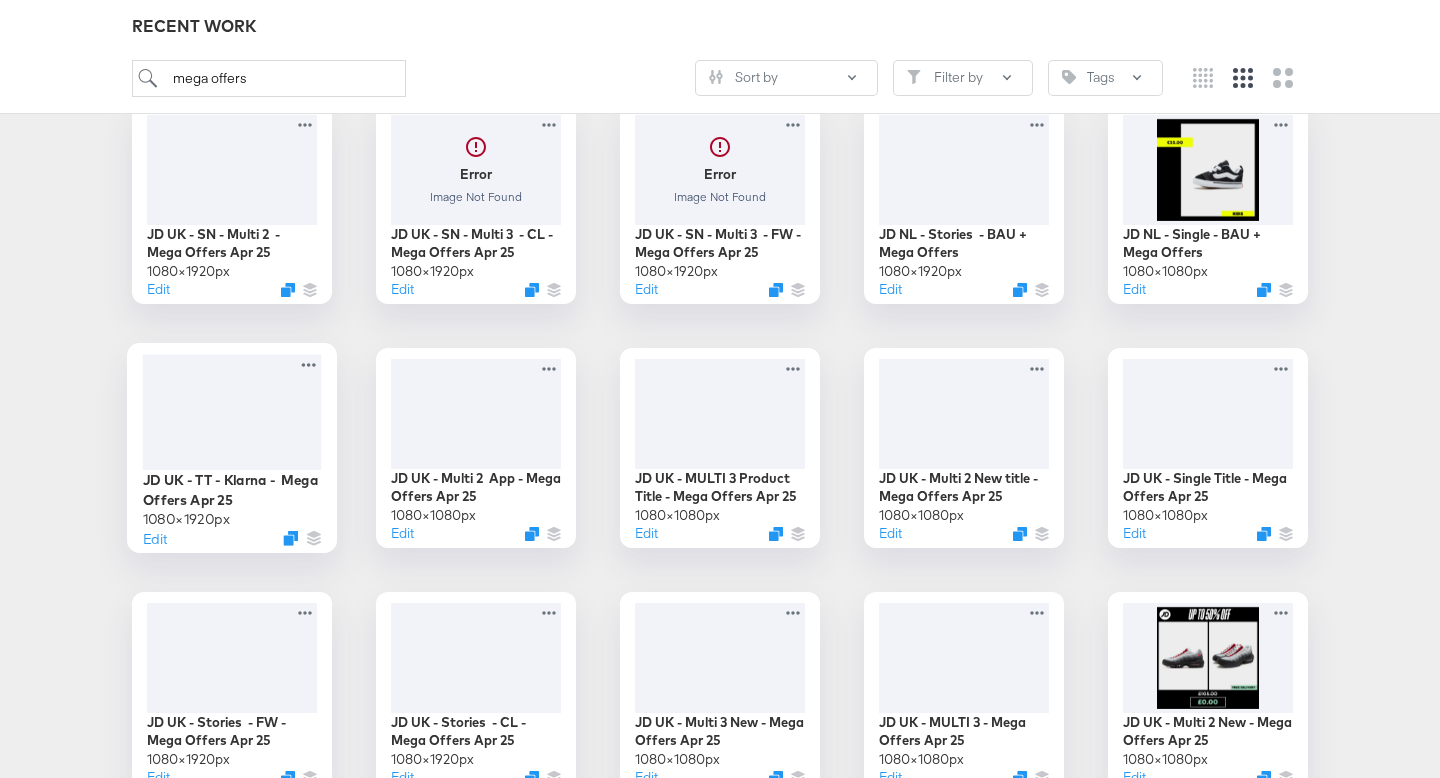 click at bounding box center [232, 411] 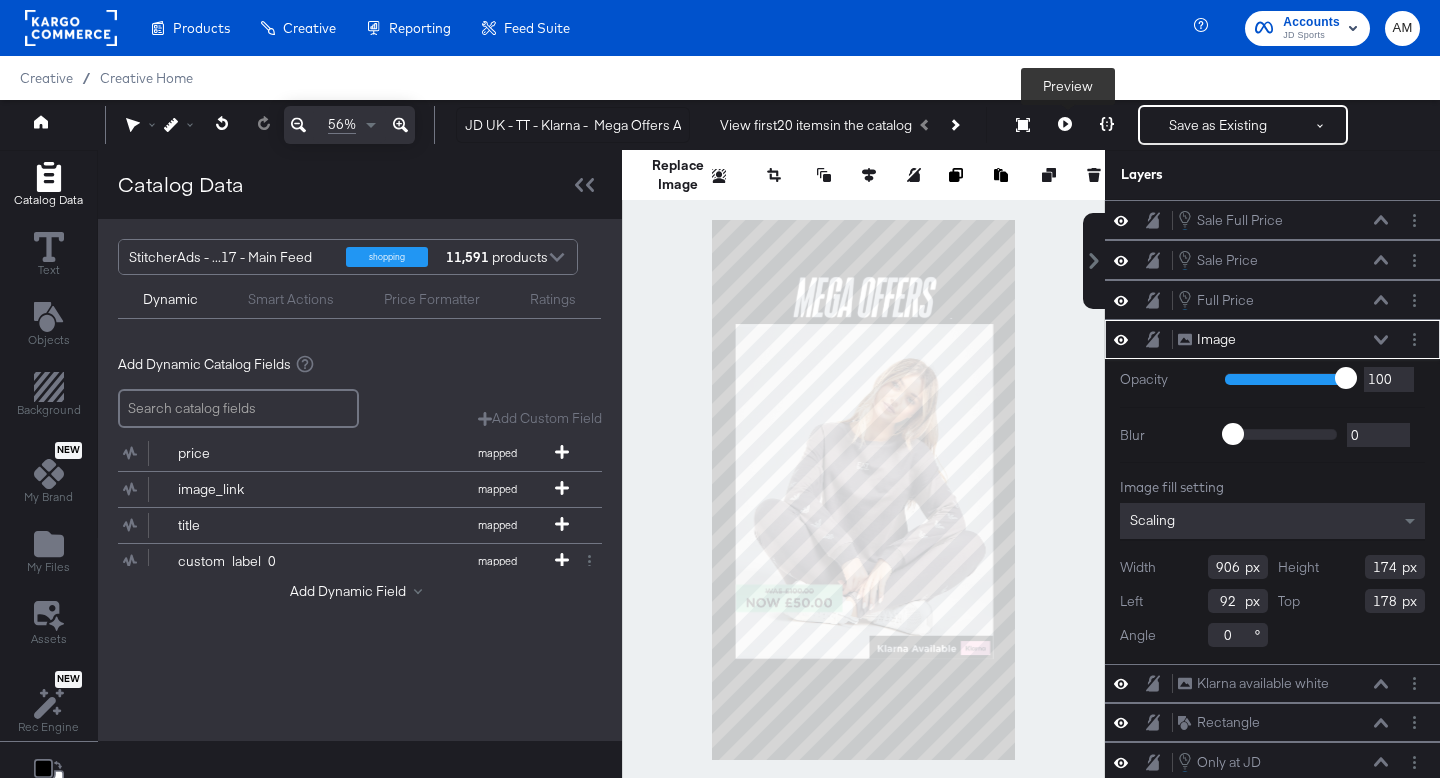 click 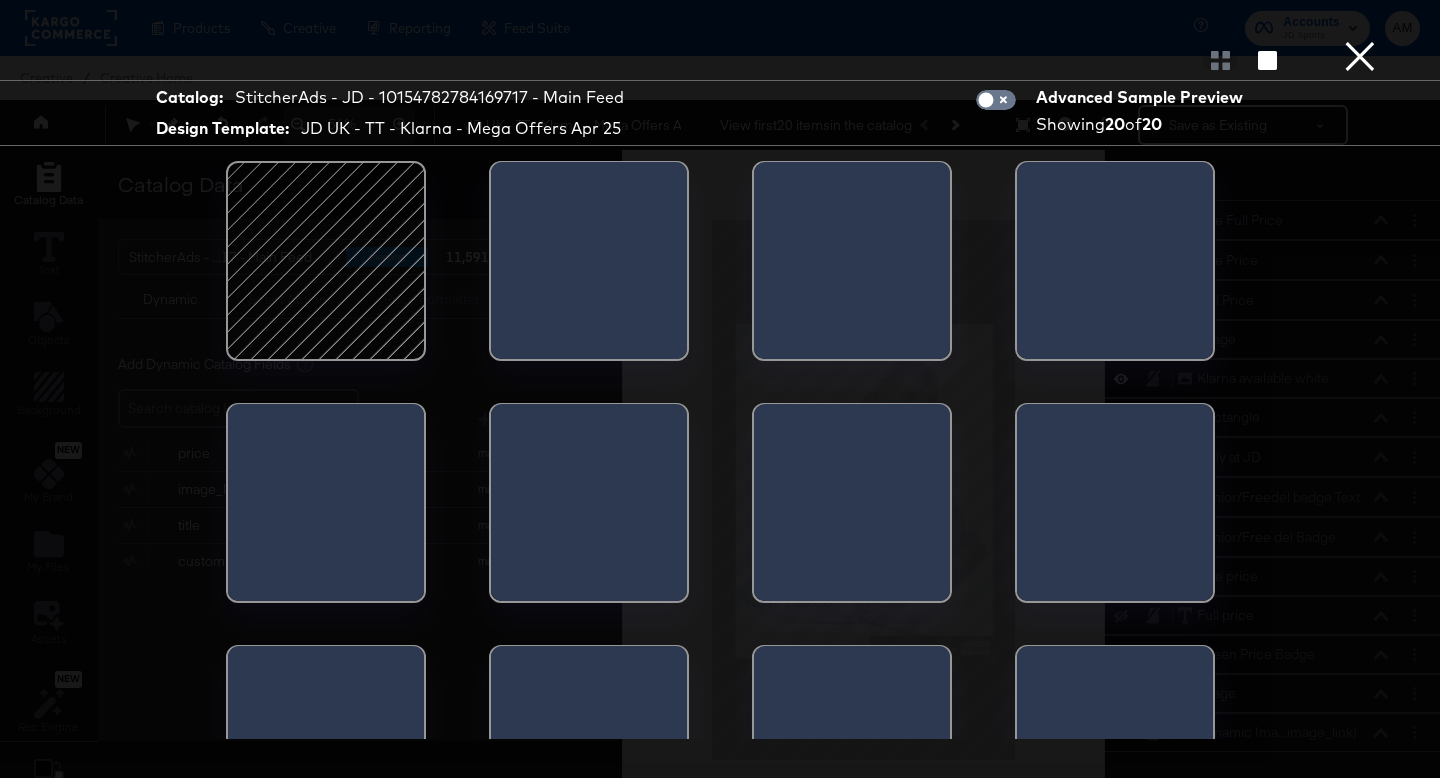 click at bounding box center (326, 261) 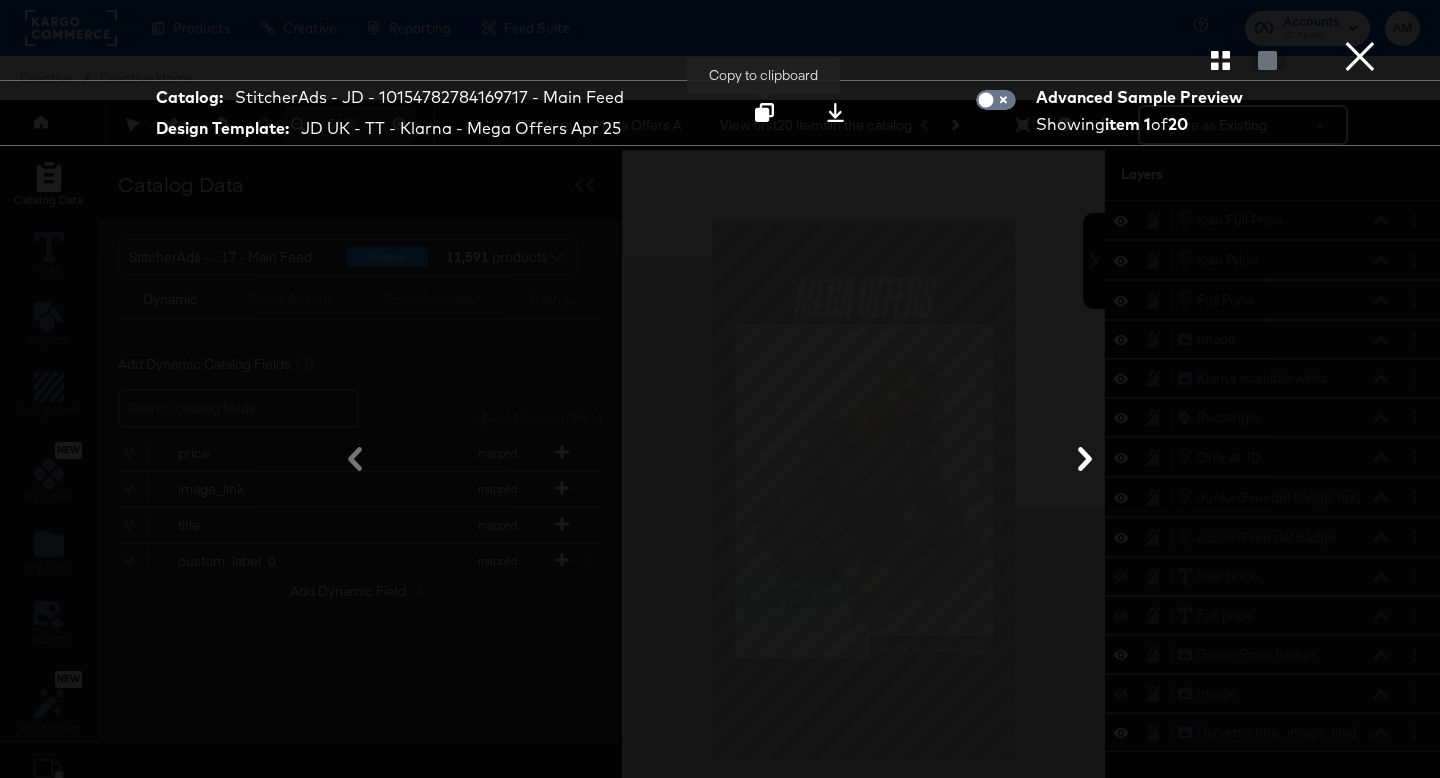 click 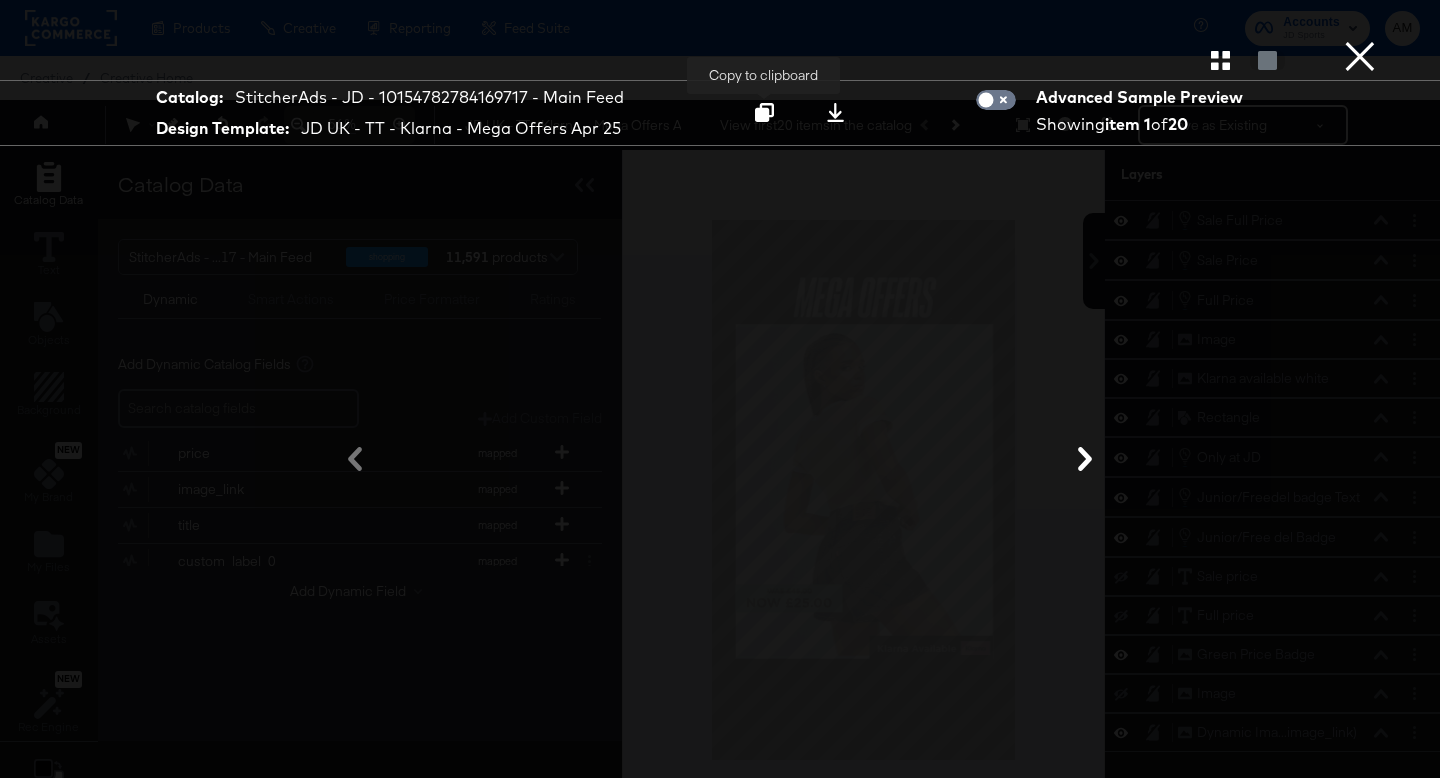 click 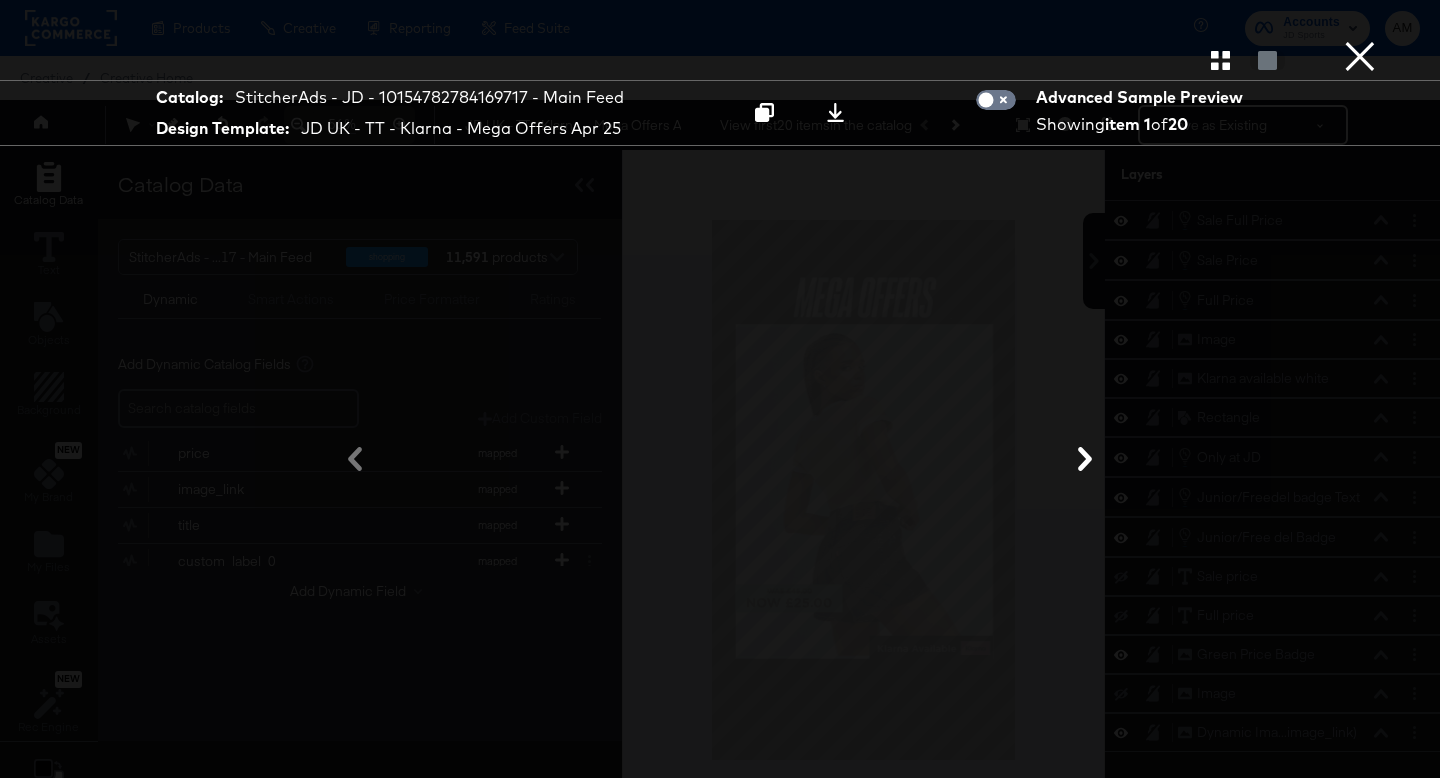 click on "×" at bounding box center [1360, 20] 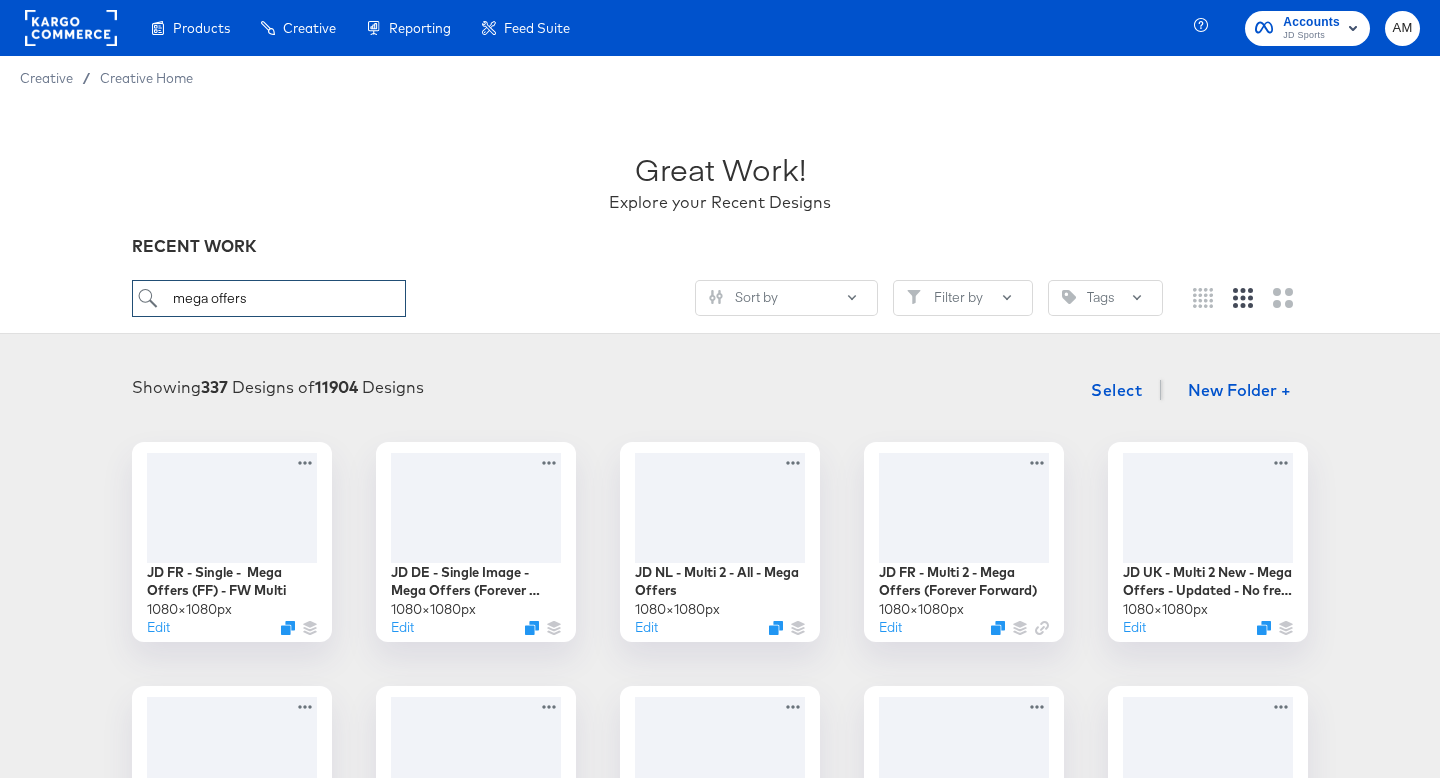 drag, startPoint x: 260, startPoint y: 301, endPoint x: 94, endPoint y: 299, distance: 166.01205 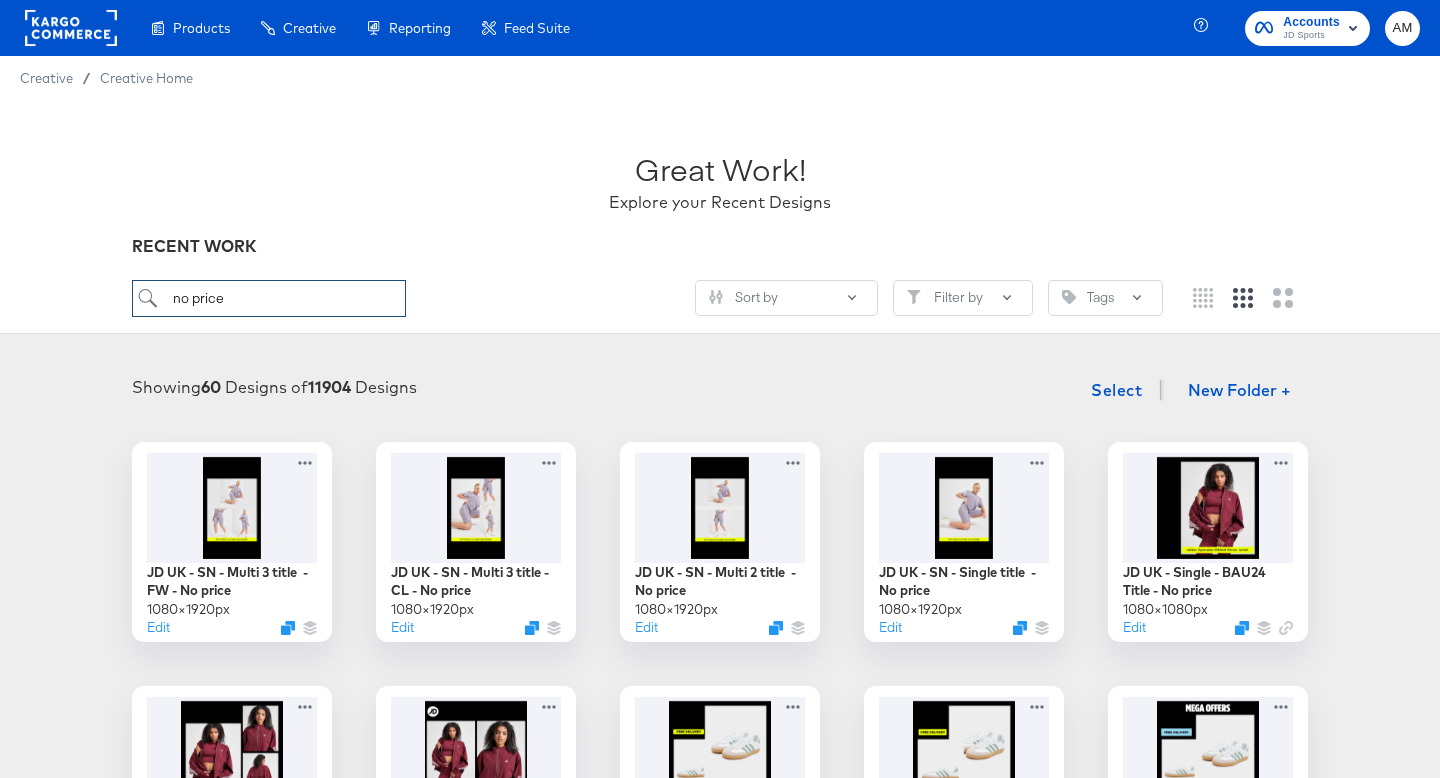 type on "no price" 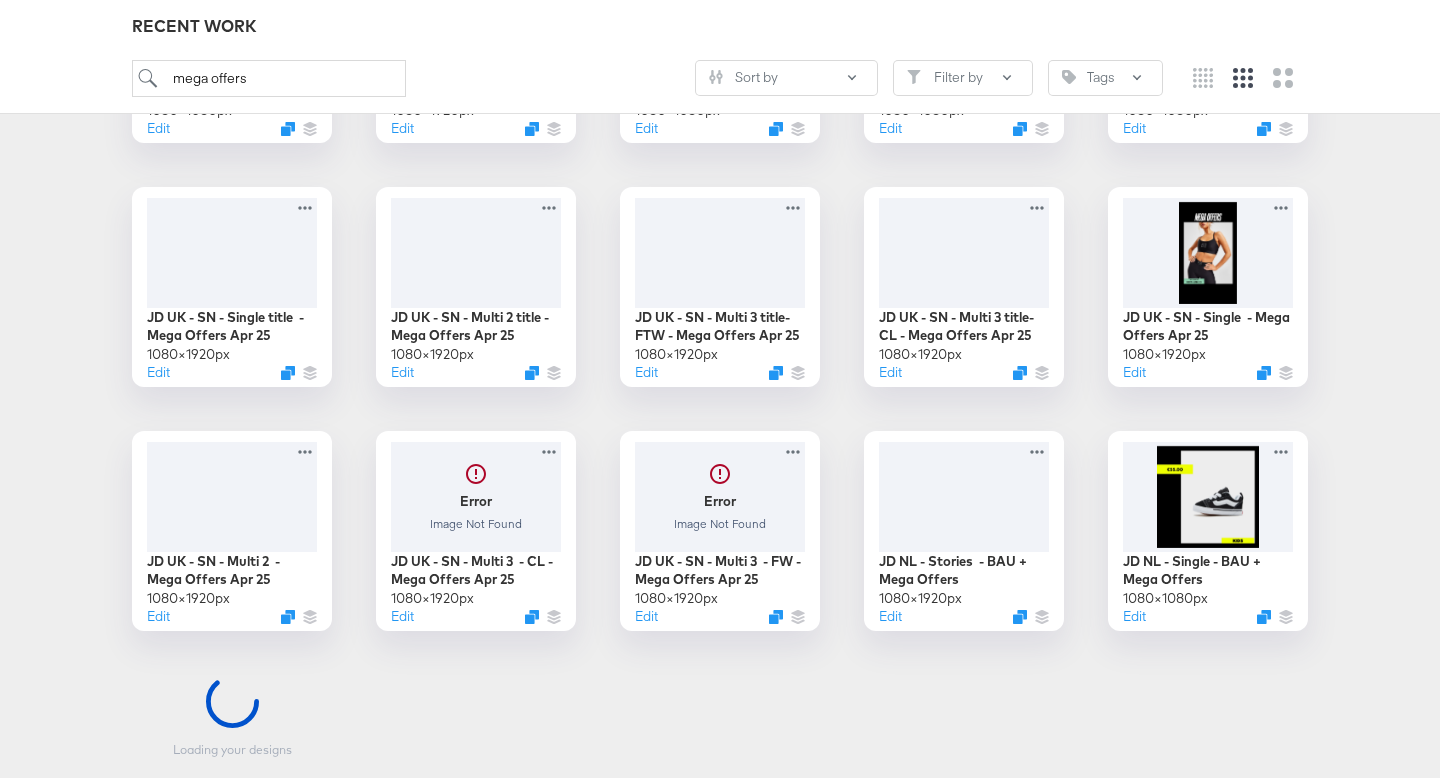 scroll, scrollTop: 2208, scrollLeft: 0, axis: vertical 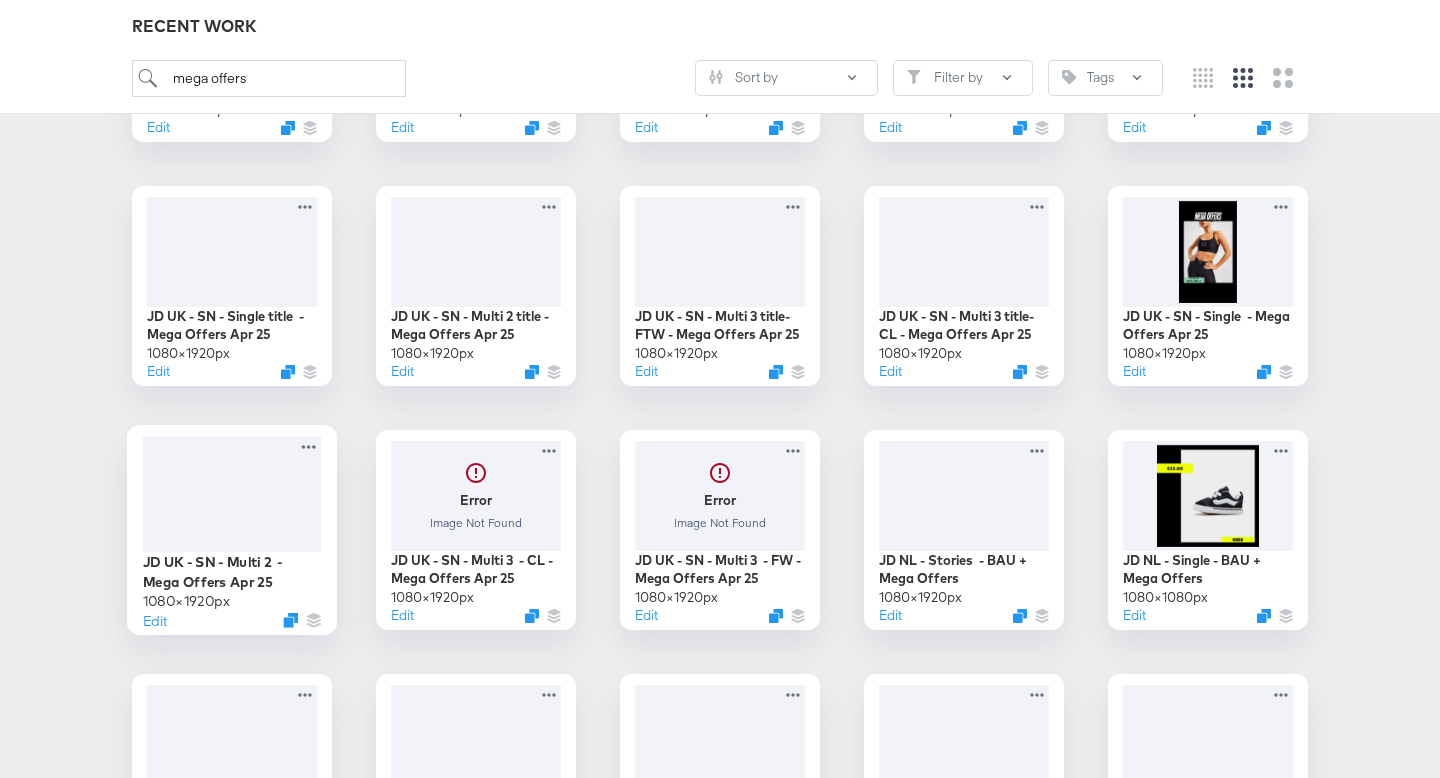 click at bounding box center (232, 493) 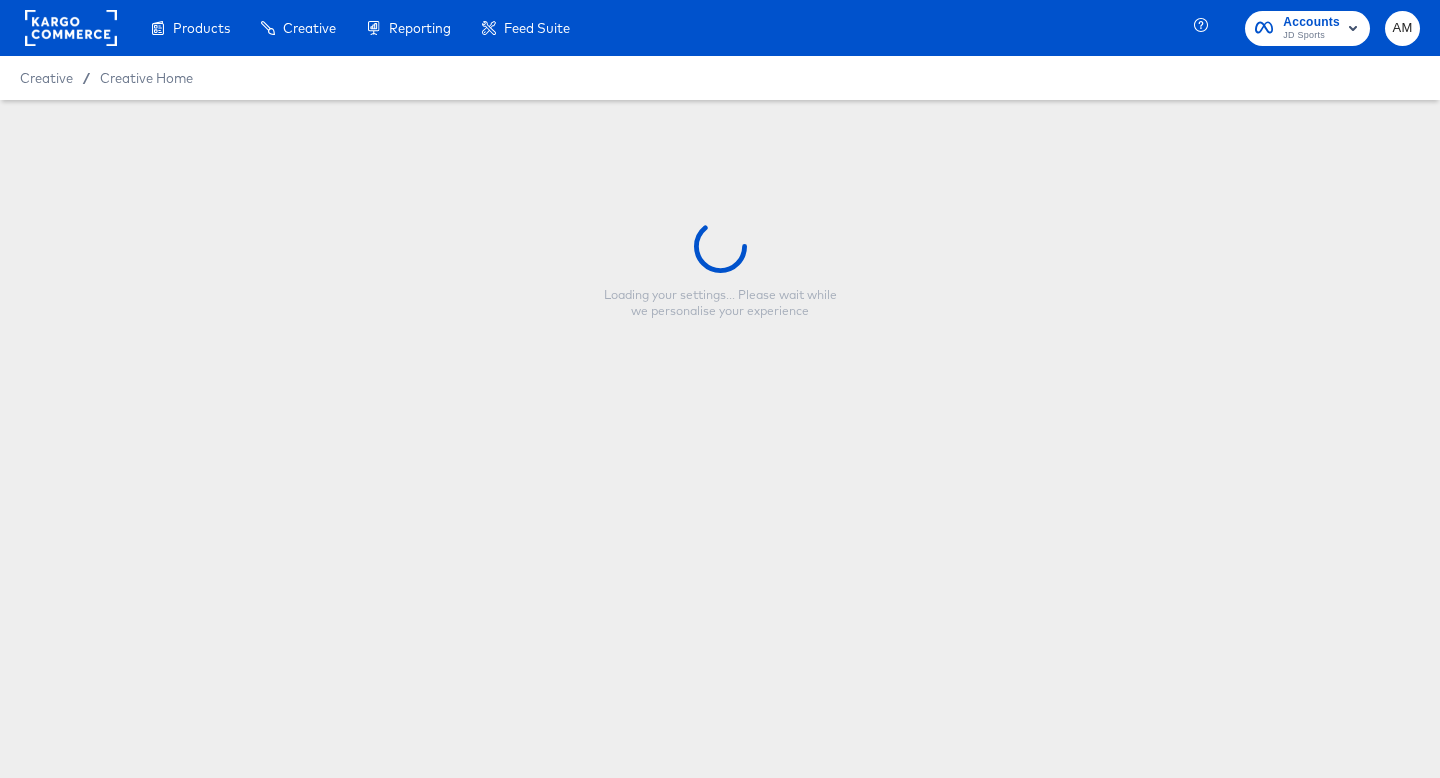 scroll, scrollTop: 0, scrollLeft: 0, axis: both 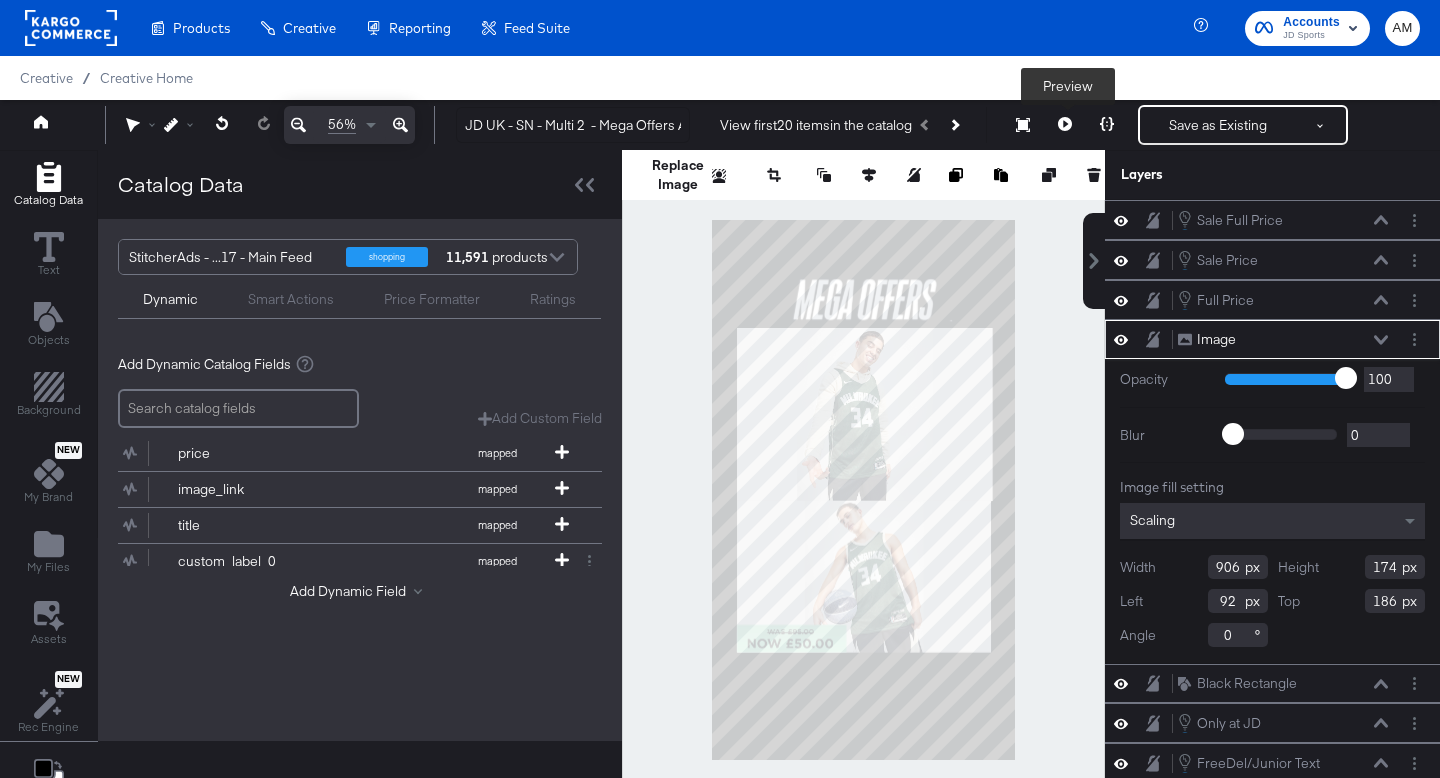 click 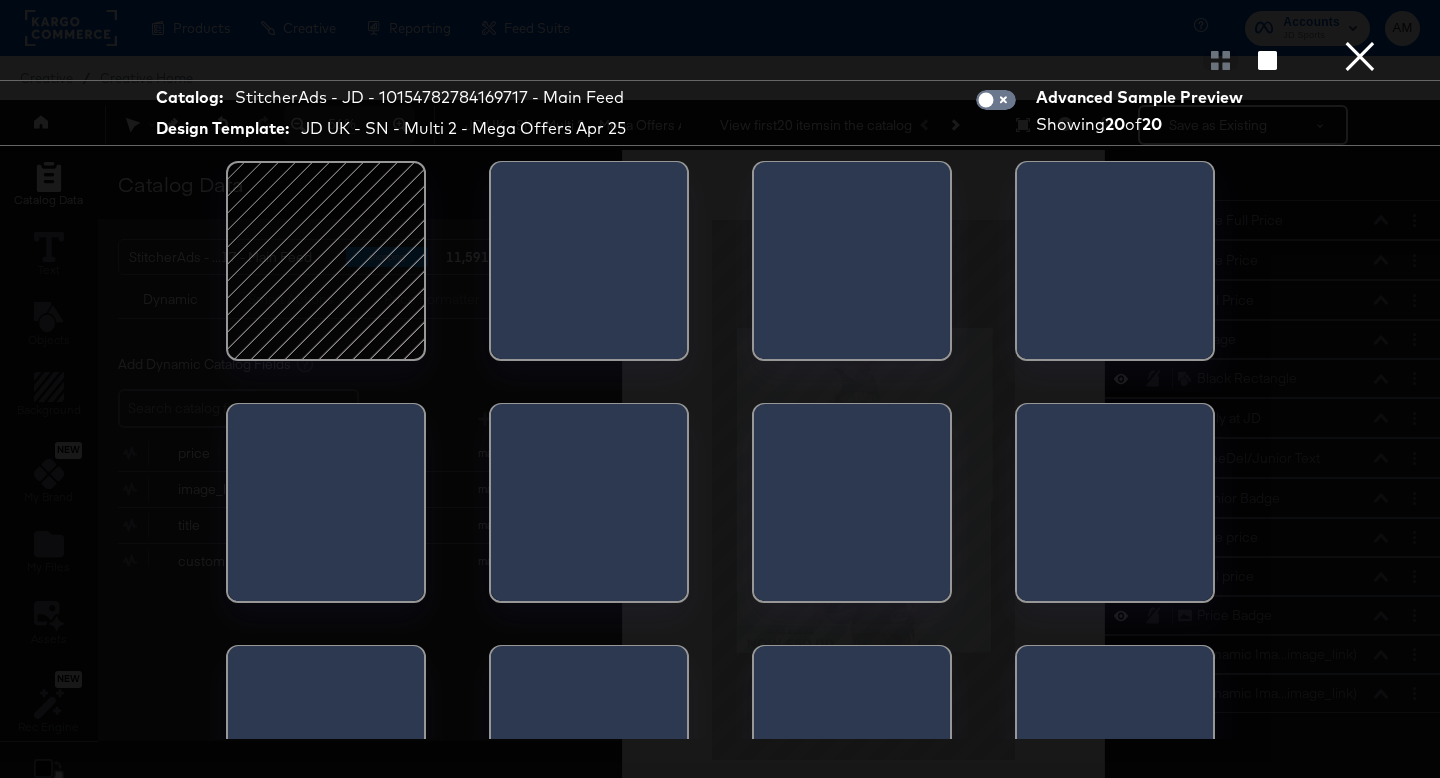 click at bounding box center [326, 261] 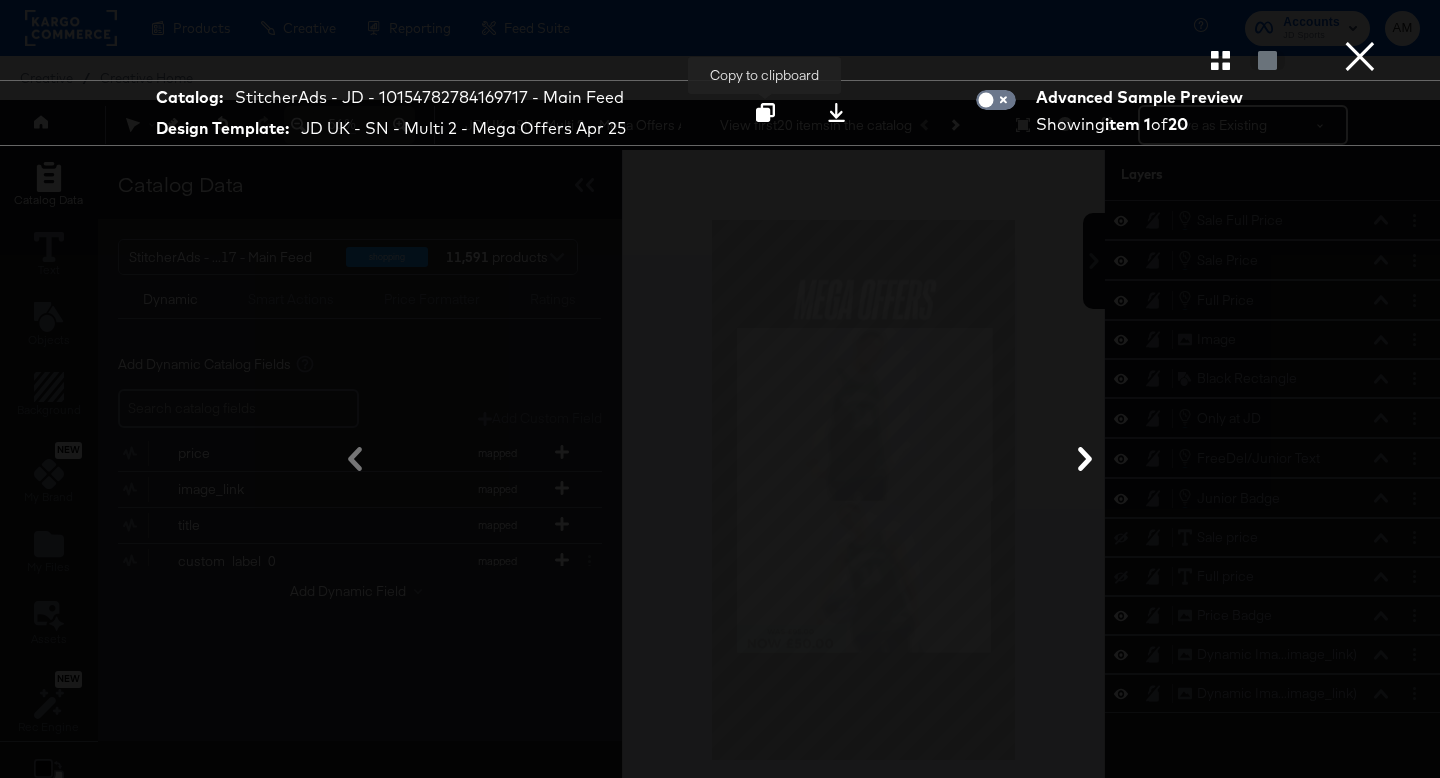 click 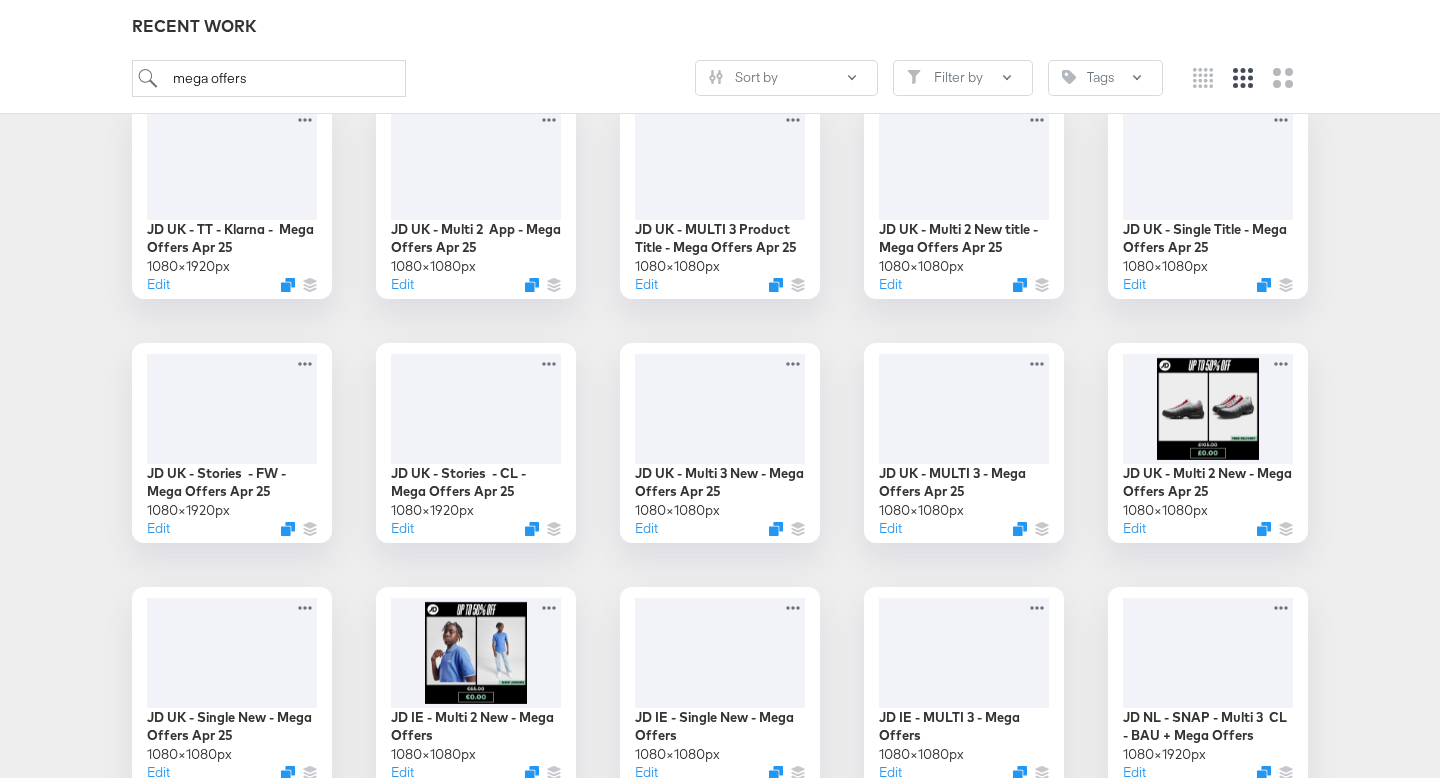 scroll, scrollTop: 2785, scrollLeft: 0, axis: vertical 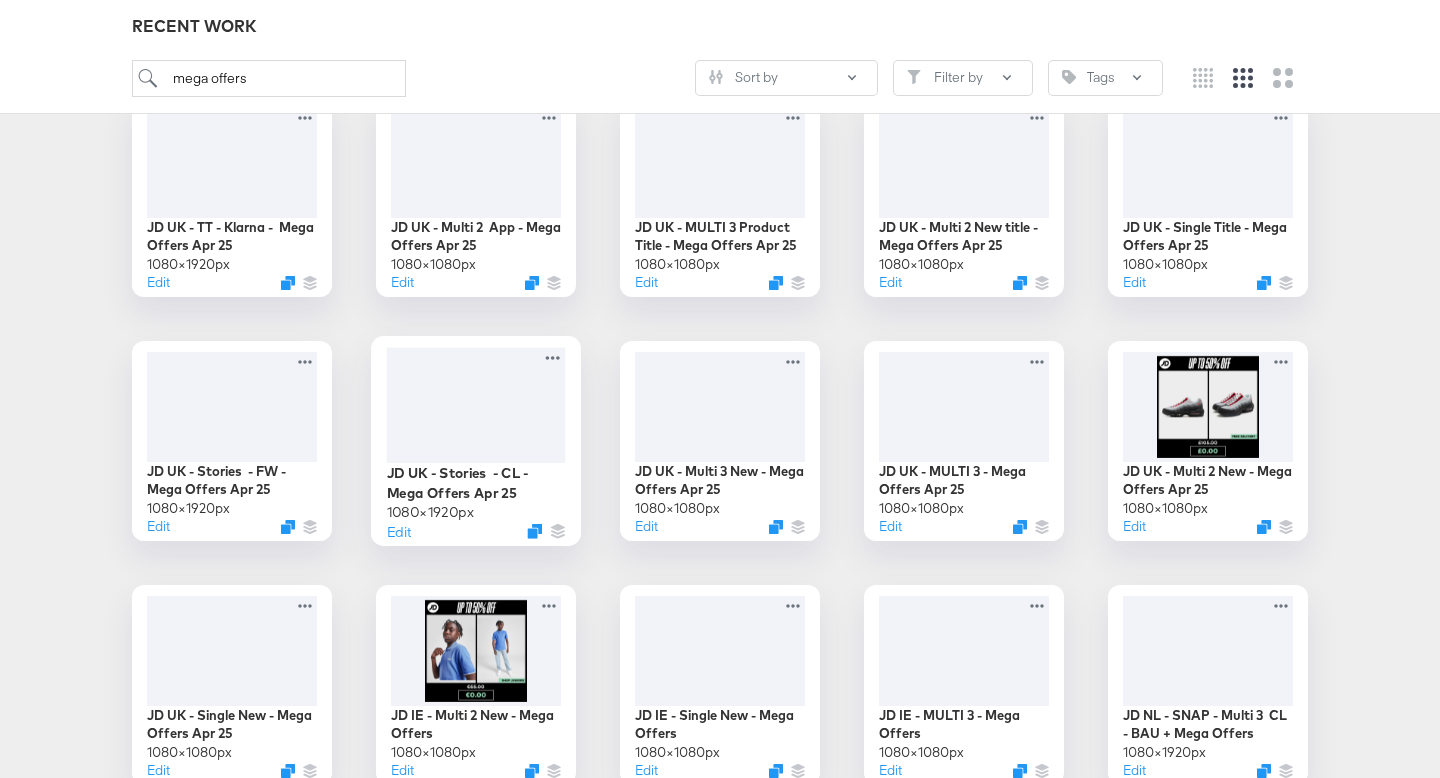 click at bounding box center [476, 404] 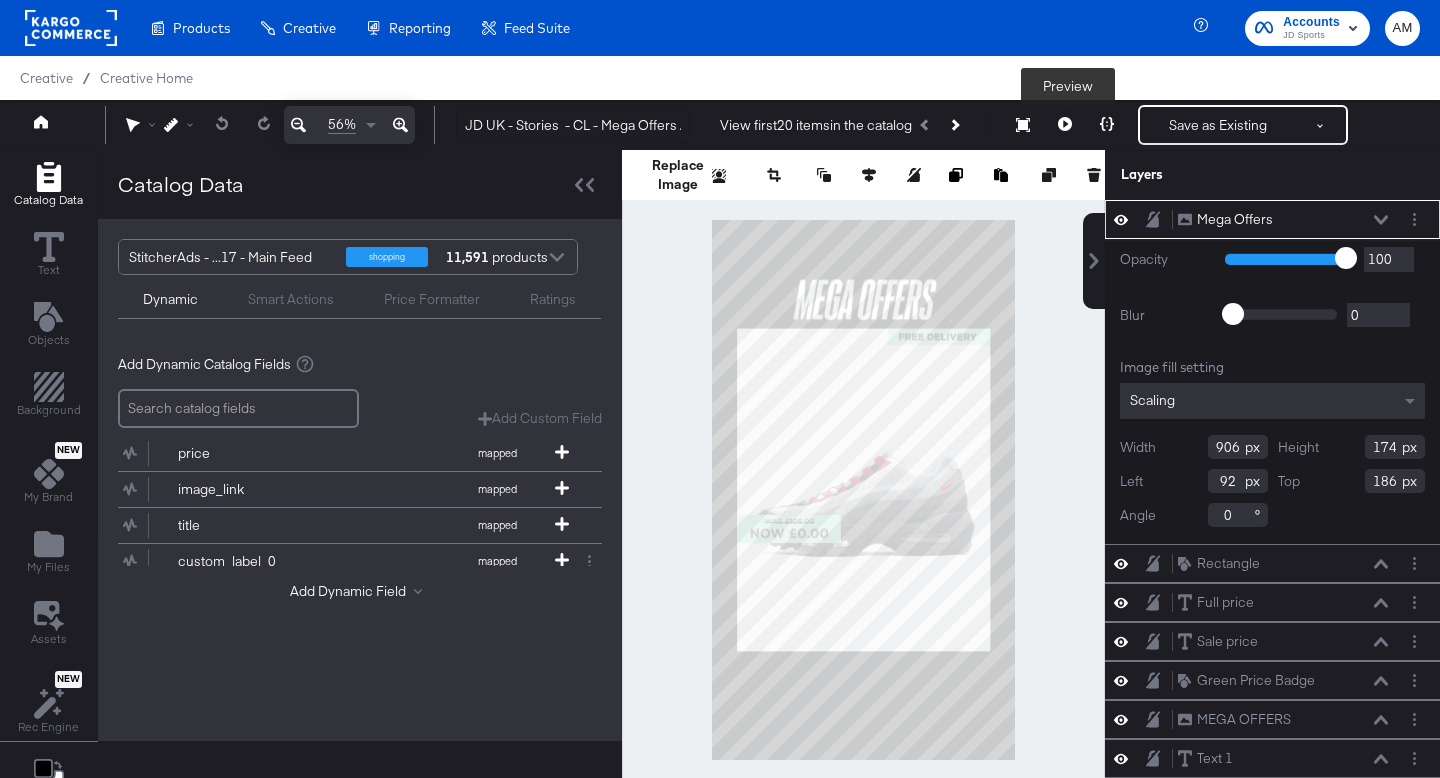 click 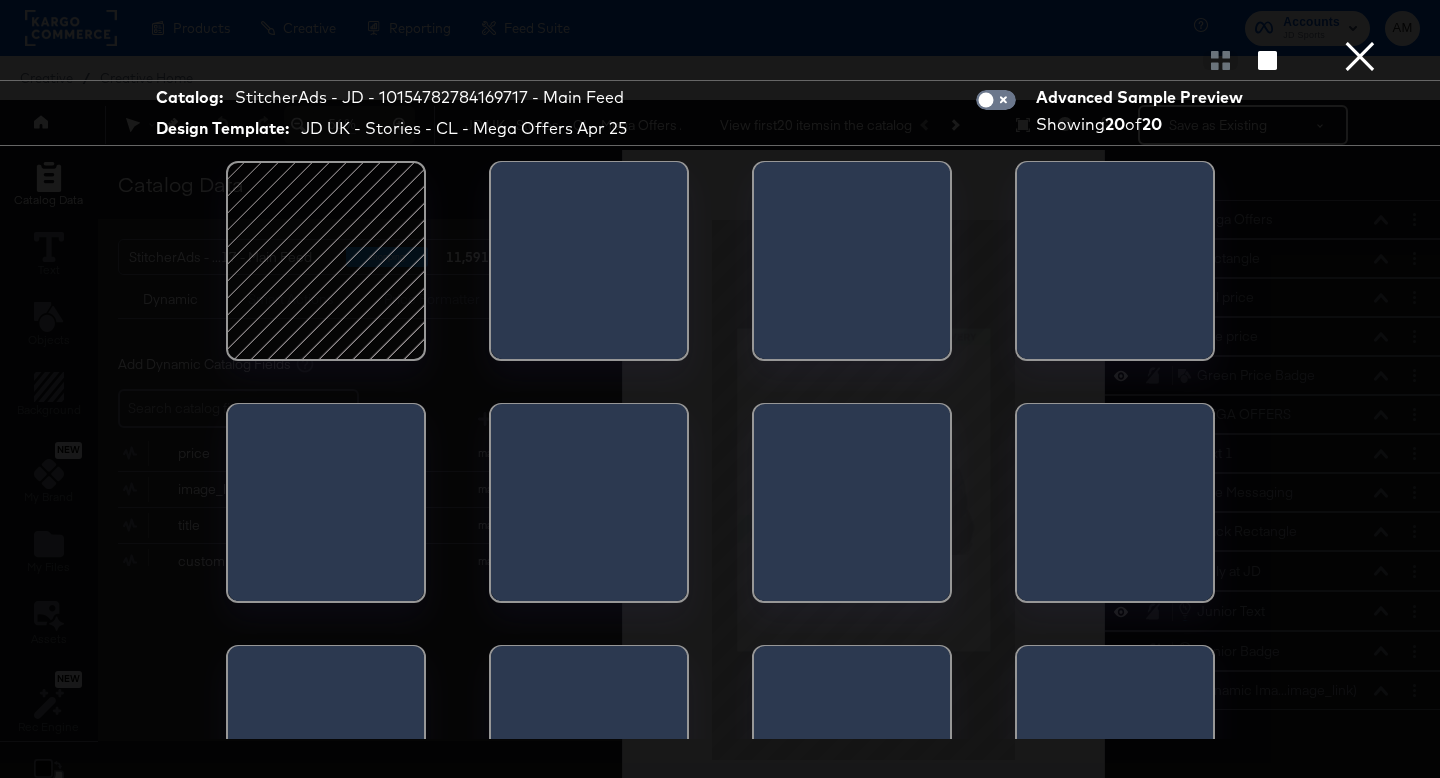 click at bounding box center [326, 261] 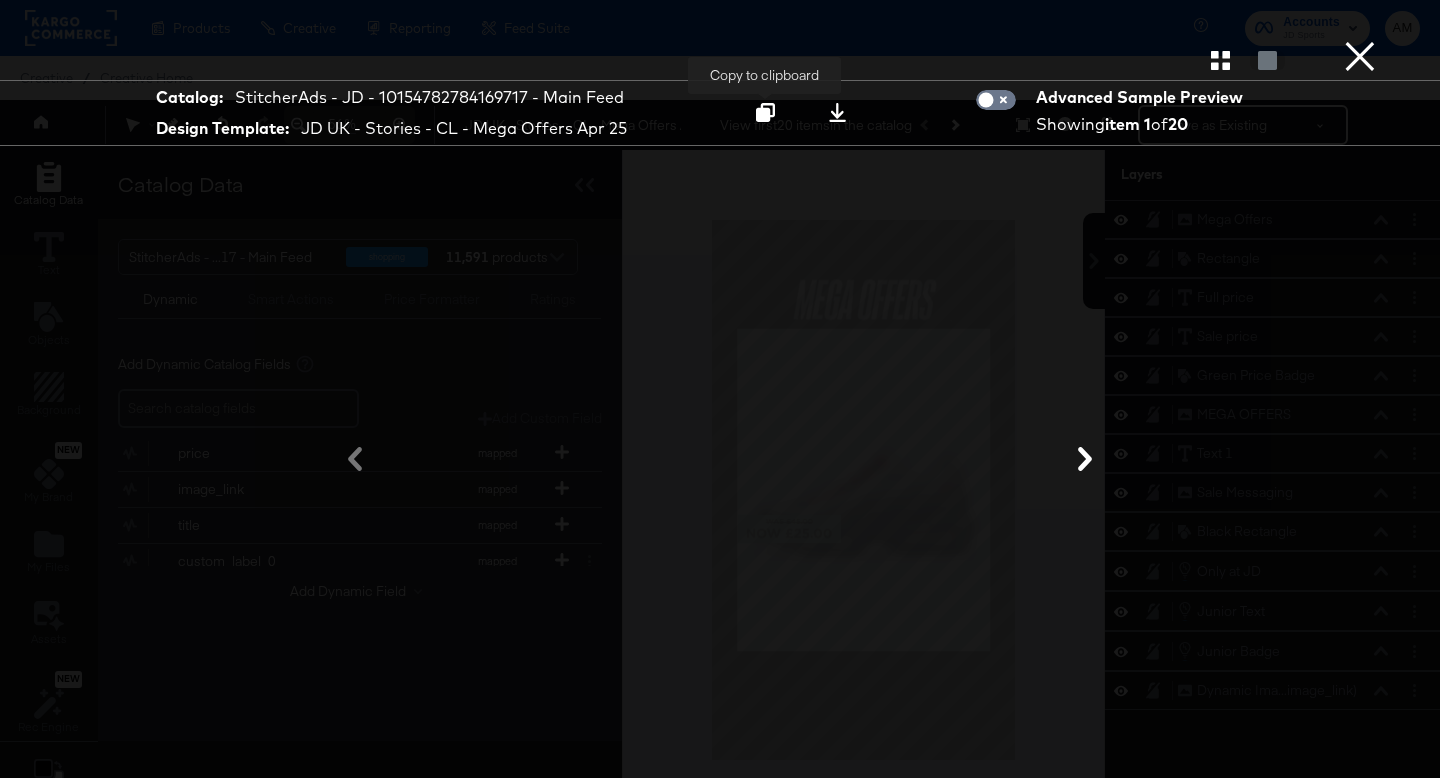 drag, startPoint x: 771, startPoint y: 112, endPoint x: 403, endPoint y: 292, distance: 409.66327 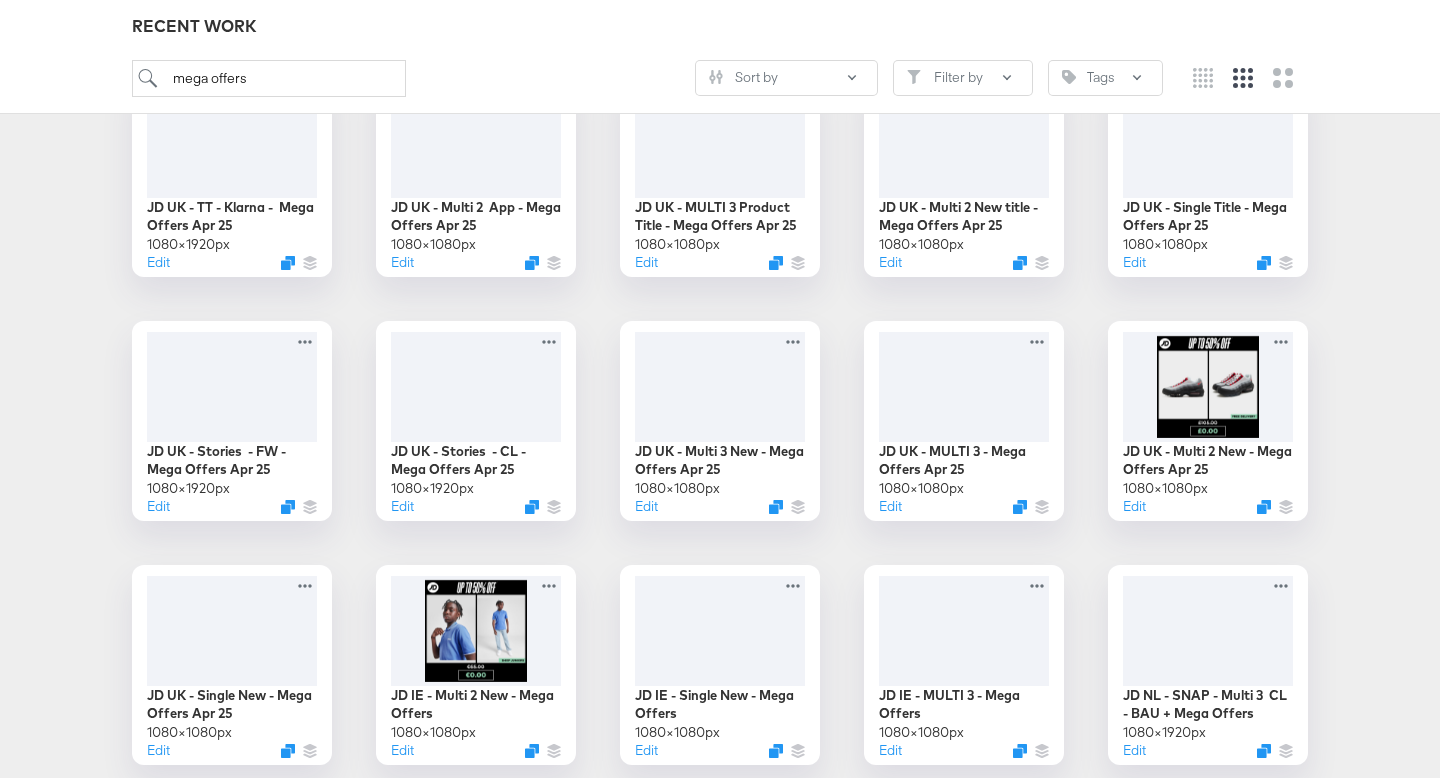 scroll, scrollTop: 2806, scrollLeft: 0, axis: vertical 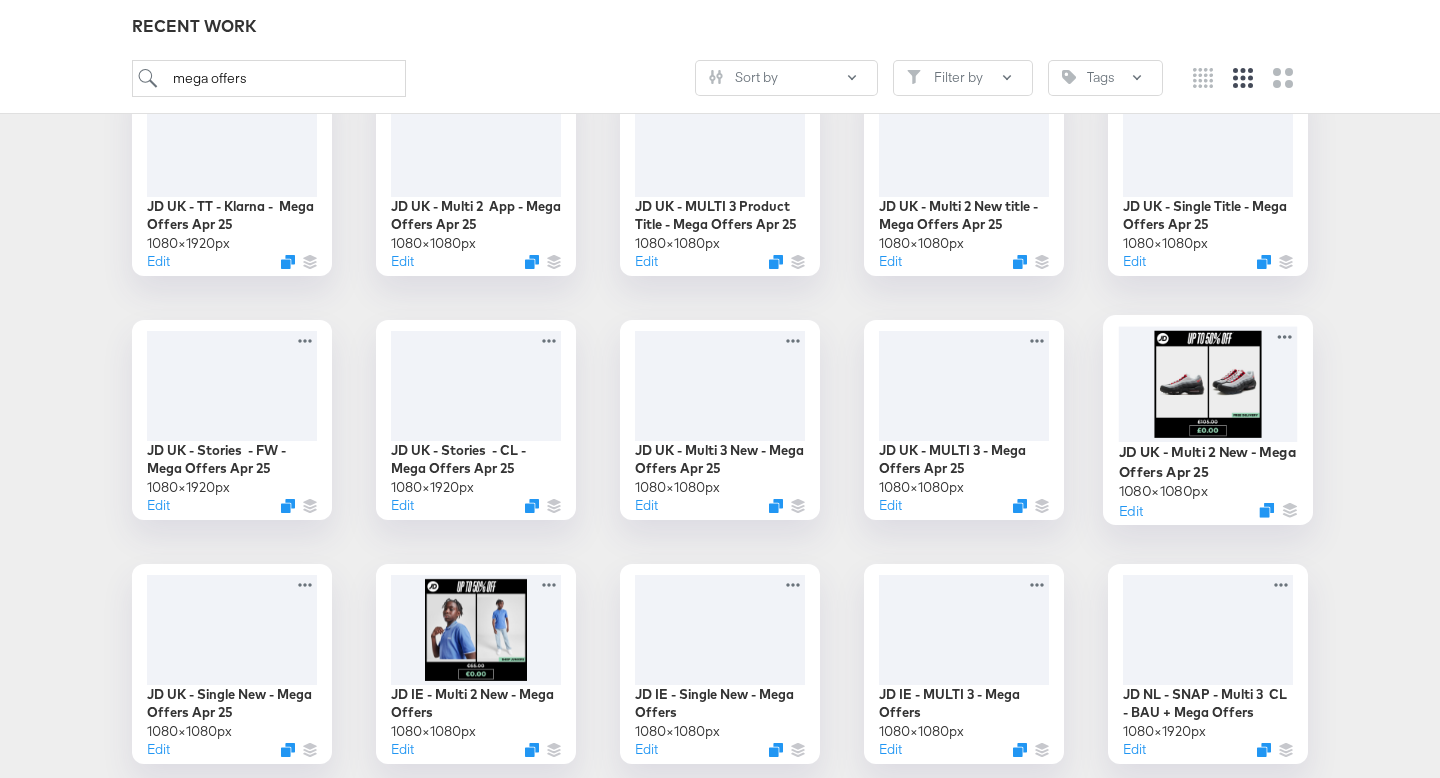 click at bounding box center [1208, 383] 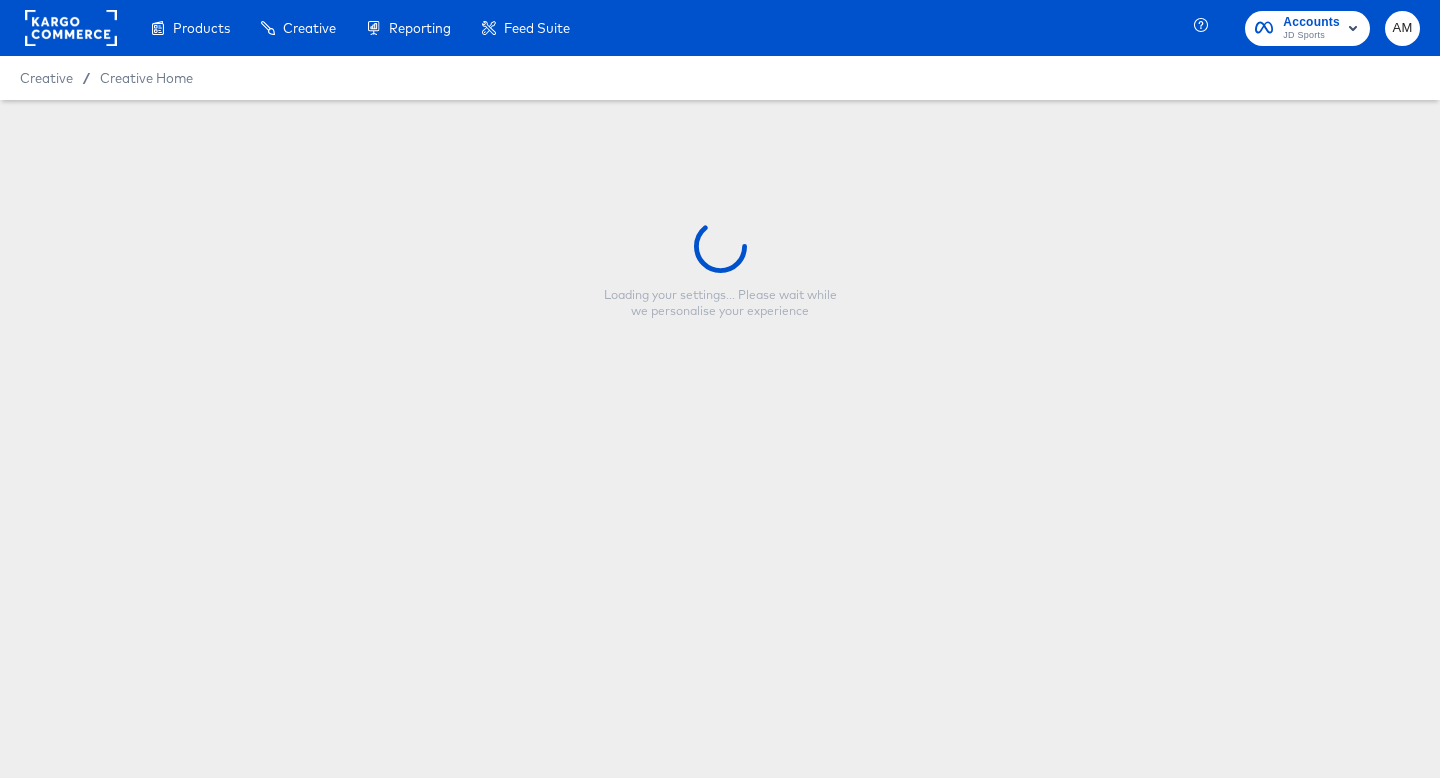 scroll, scrollTop: 0, scrollLeft: 0, axis: both 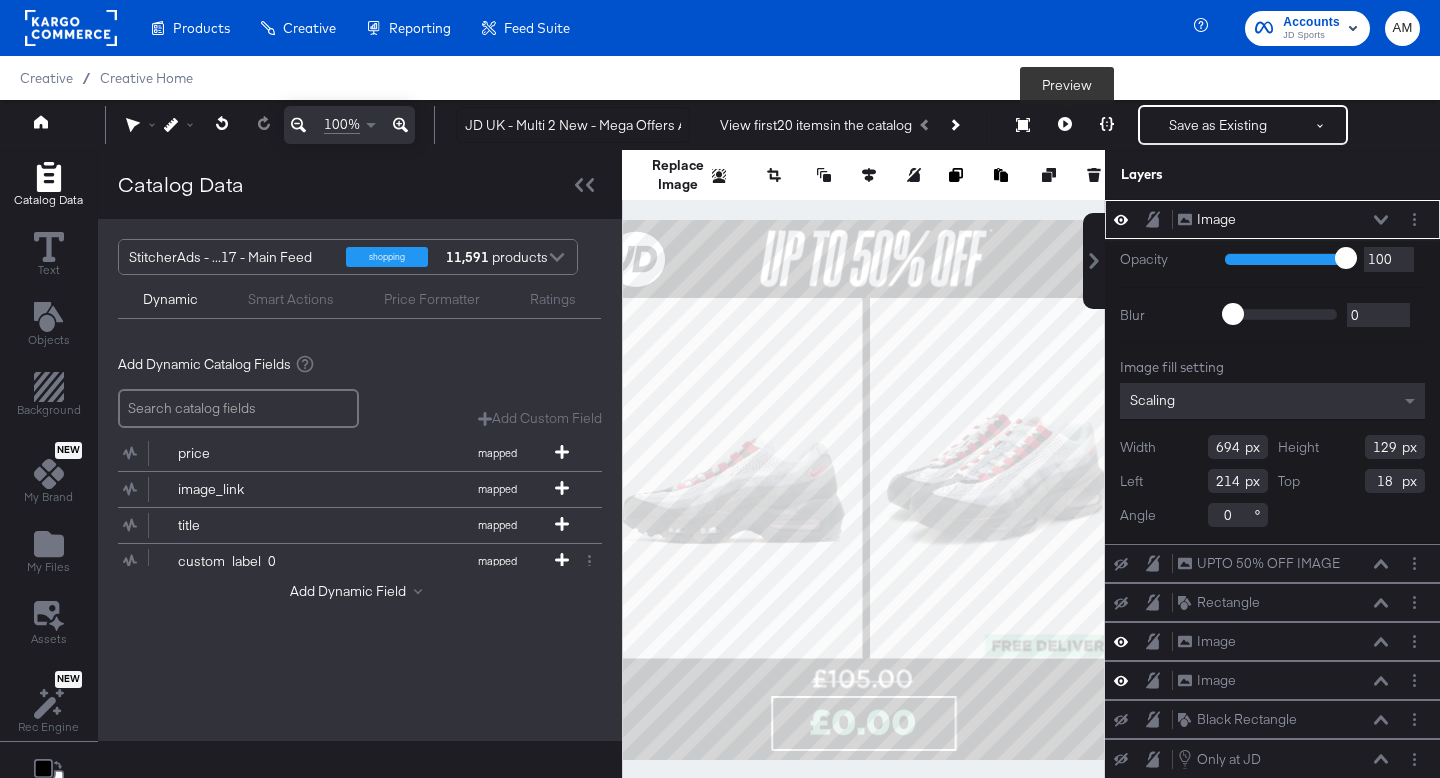 click 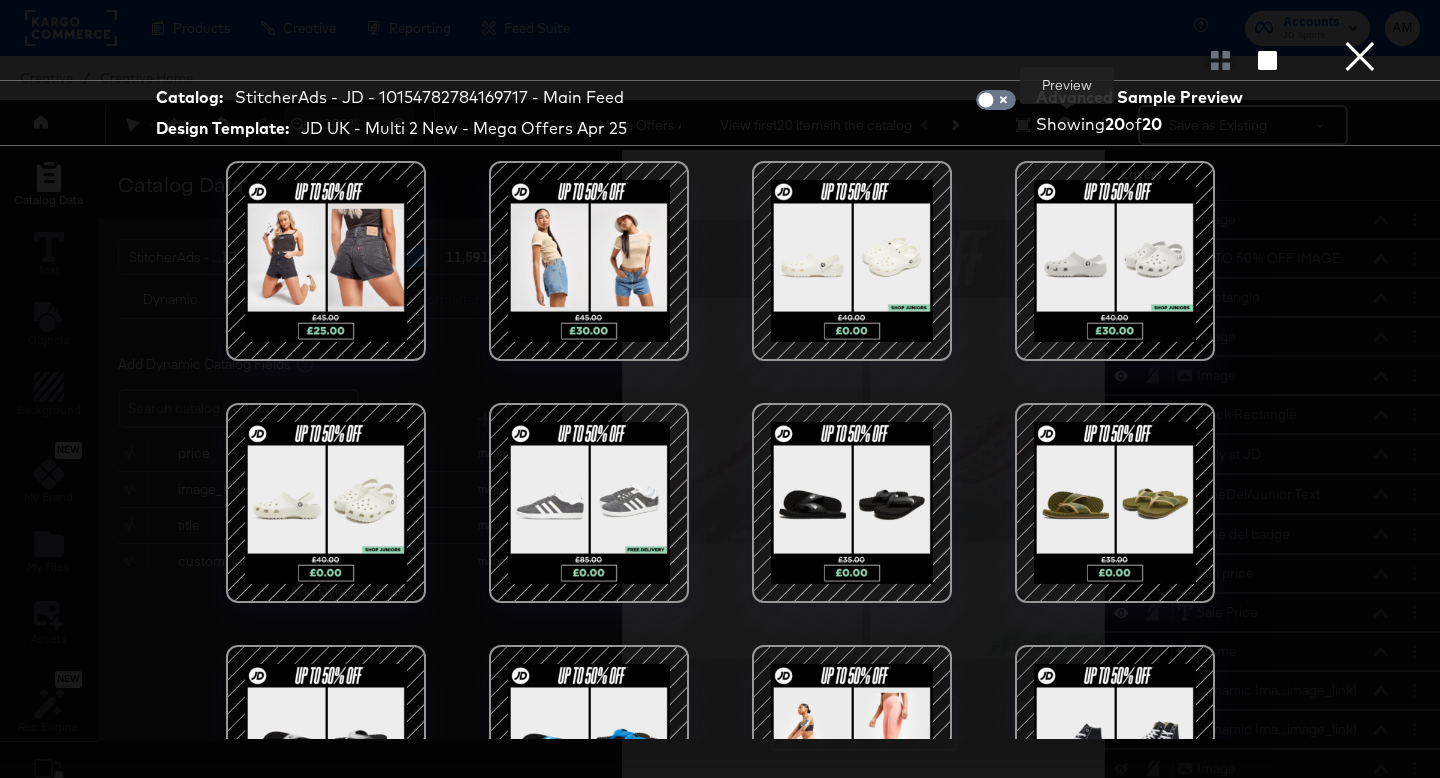 click at bounding box center (326, 261) 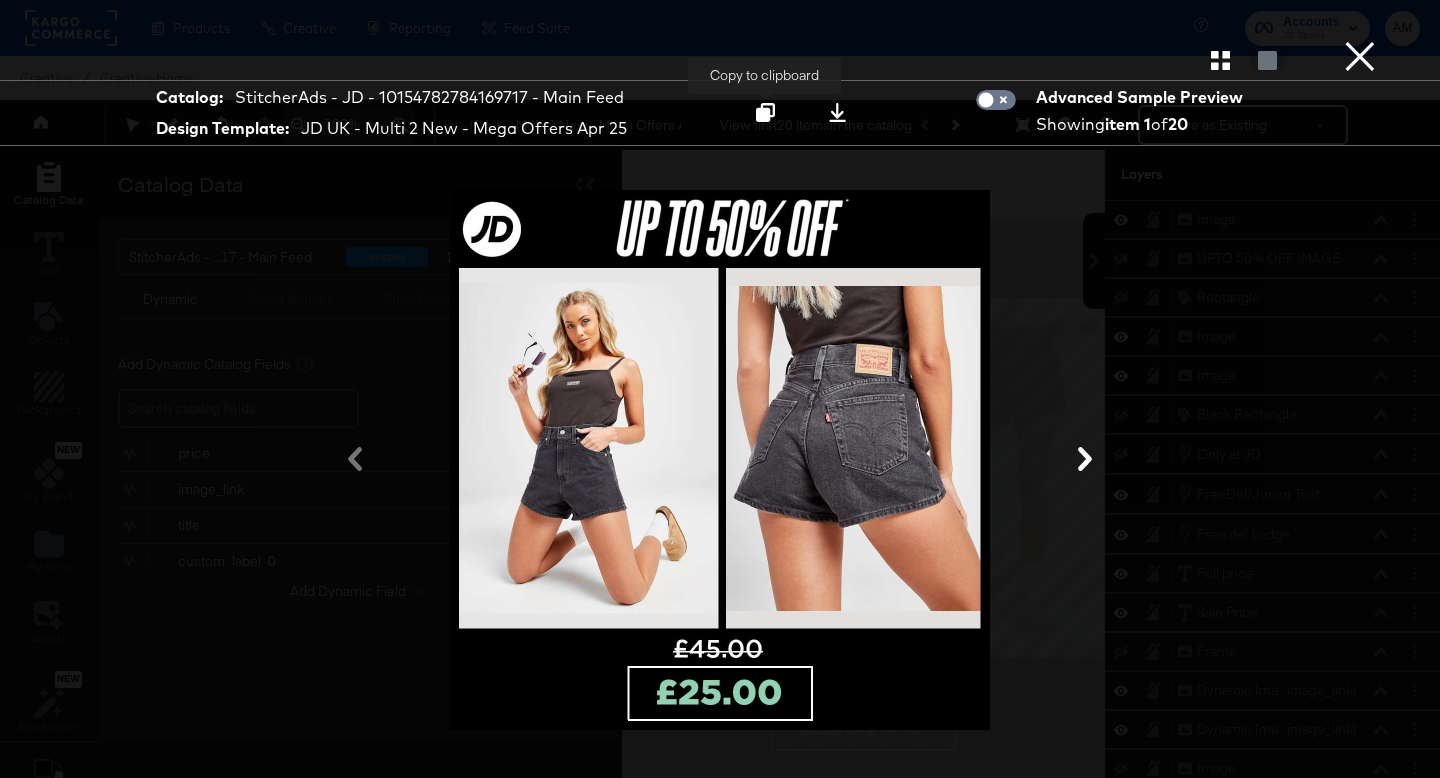 click 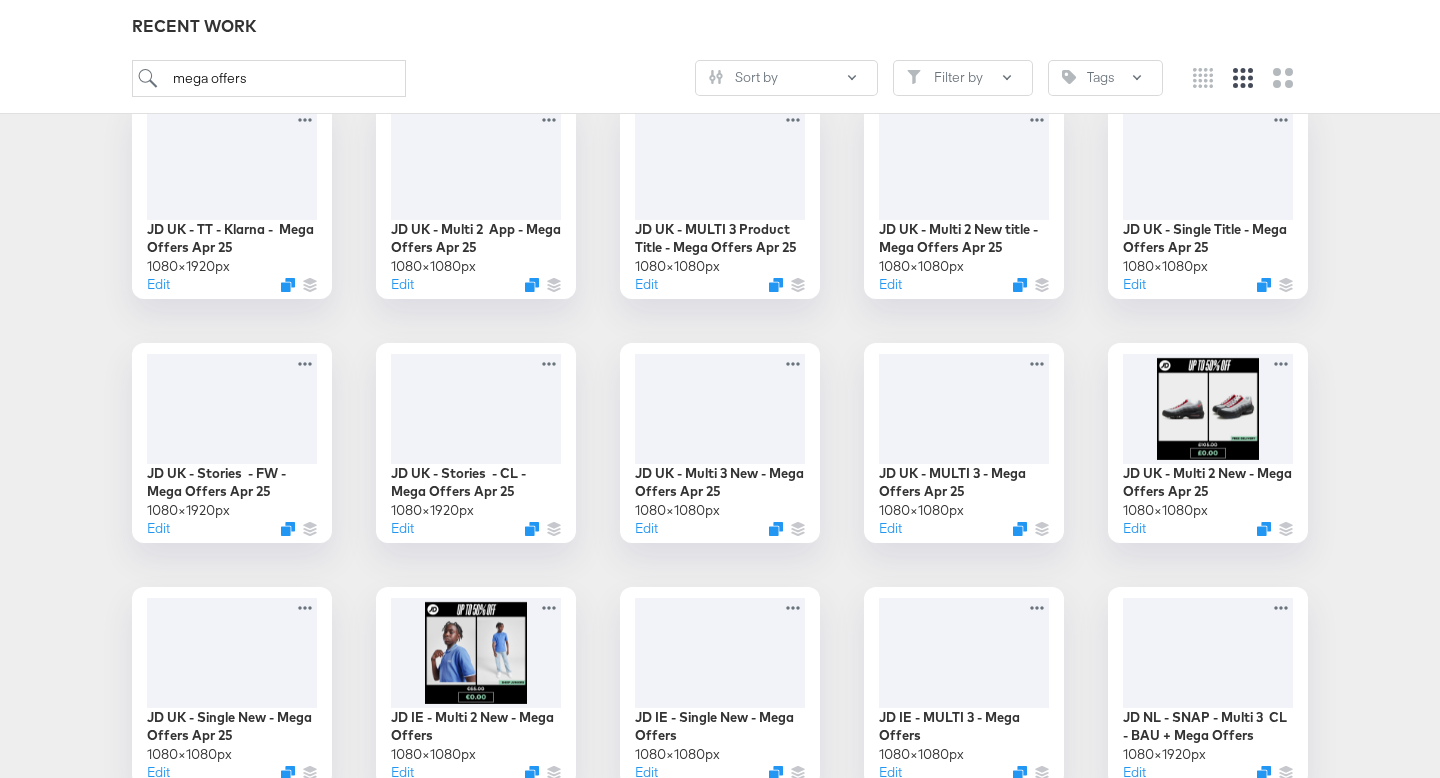 scroll, scrollTop: 2786, scrollLeft: 0, axis: vertical 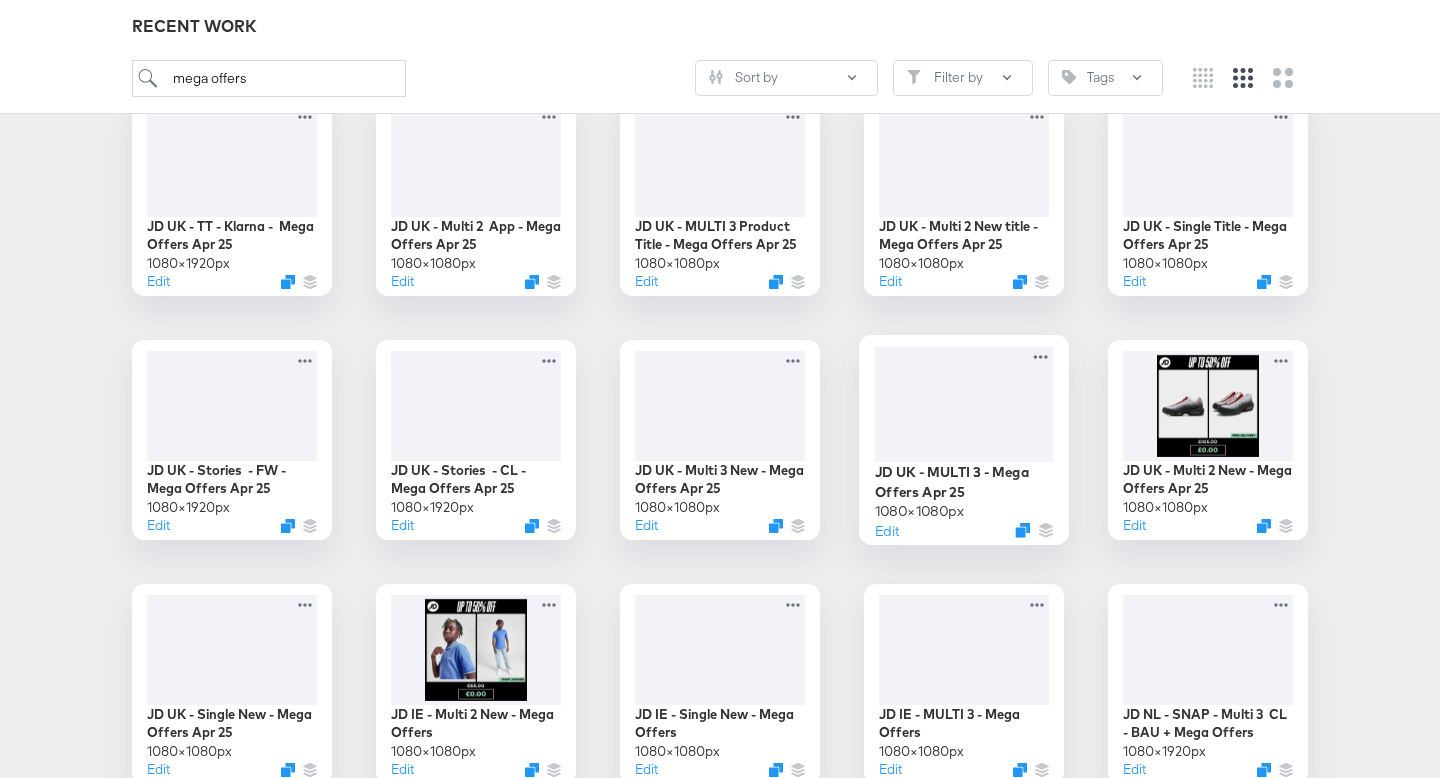 click at bounding box center (964, 403) 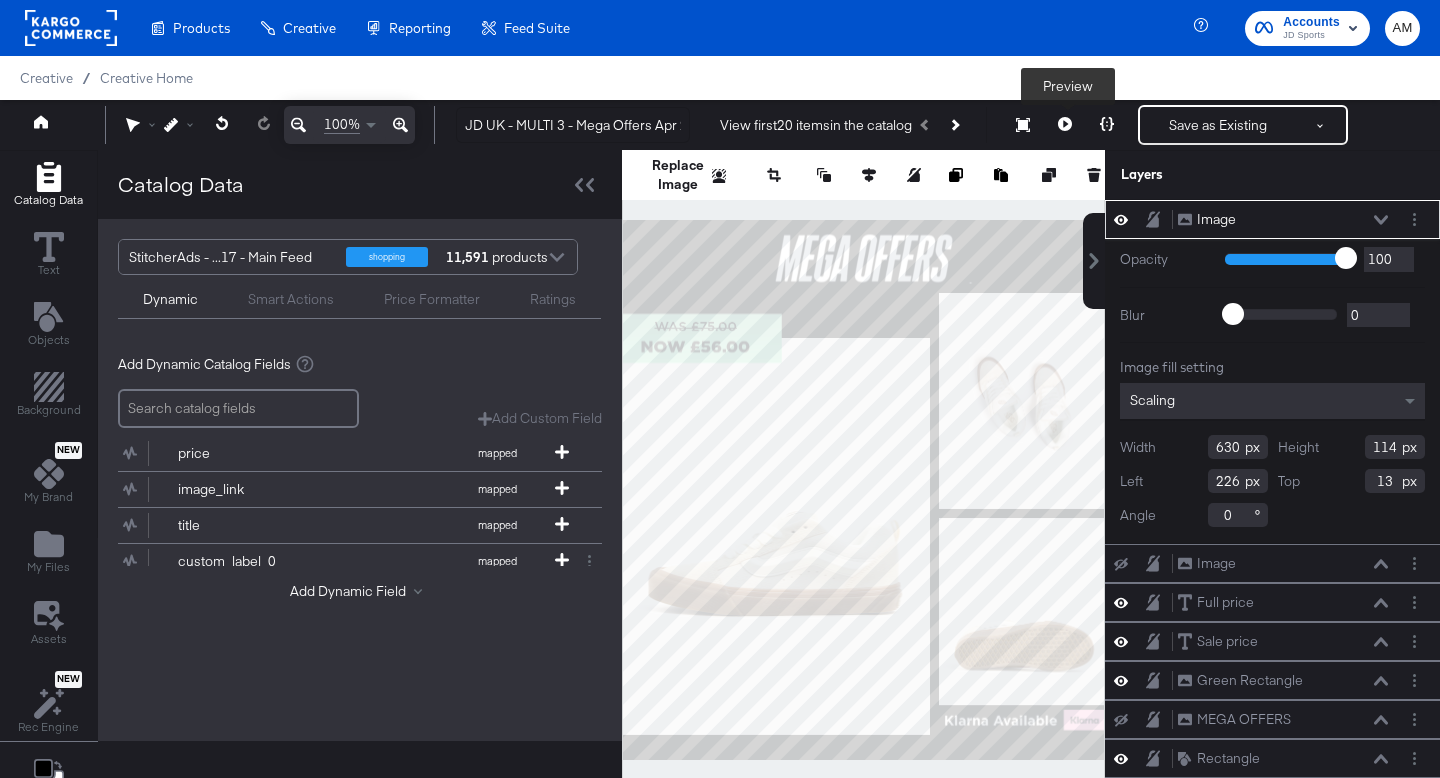 click 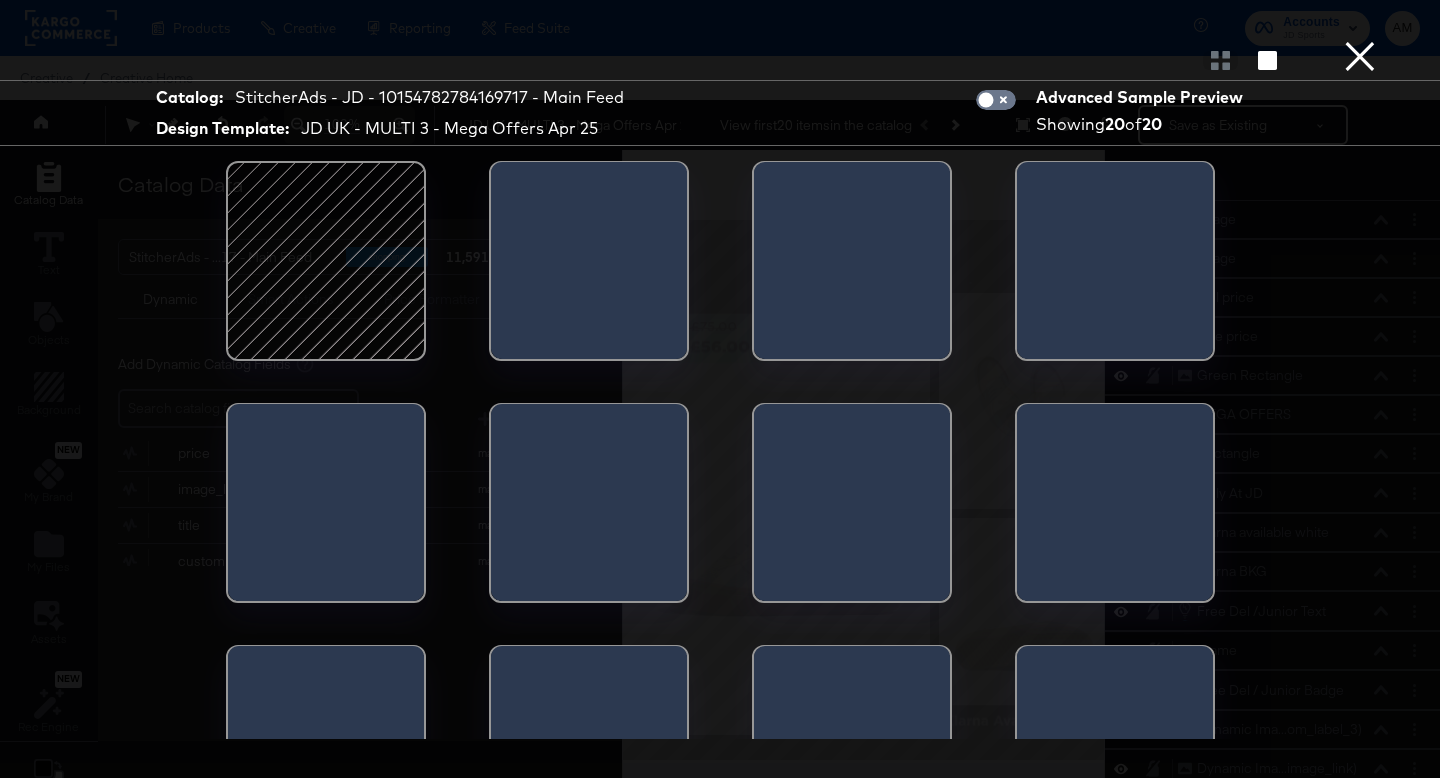 click at bounding box center [326, 261] 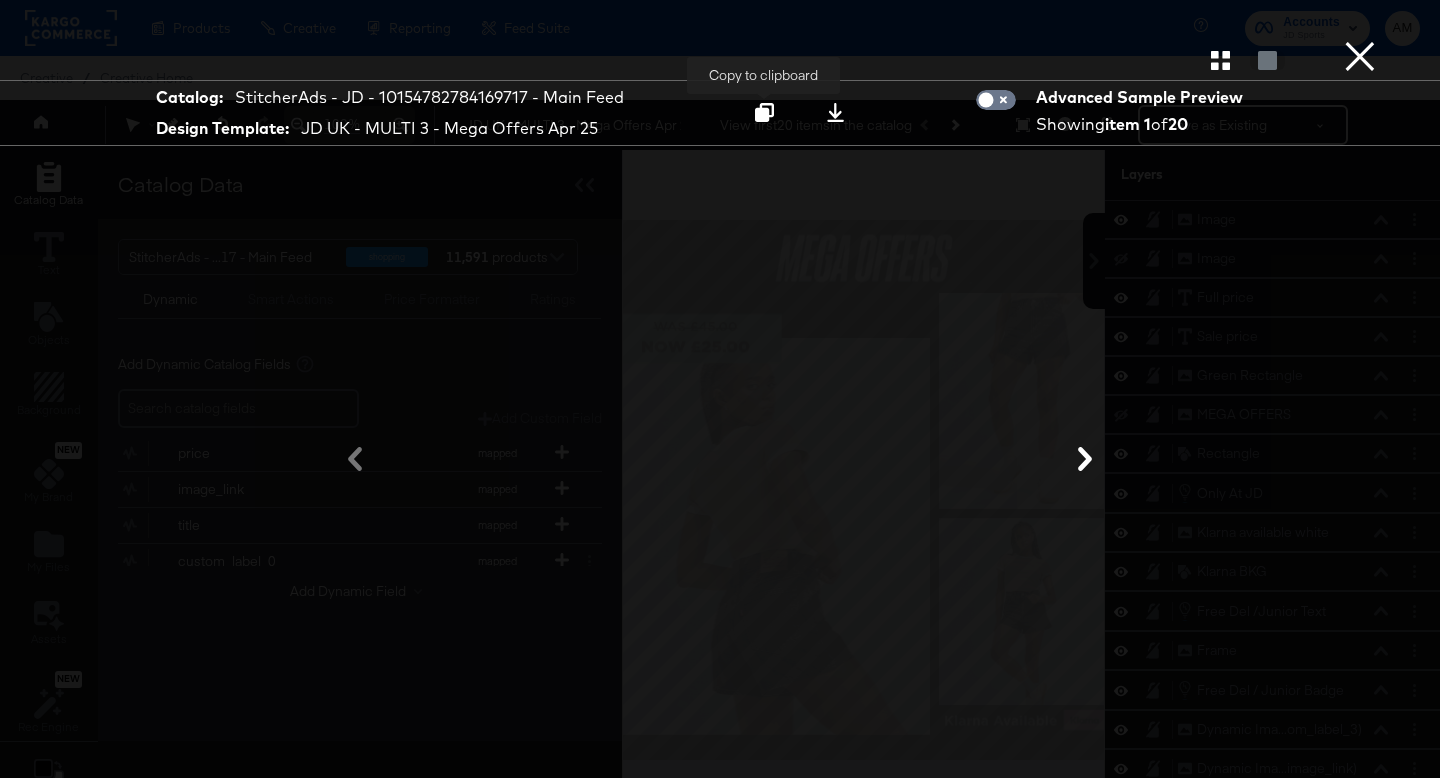 click 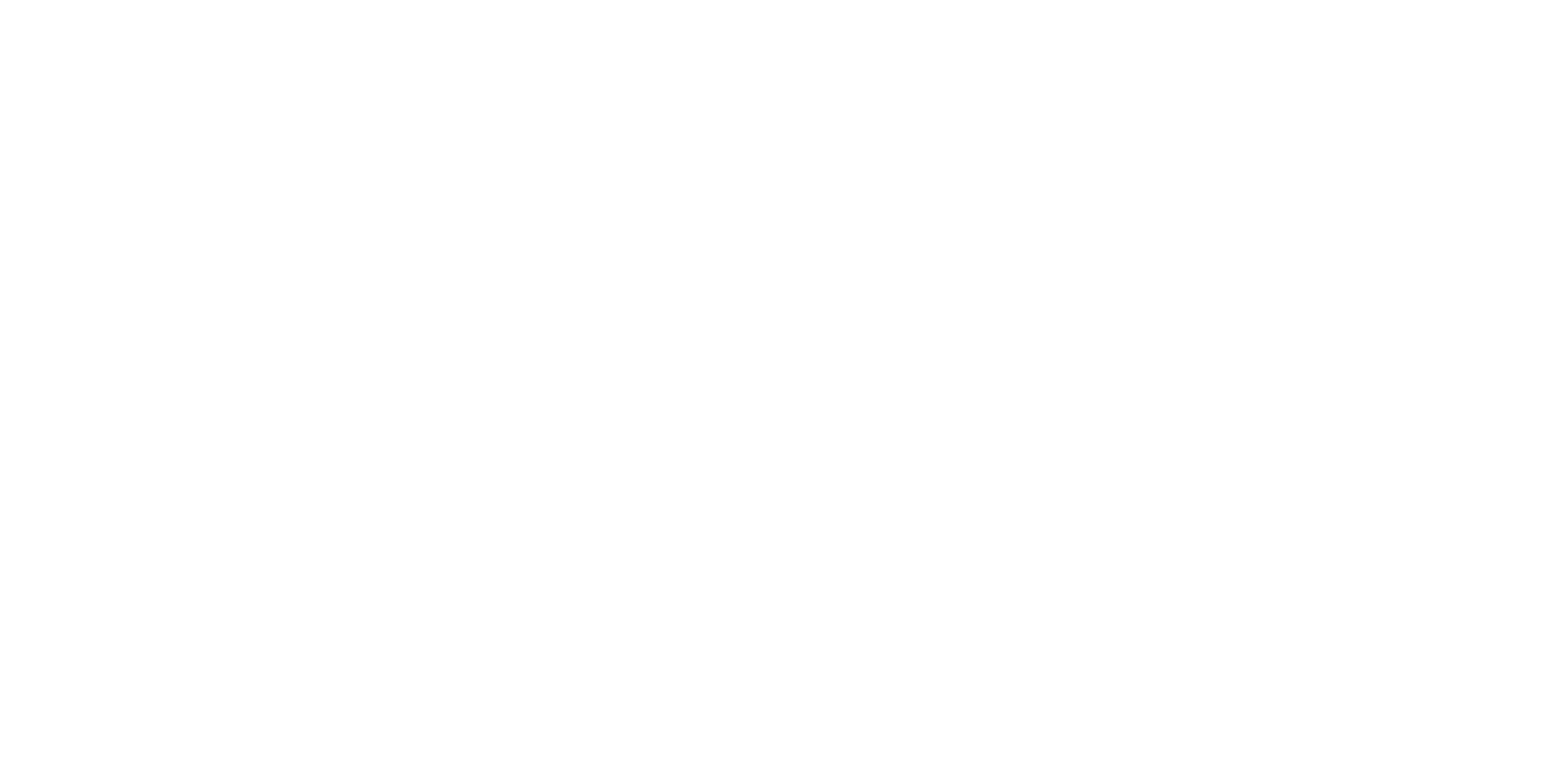 scroll, scrollTop: 0, scrollLeft: 0, axis: both 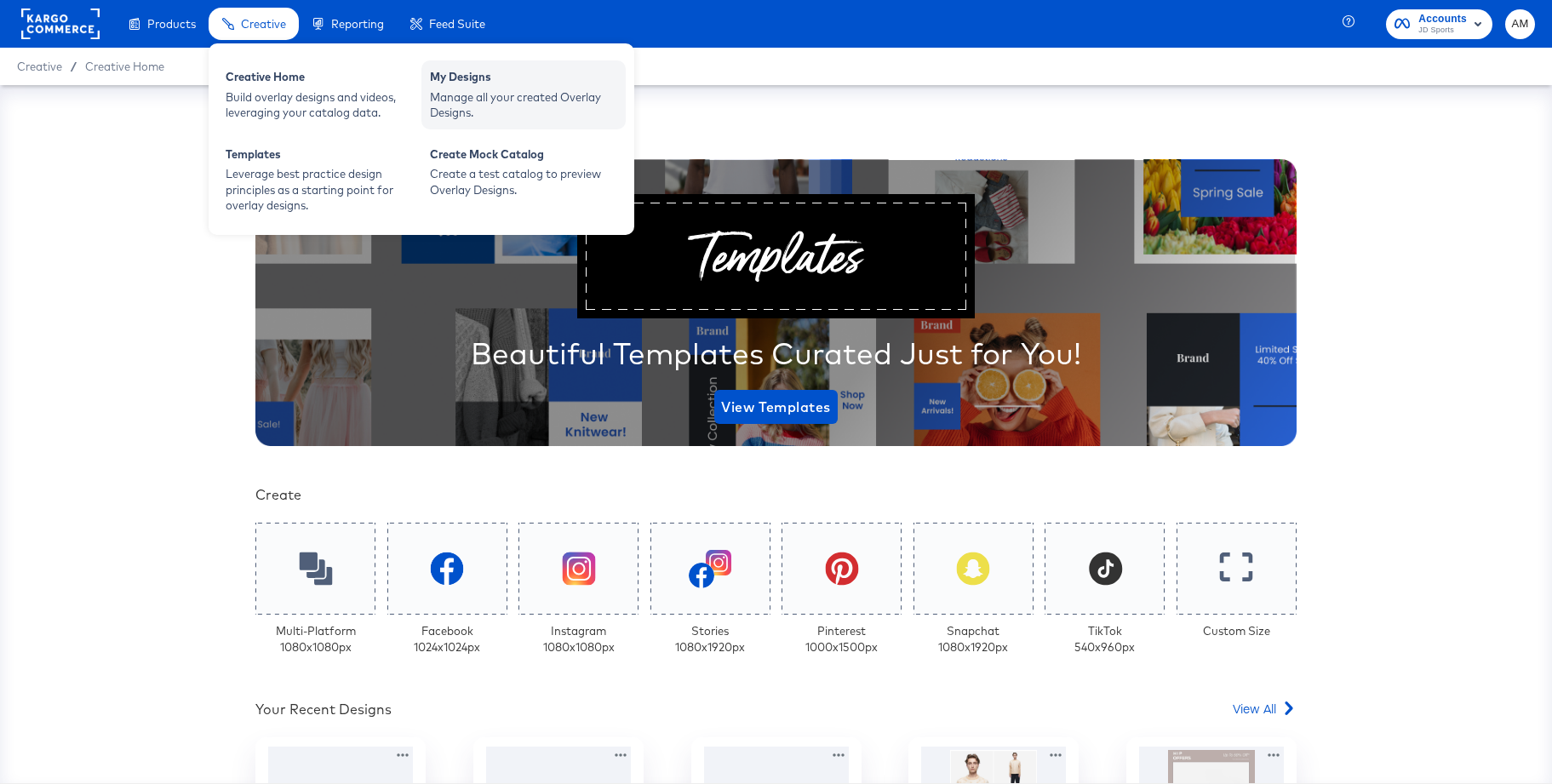 click on "Manage all your created Overlay Designs." at bounding box center [524, 105] 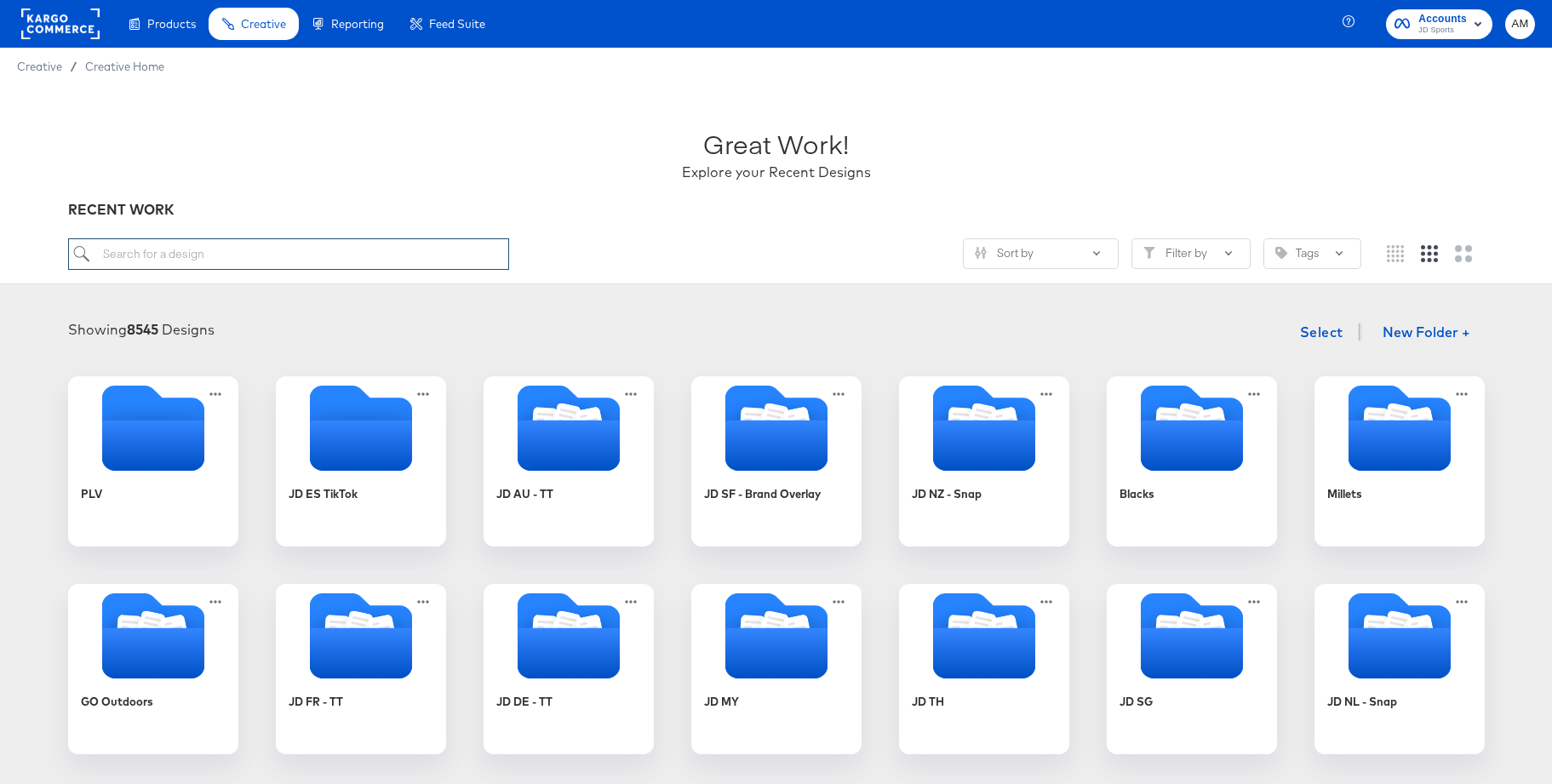 click at bounding box center [289, 254] 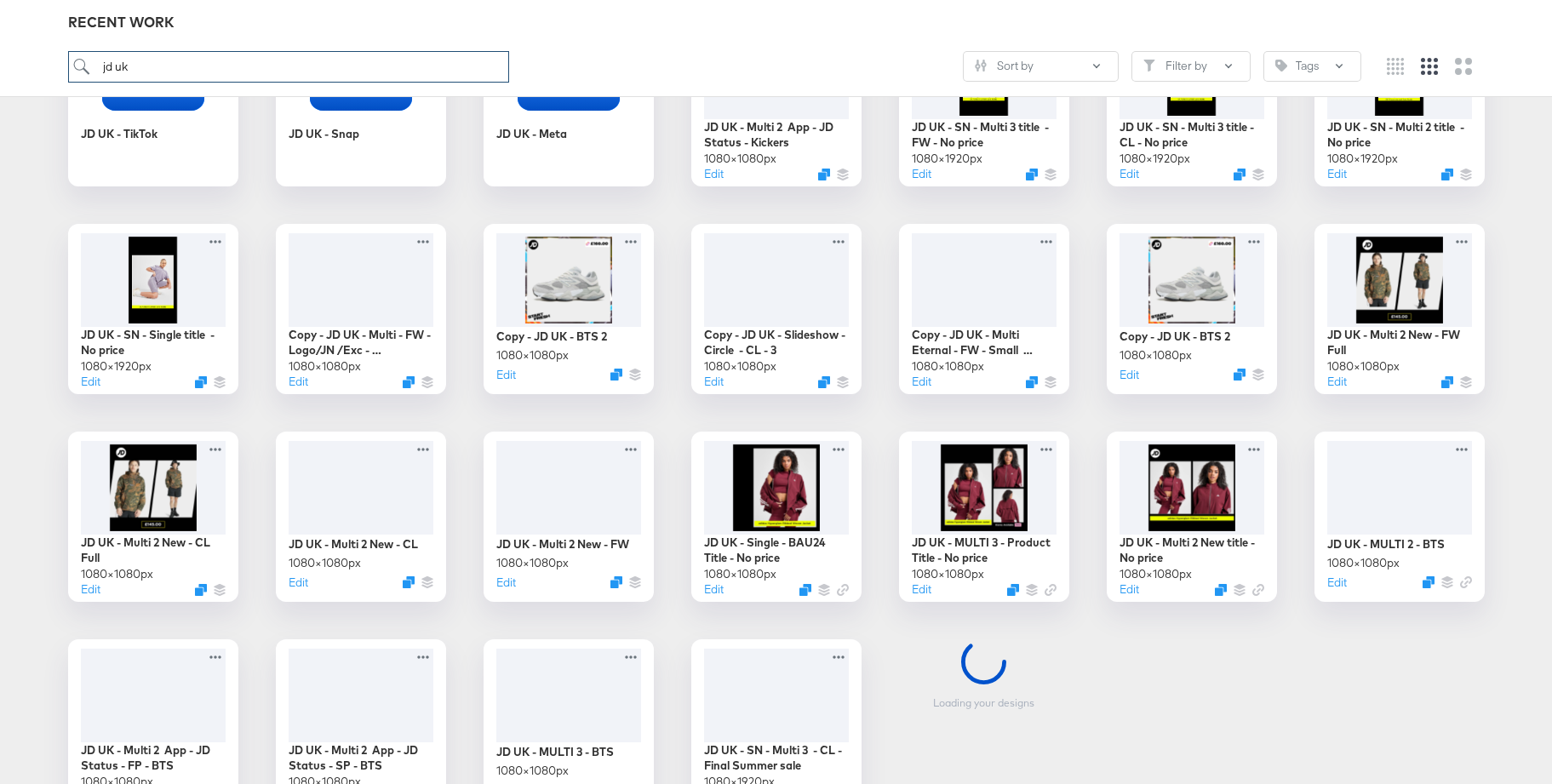 scroll, scrollTop: 383, scrollLeft: 0, axis: vertical 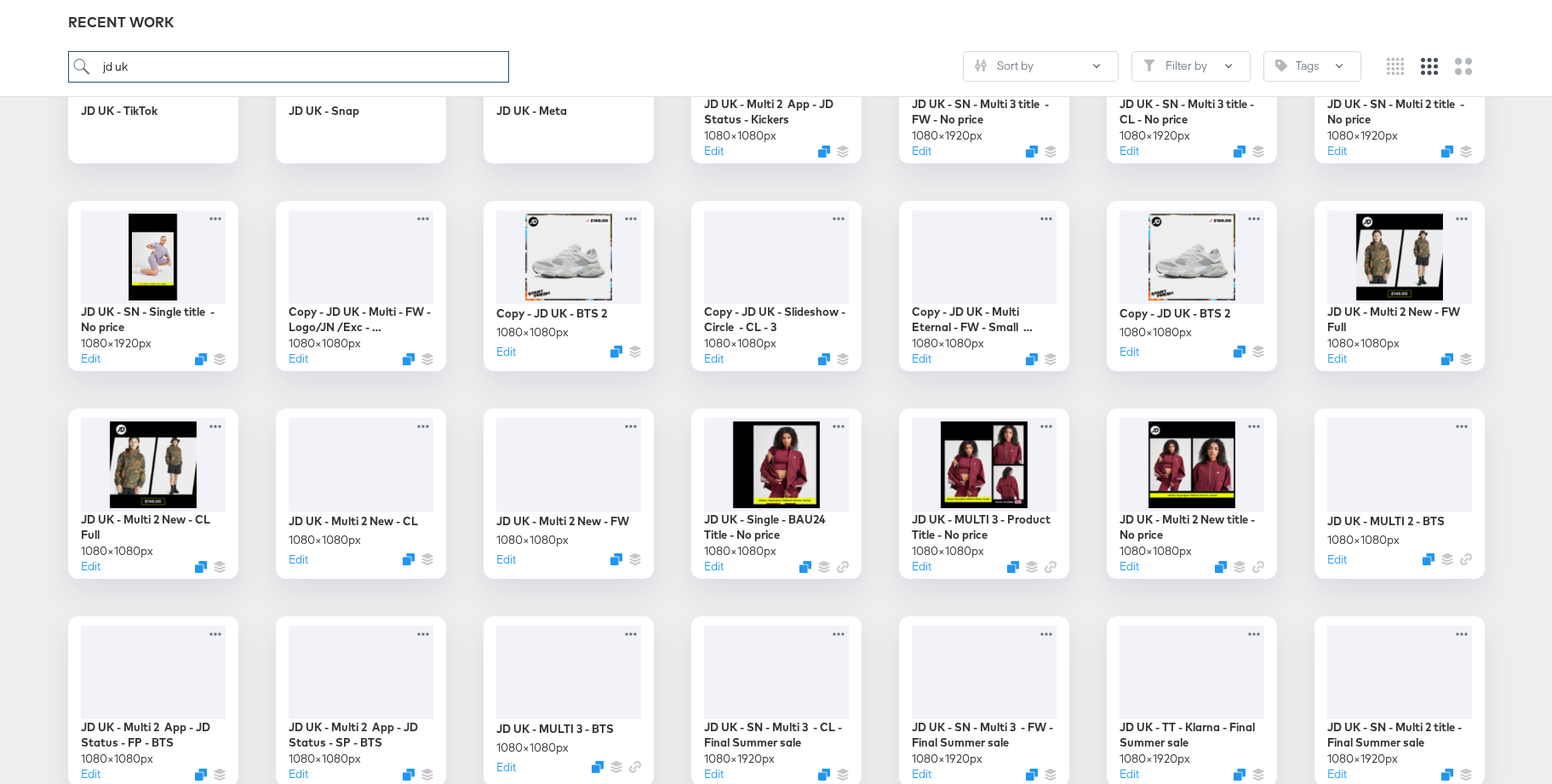 type on "jd uk" 